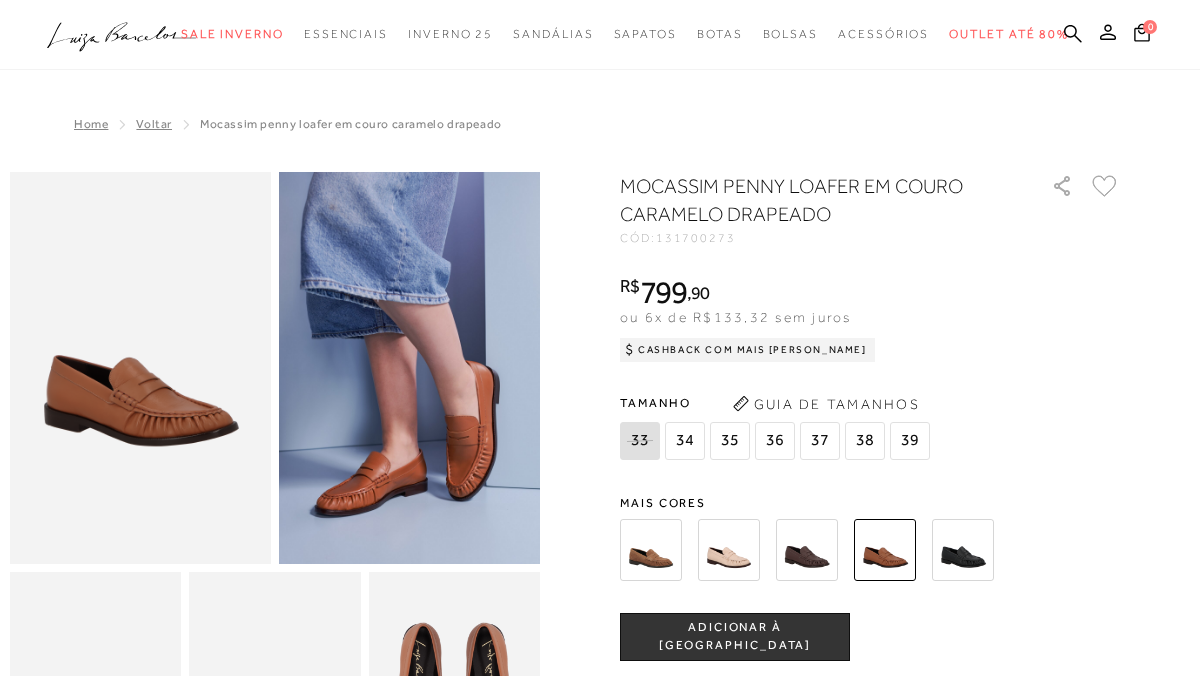 scroll, scrollTop: 0, scrollLeft: 0, axis: both 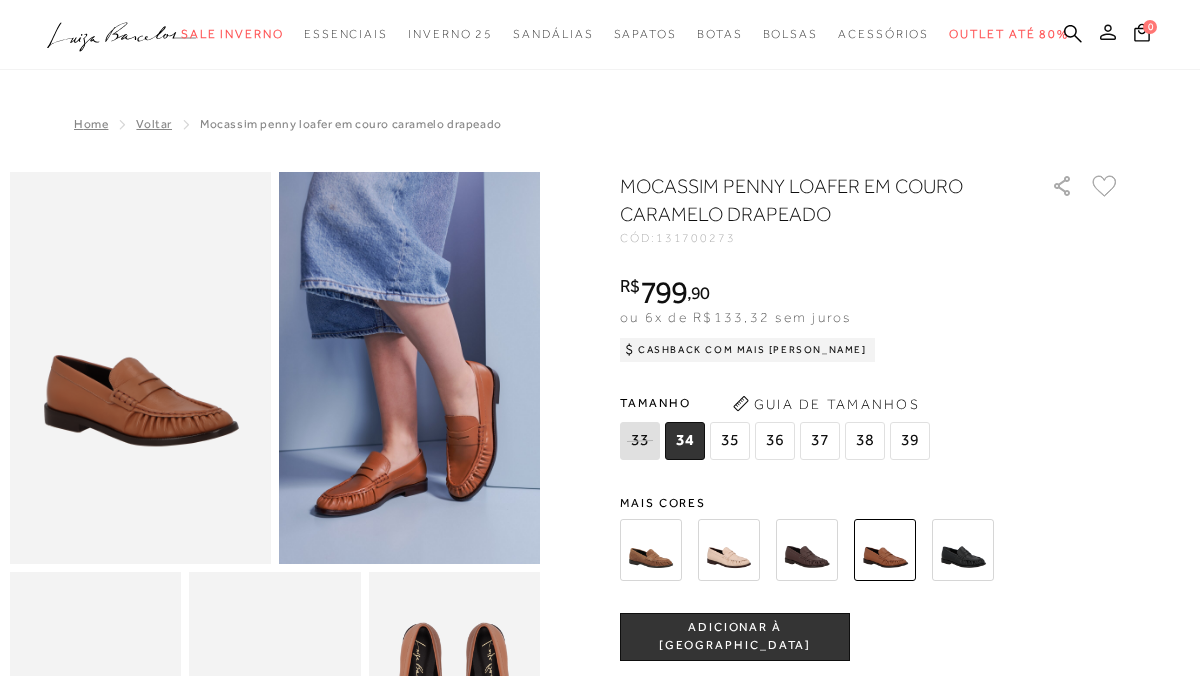 click 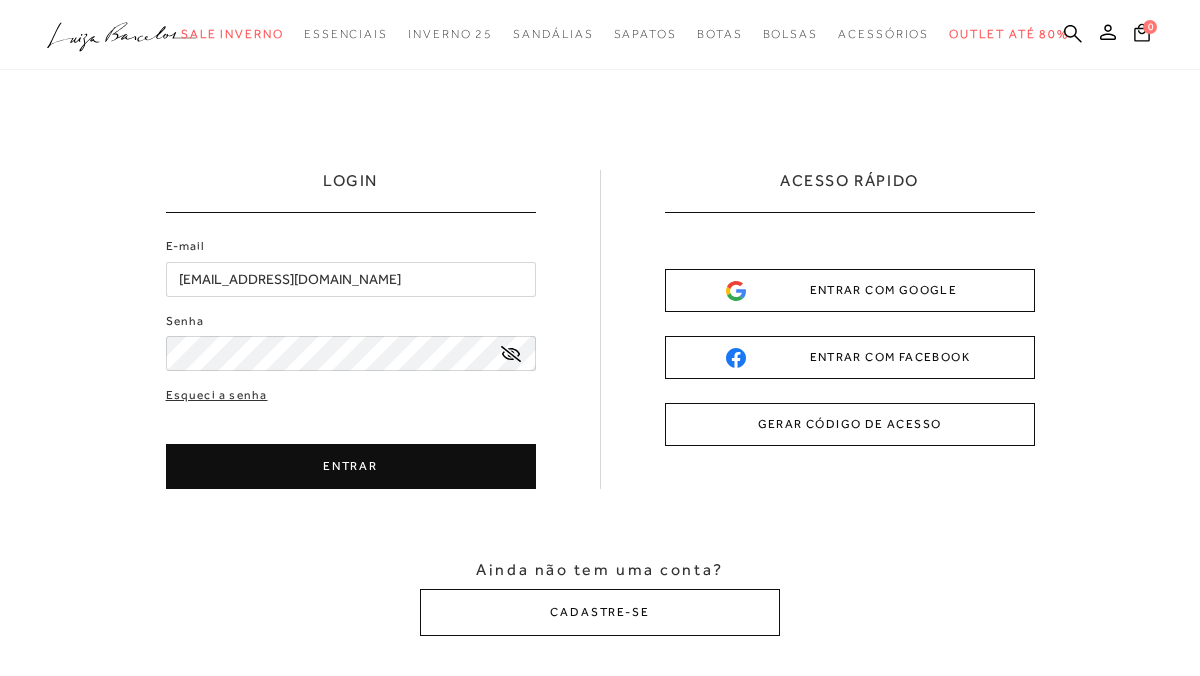 scroll, scrollTop: 0, scrollLeft: 0, axis: both 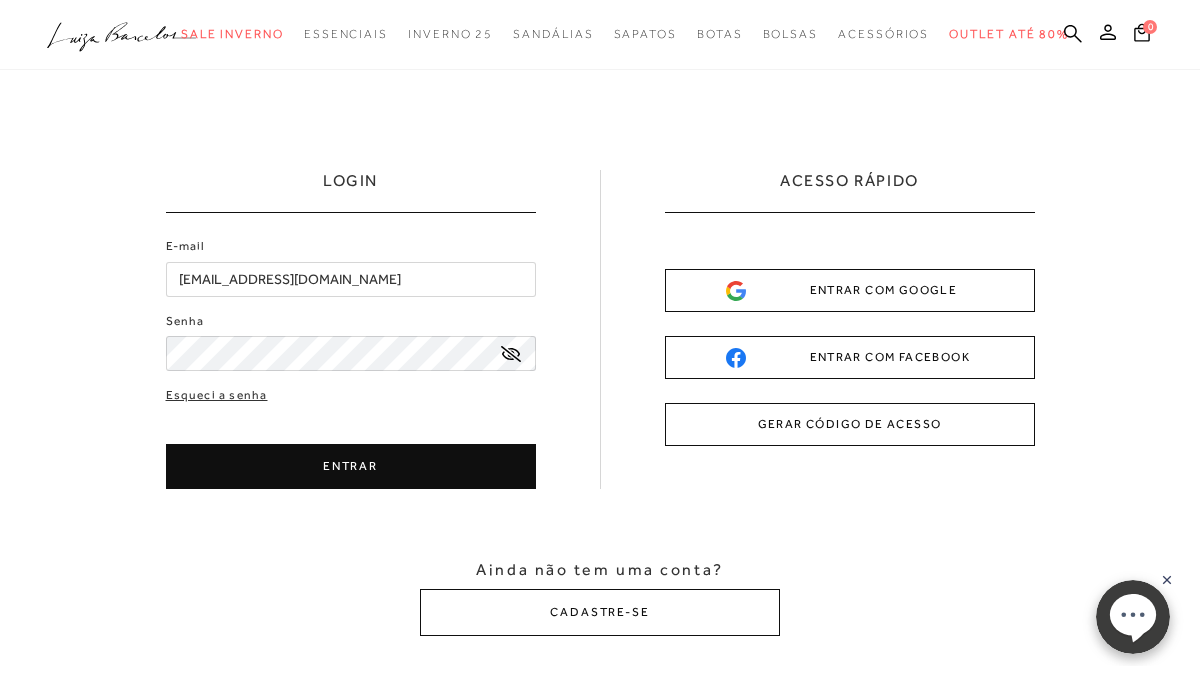 click on "ENTRAR" at bounding box center [351, 466] 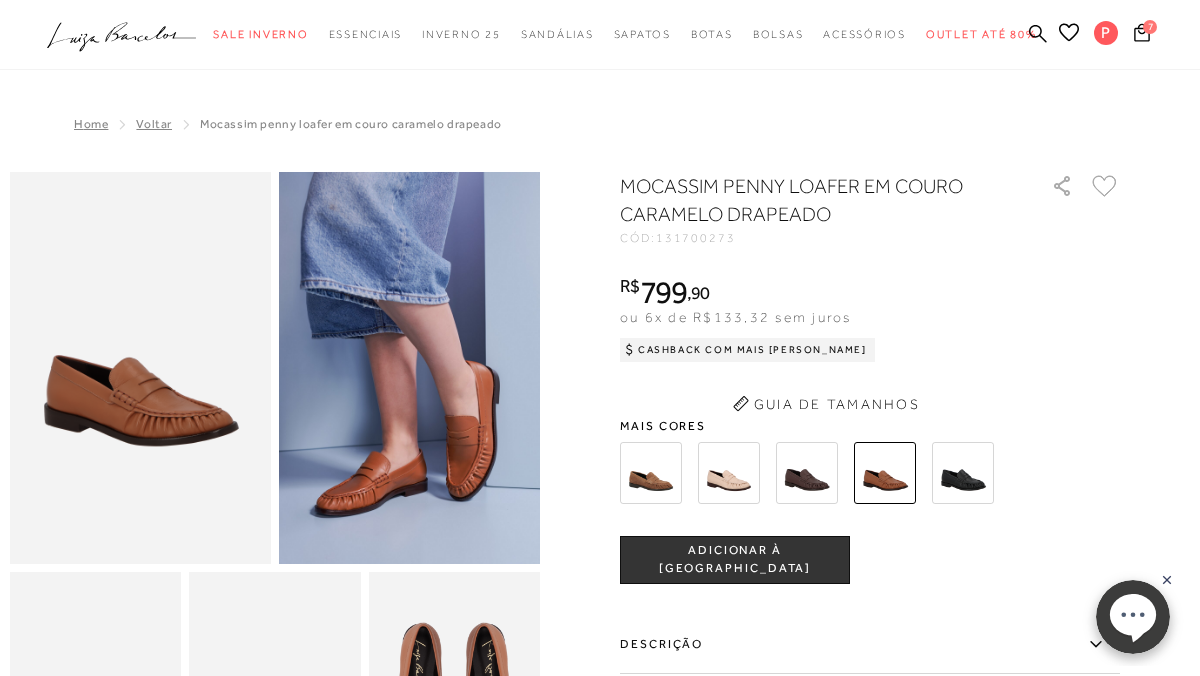 scroll, scrollTop: 0, scrollLeft: 0, axis: both 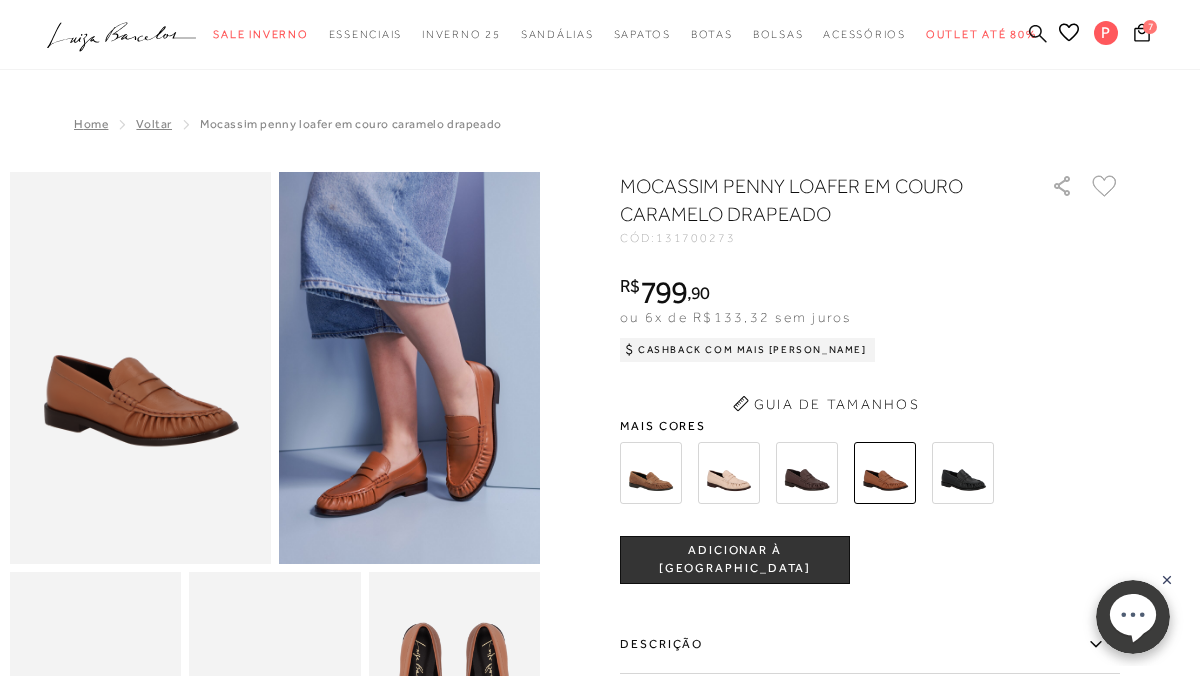 click 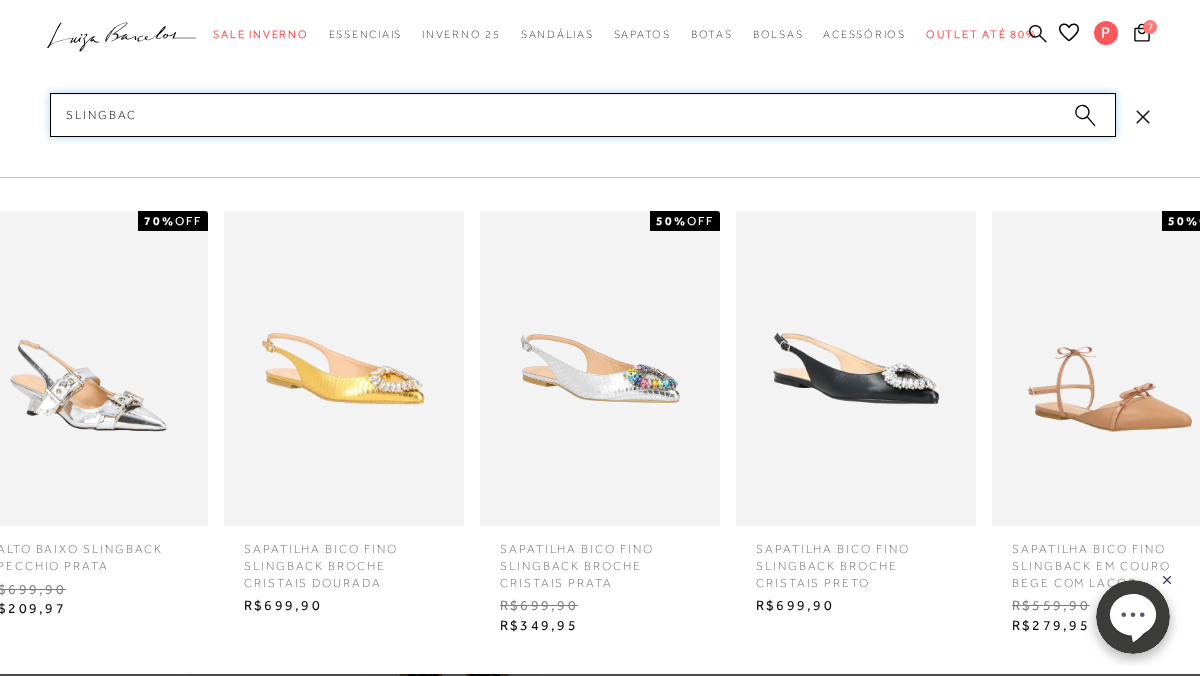 type on "slingback" 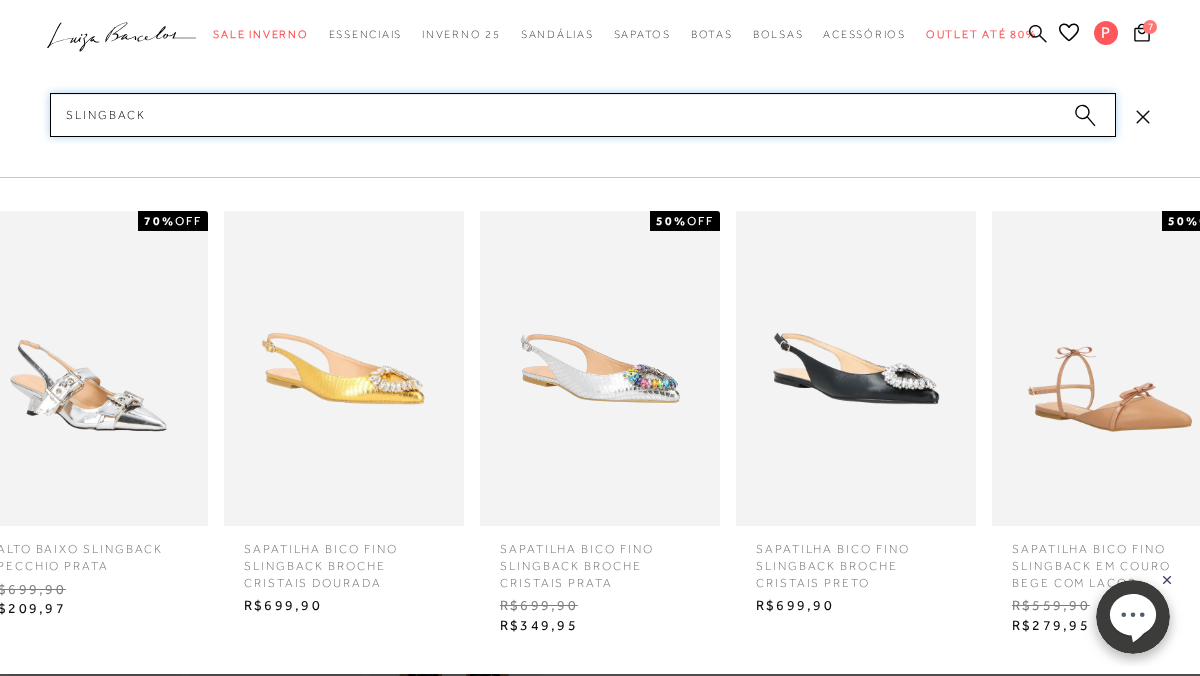 type 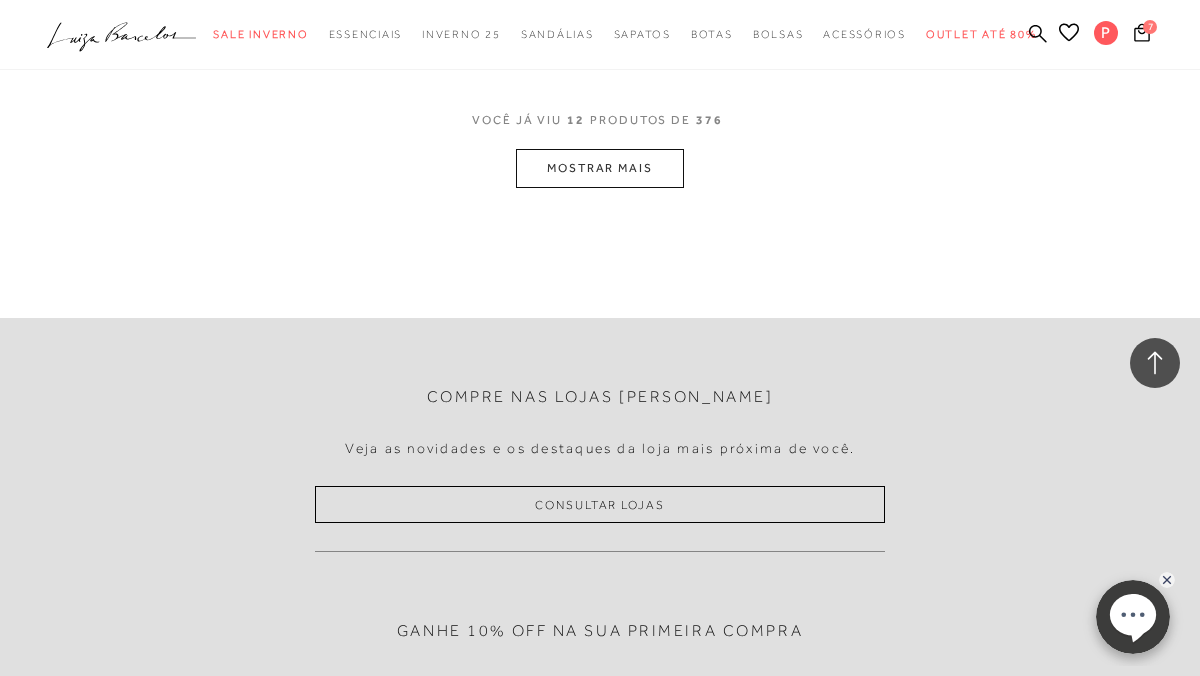 scroll, scrollTop: 1871, scrollLeft: 0, axis: vertical 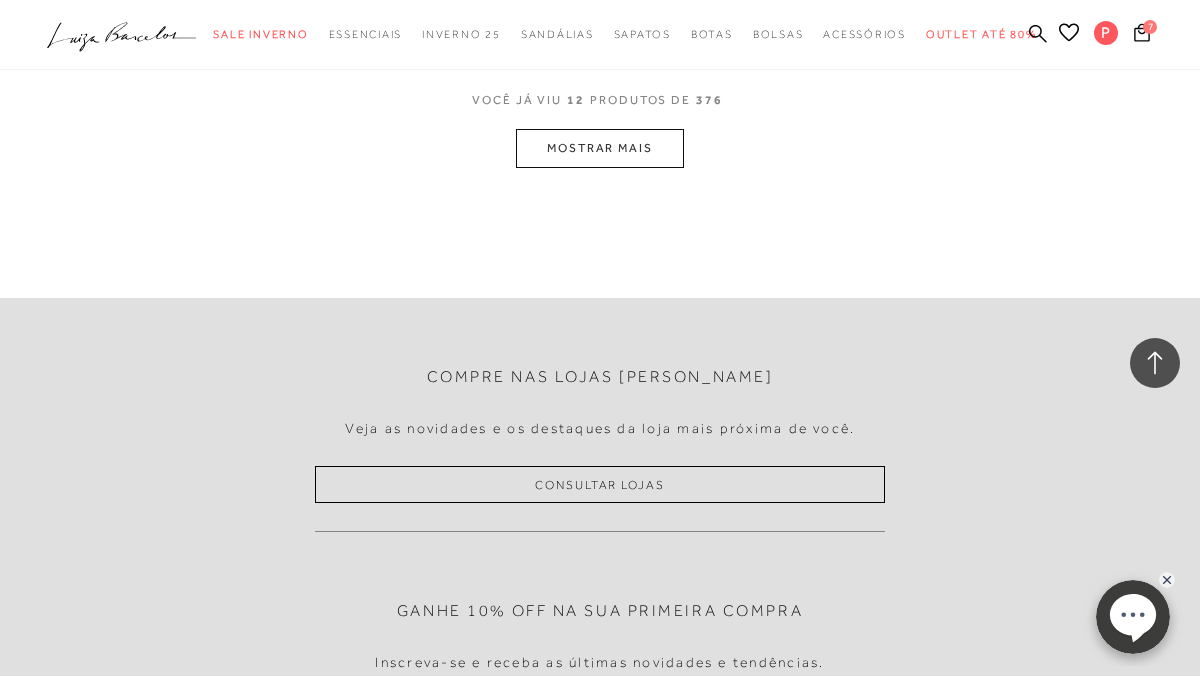 click on "MOSTRAR MAIS" at bounding box center (600, 148) 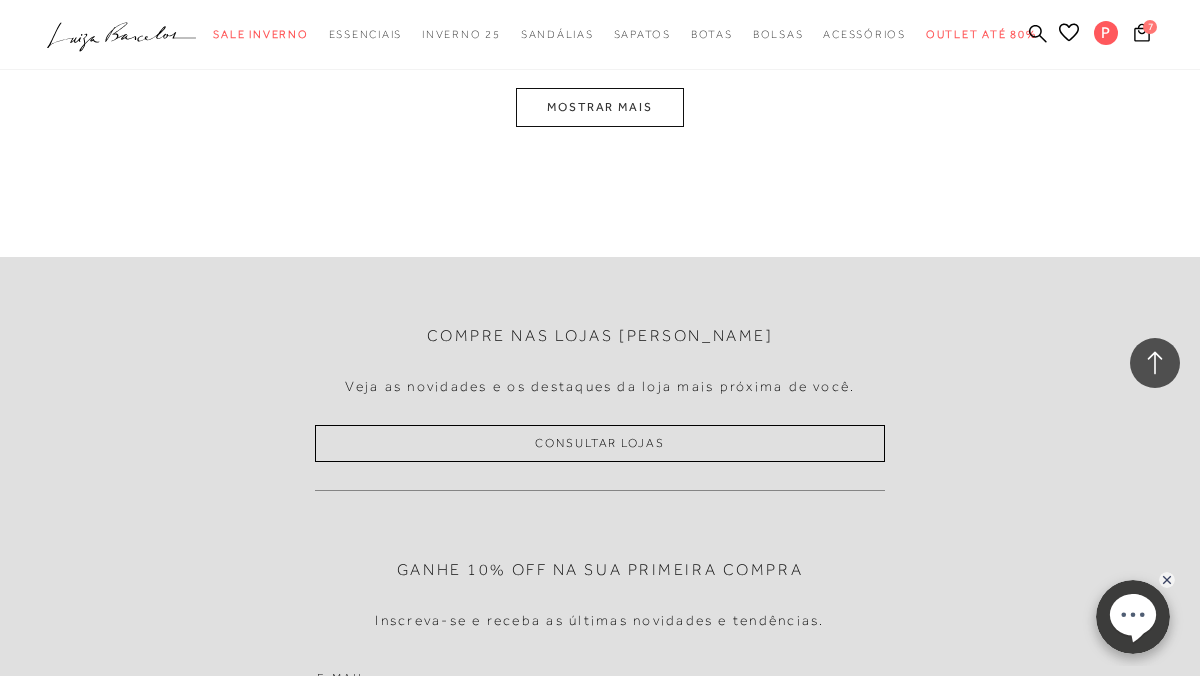 scroll, scrollTop: 3744, scrollLeft: 0, axis: vertical 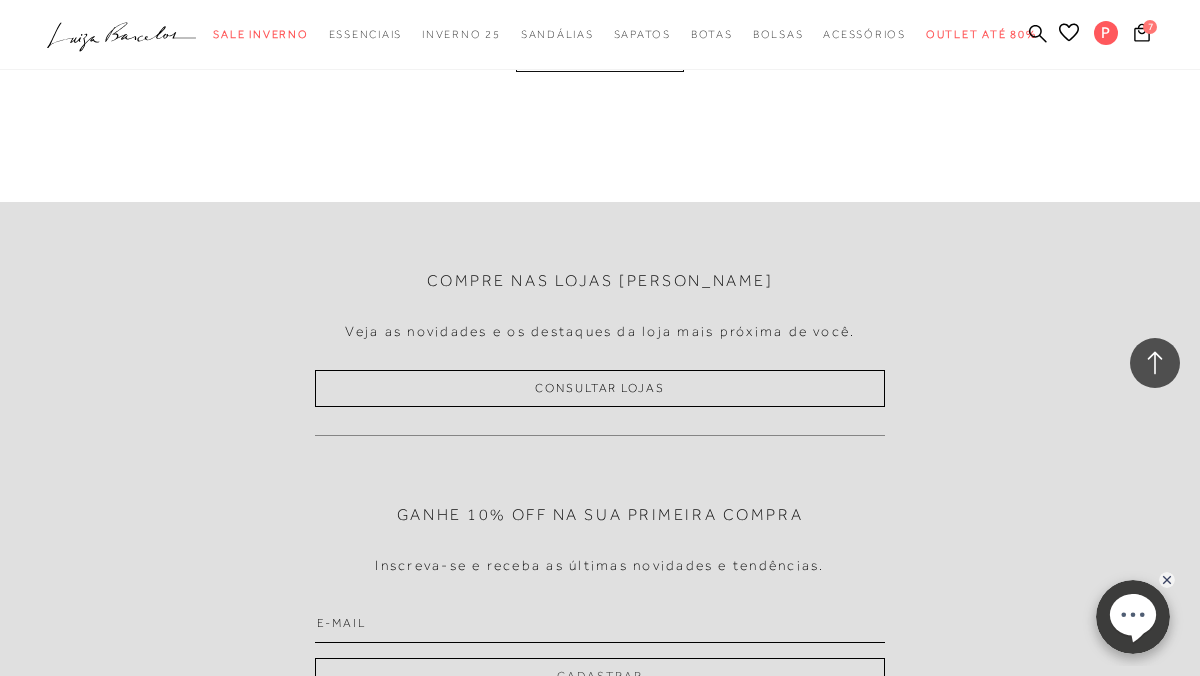 click on "MOSTRAR MAIS" at bounding box center [600, 52] 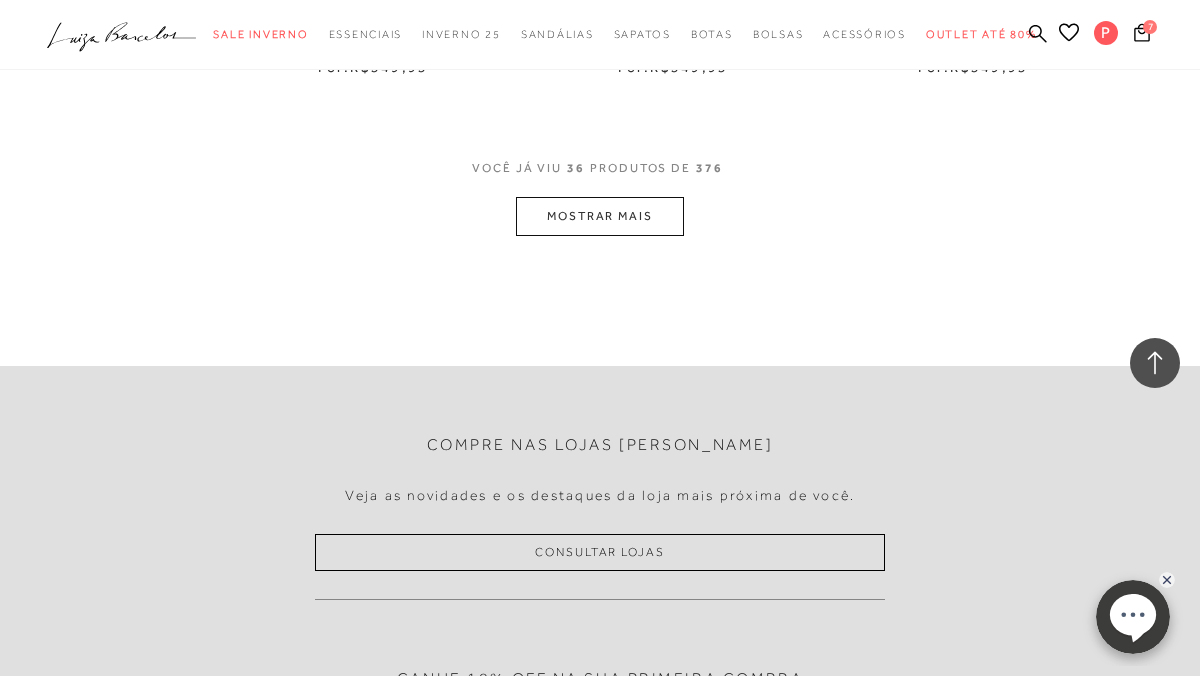 scroll, scrollTop: 5383, scrollLeft: 0, axis: vertical 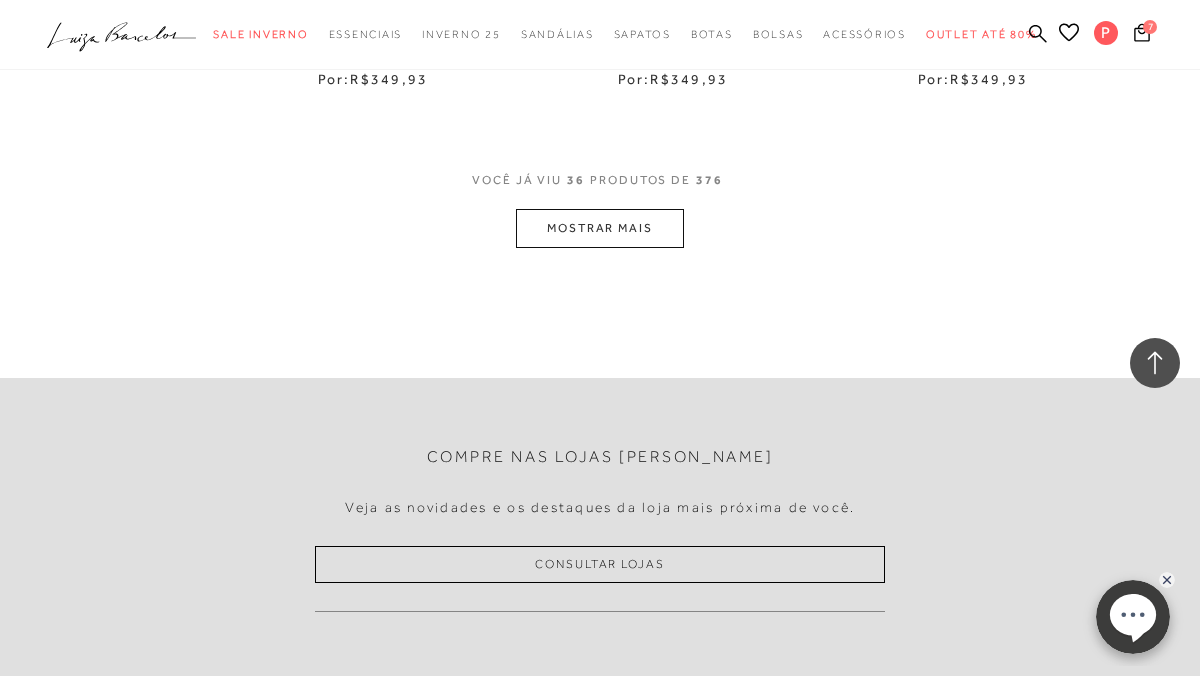 click on "MOSTRAR MAIS" at bounding box center [600, 228] 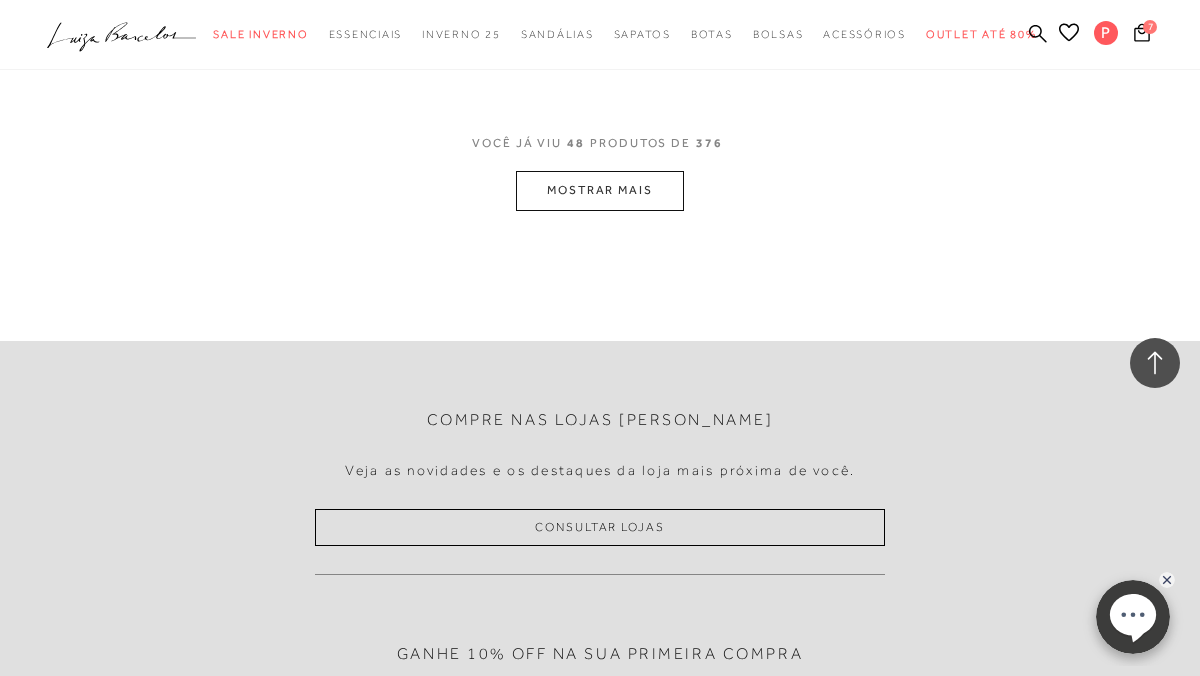 scroll, scrollTop: 7170, scrollLeft: 0, axis: vertical 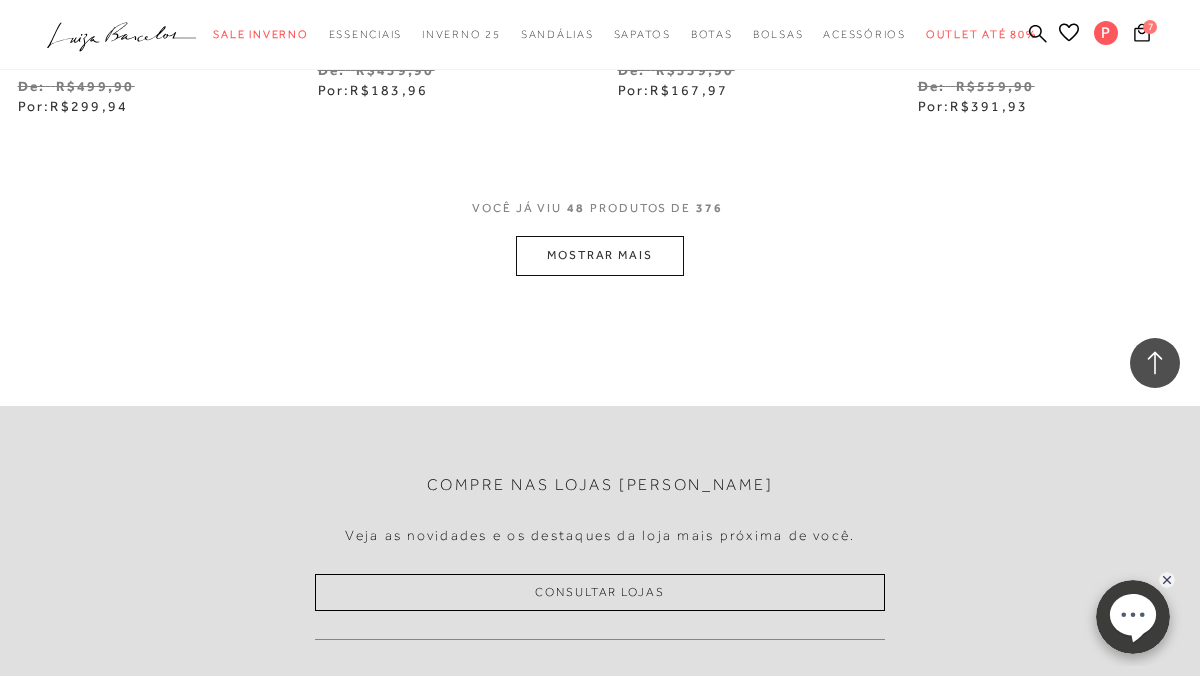 click on "MOSTRAR MAIS" at bounding box center (600, 255) 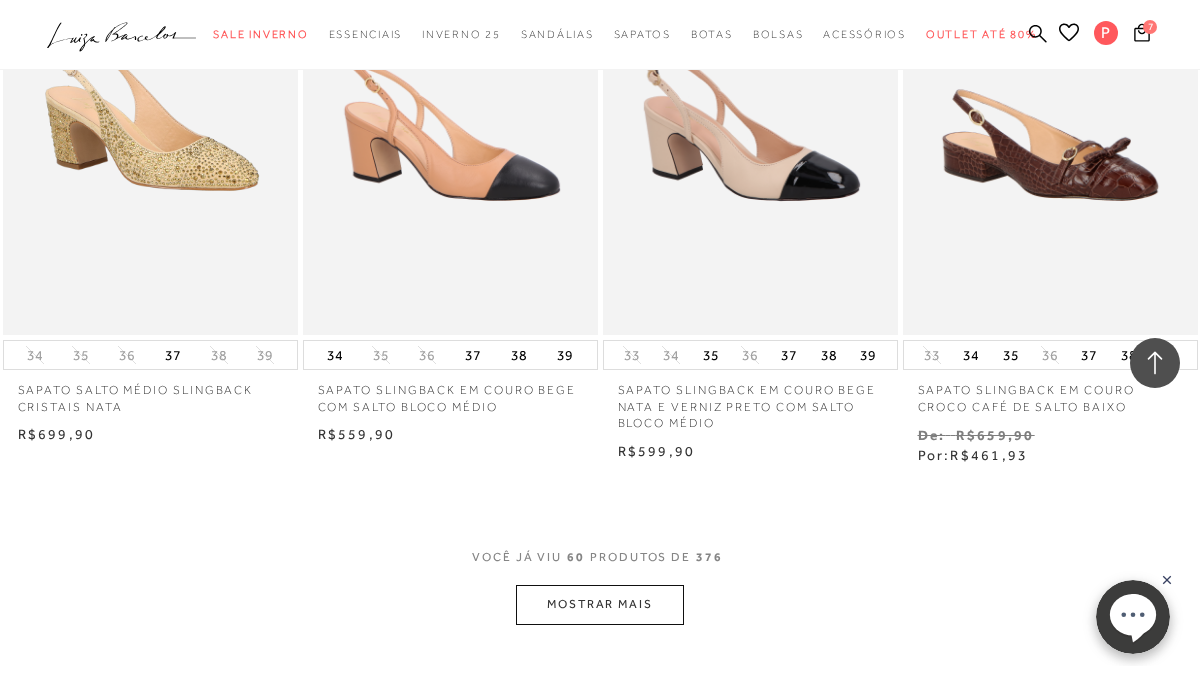 scroll, scrollTop: 8675, scrollLeft: 0, axis: vertical 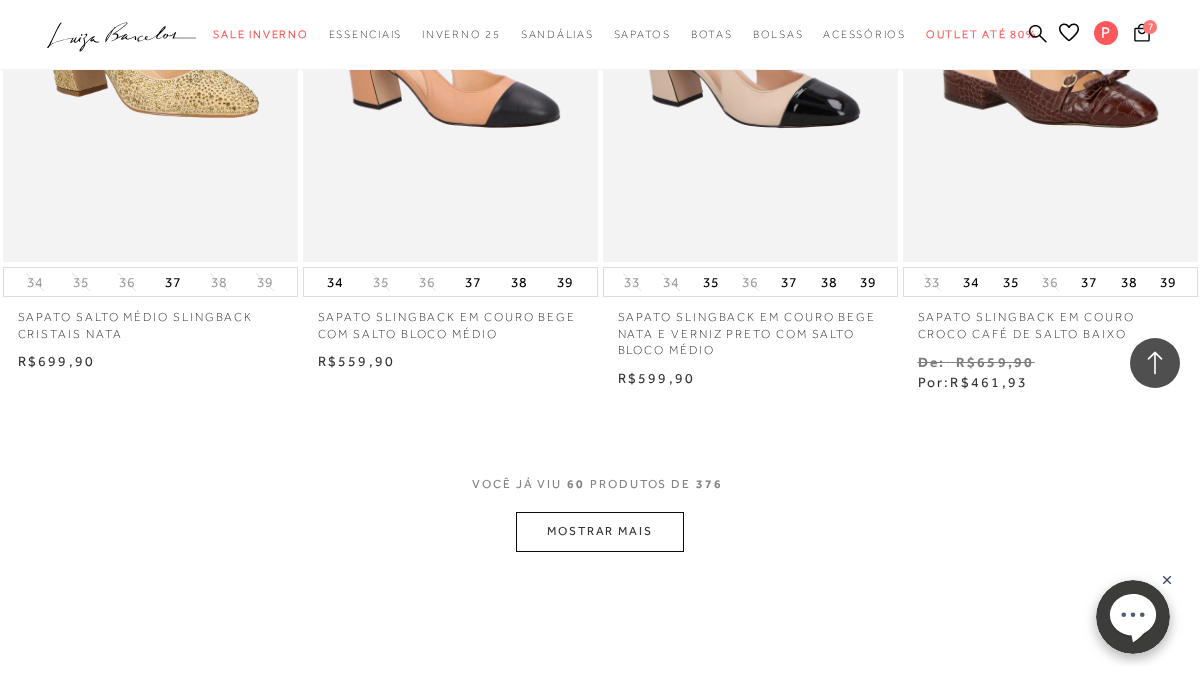 click on "MOSTRAR MAIS" at bounding box center [600, 531] 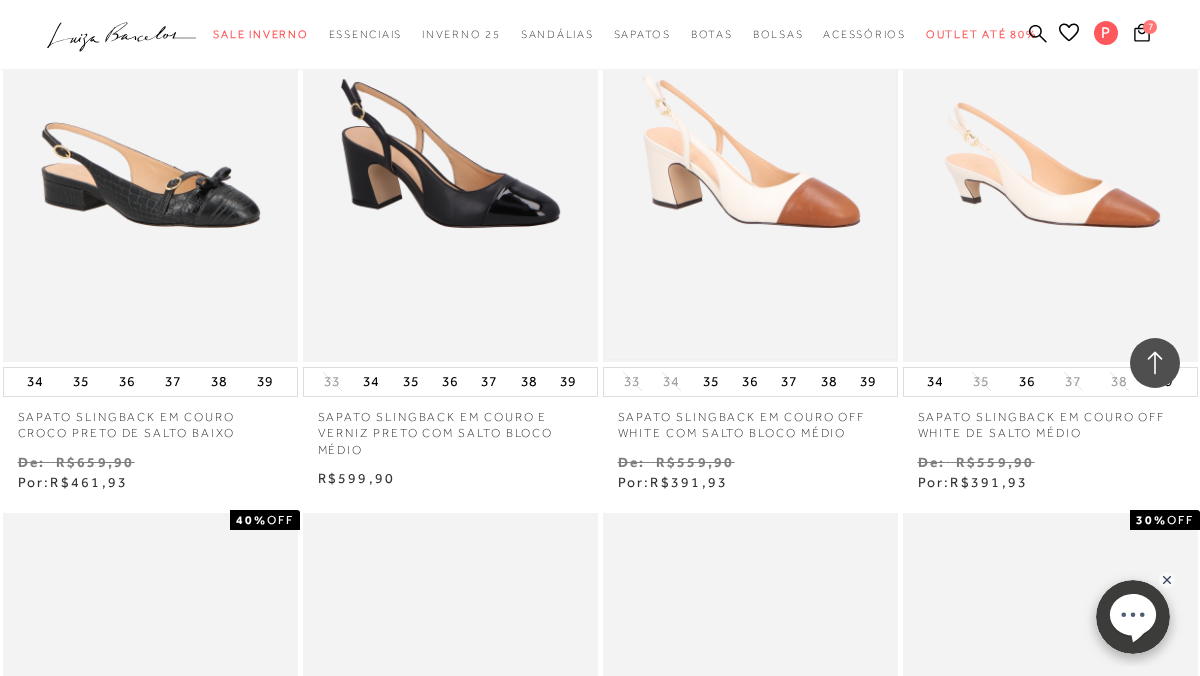 scroll, scrollTop: 9092, scrollLeft: 0, axis: vertical 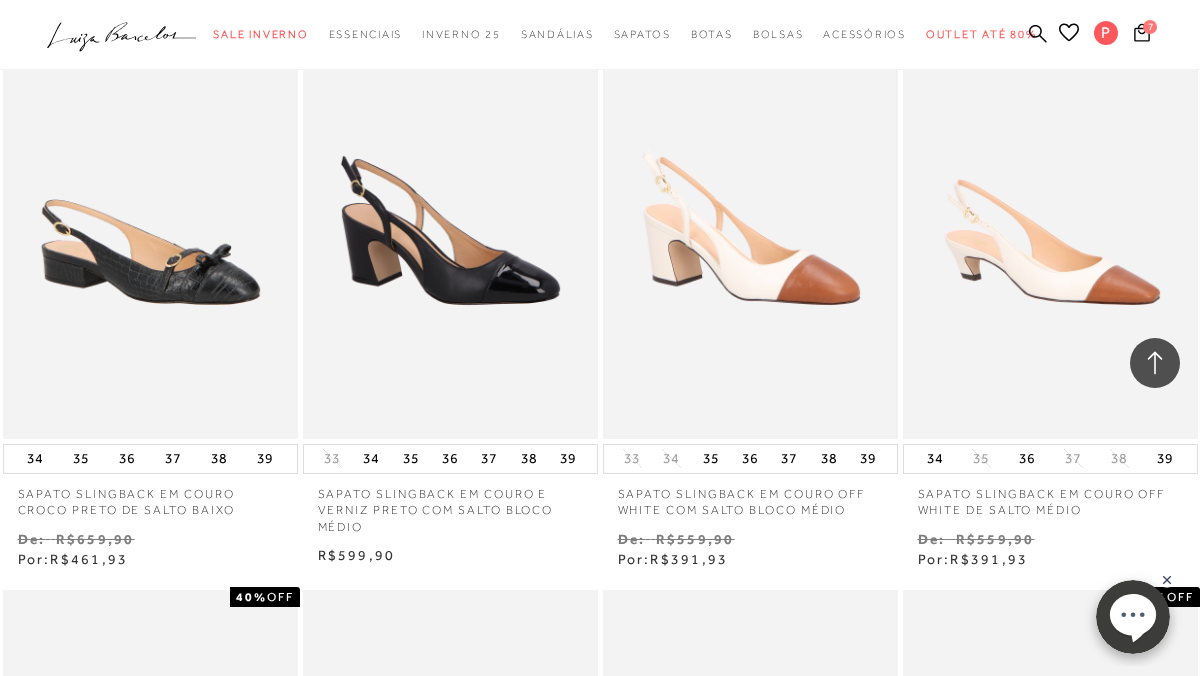 click at bounding box center (750, 217) 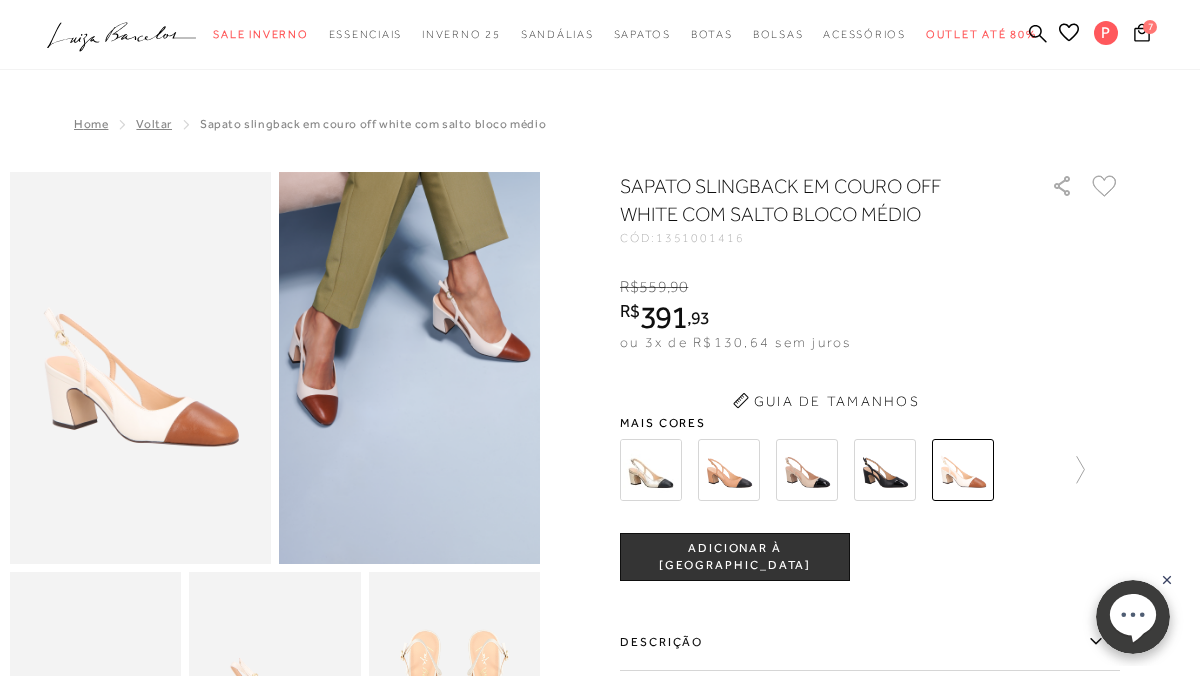 scroll, scrollTop: 0, scrollLeft: 0, axis: both 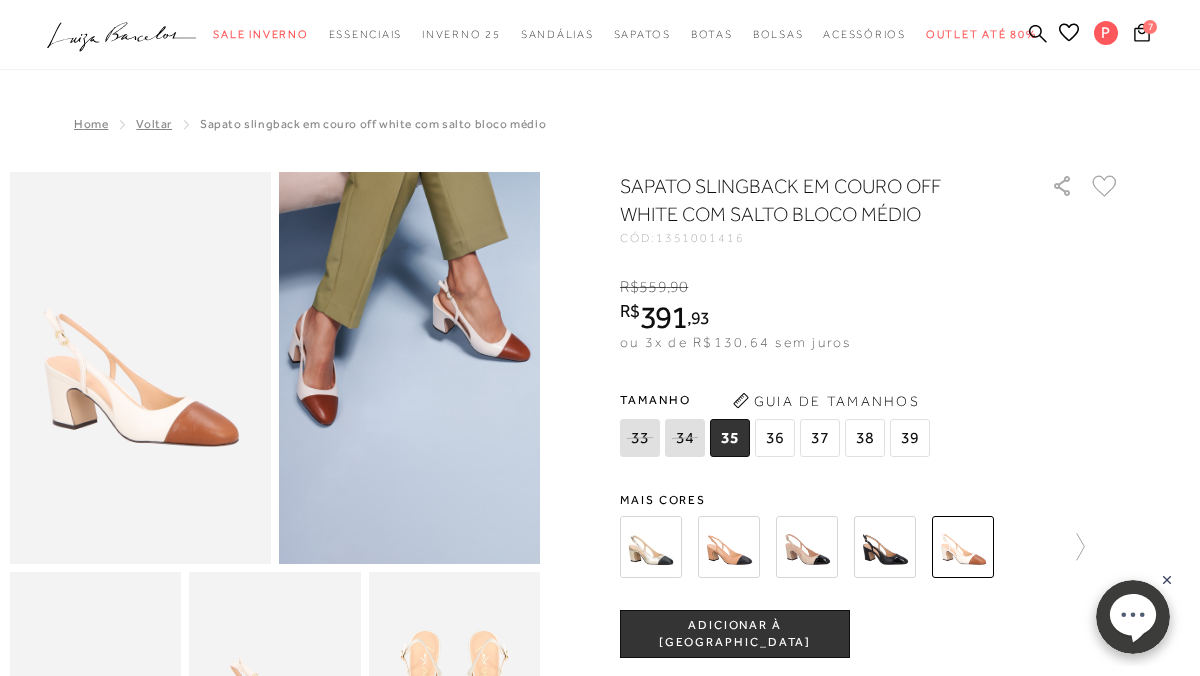 click on "37" at bounding box center (820, 438) 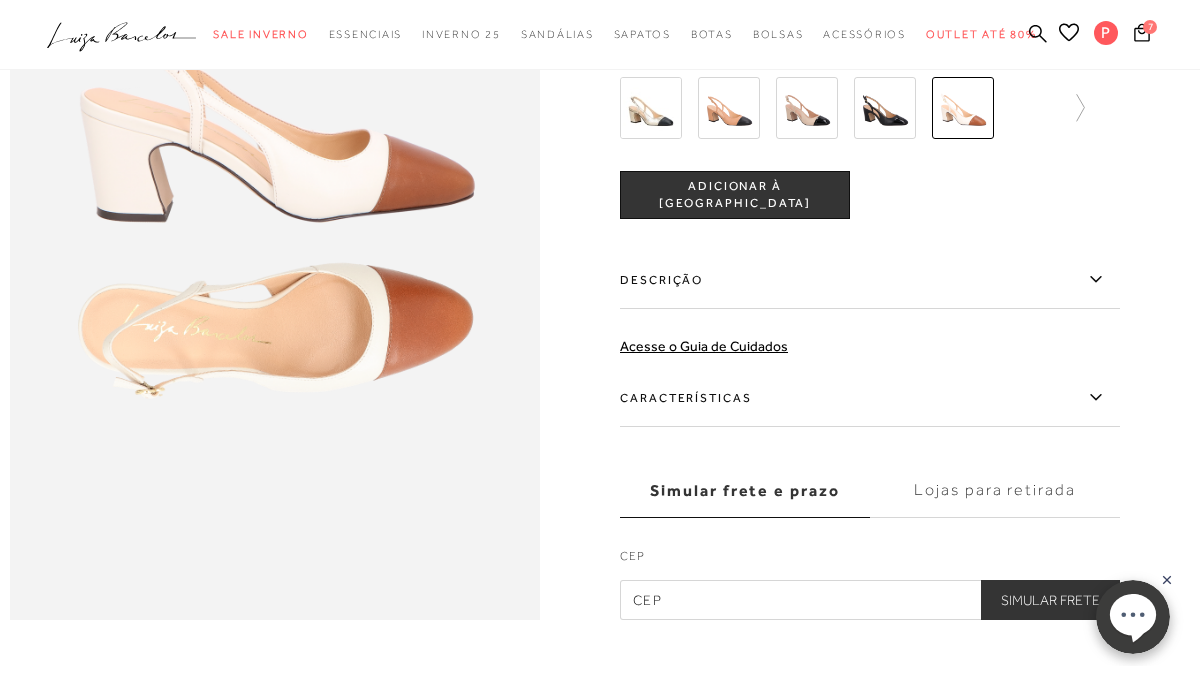 scroll, scrollTop: 1098, scrollLeft: 0, axis: vertical 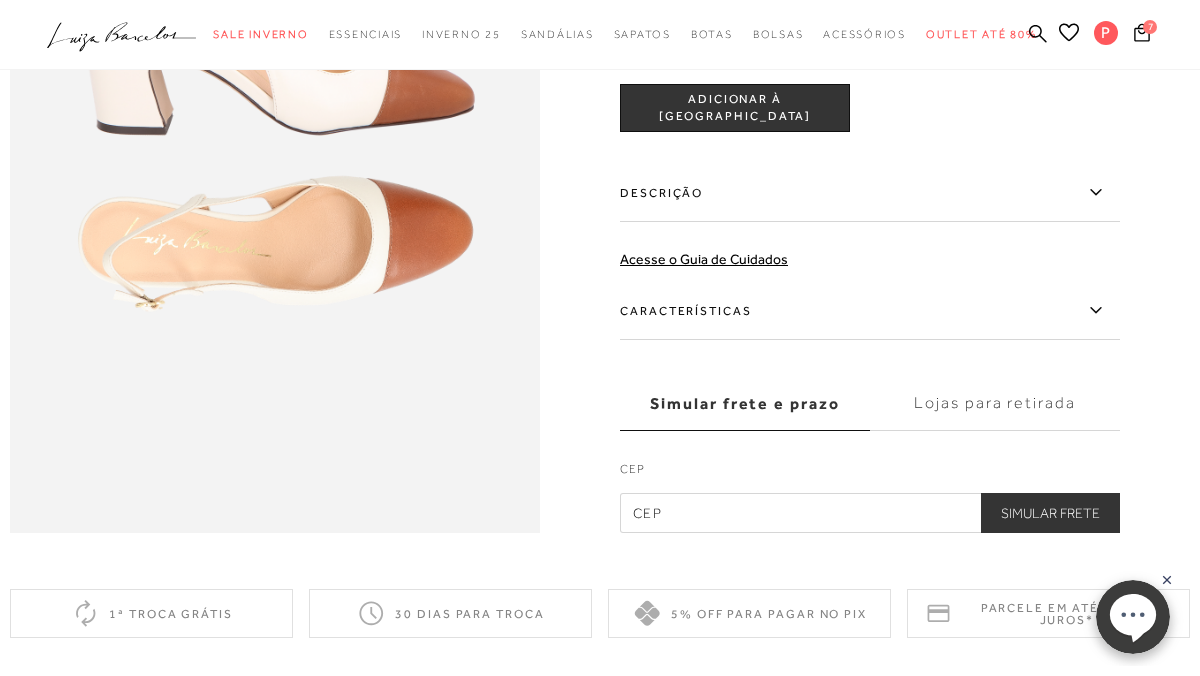 click 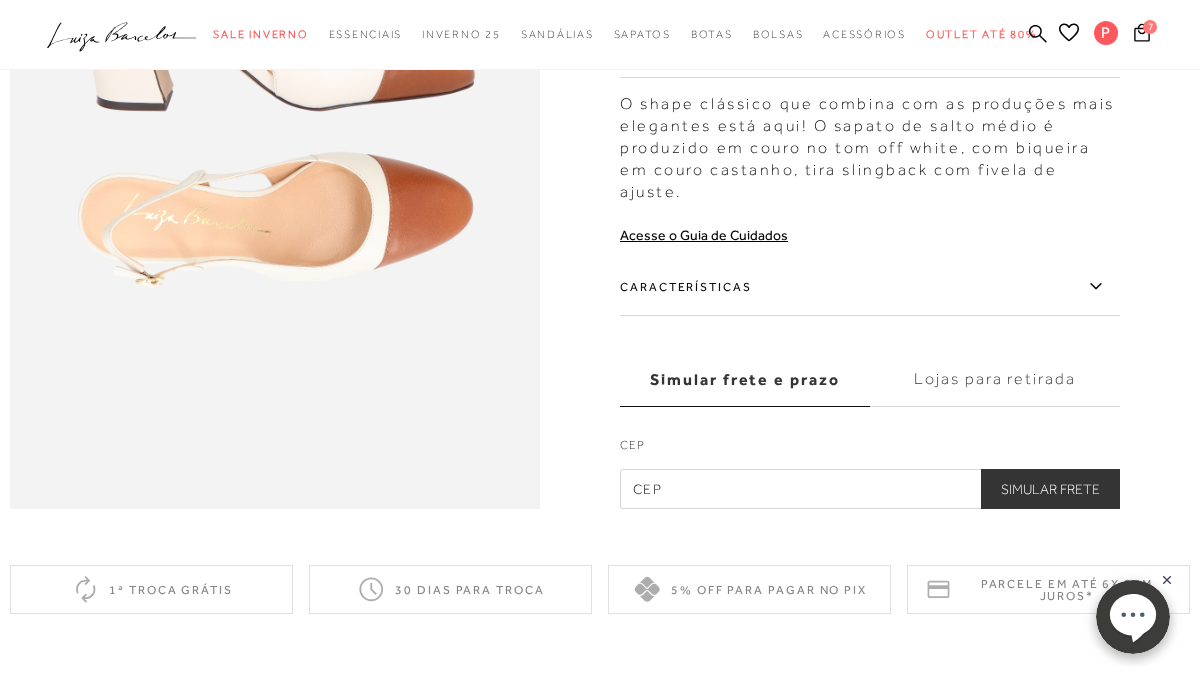 scroll, scrollTop: 1101, scrollLeft: 0, axis: vertical 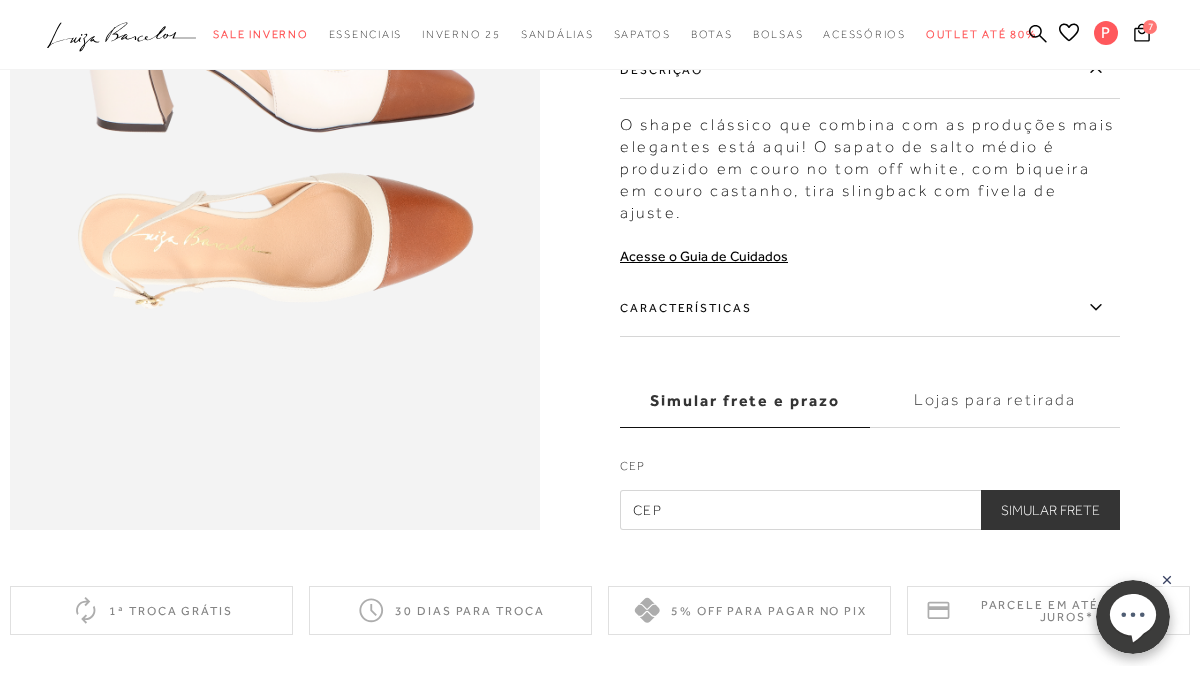 click 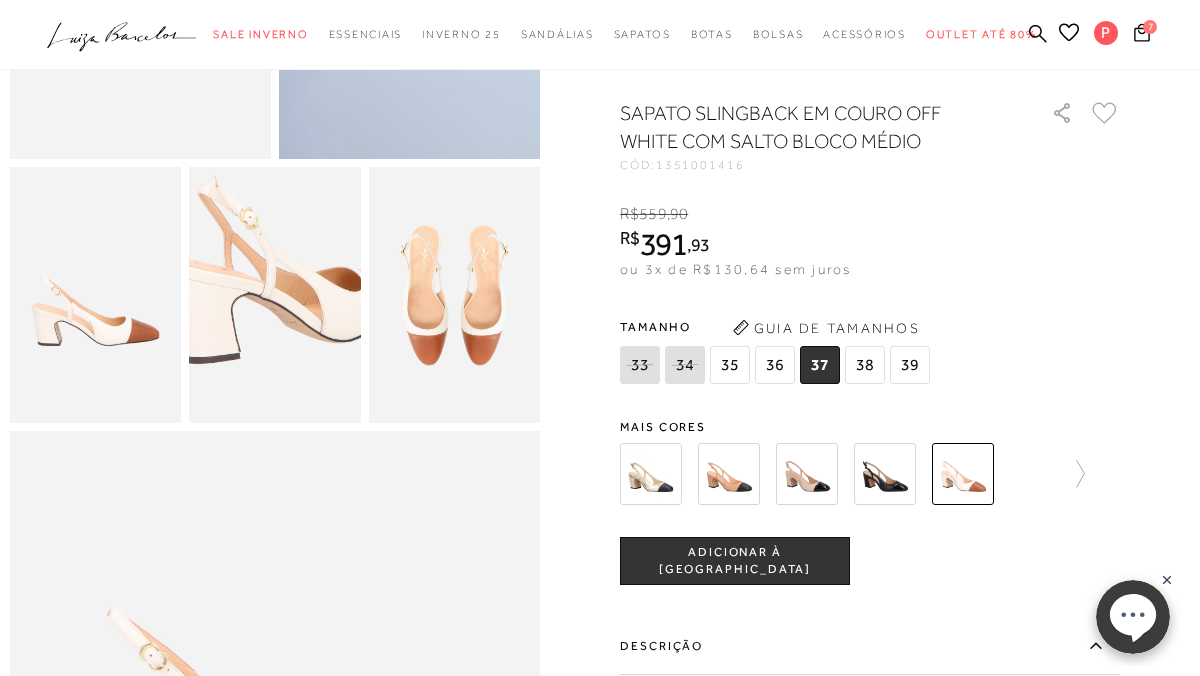 scroll, scrollTop: 416, scrollLeft: 0, axis: vertical 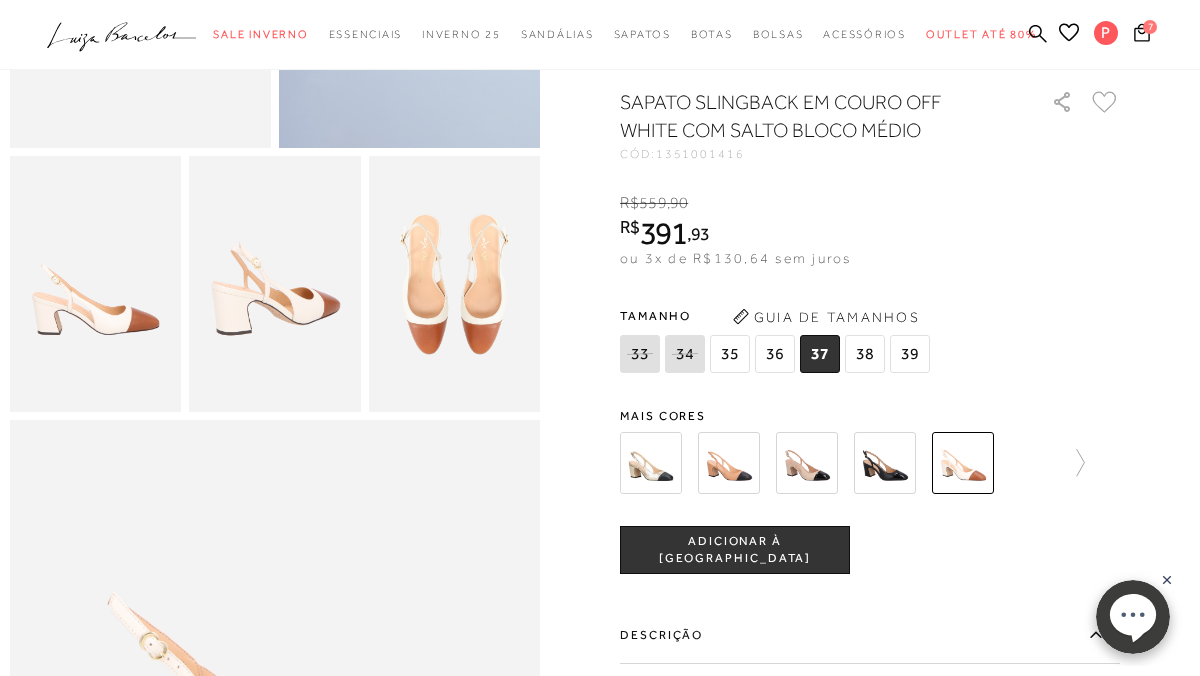 click on "ADICIONAR À [GEOGRAPHIC_DATA]" at bounding box center [735, 550] 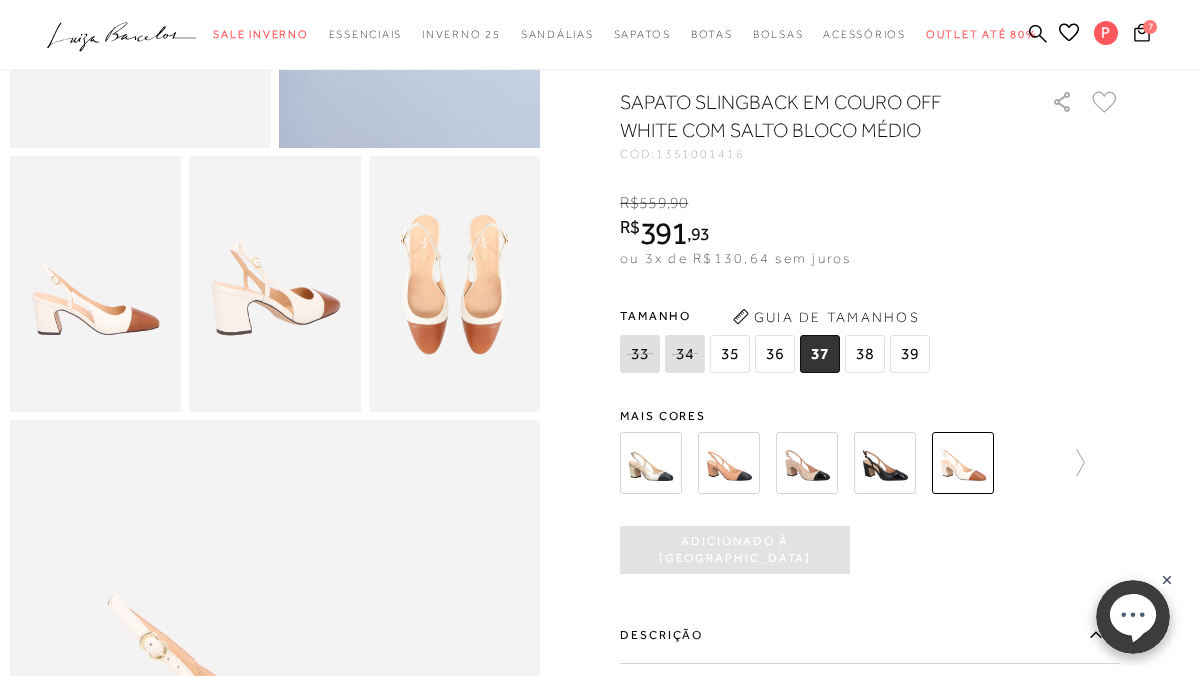 scroll, scrollTop: 0, scrollLeft: 0, axis: both 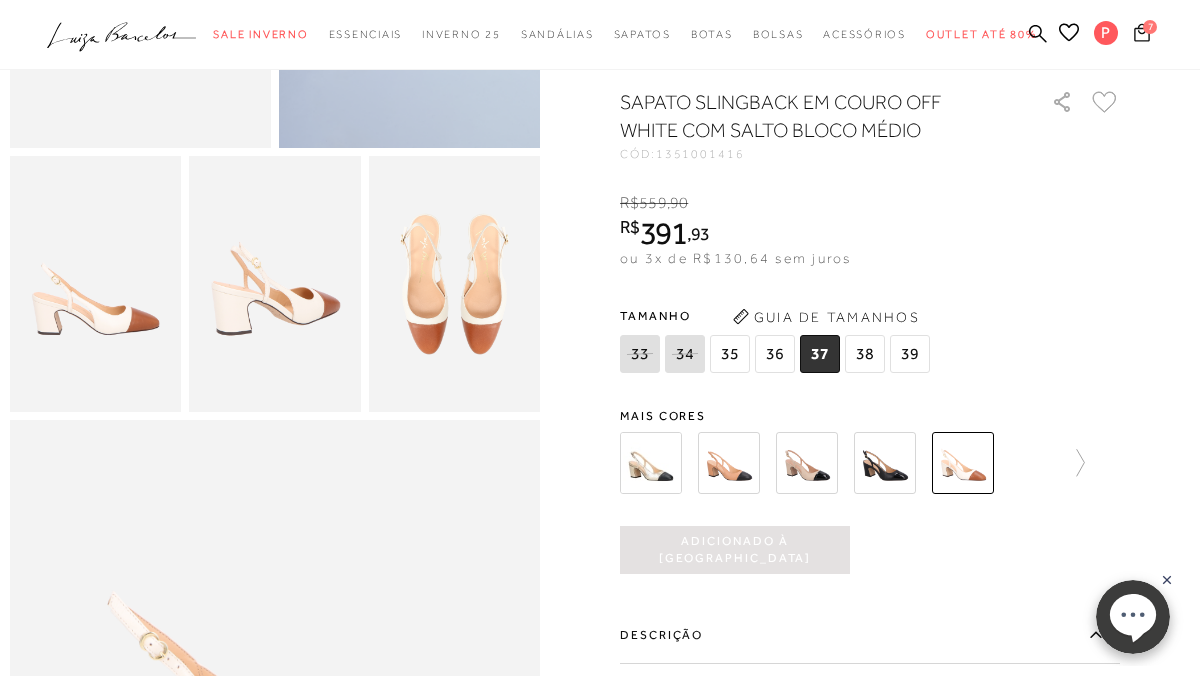 click on "7" at bounding box center [1151, 24] 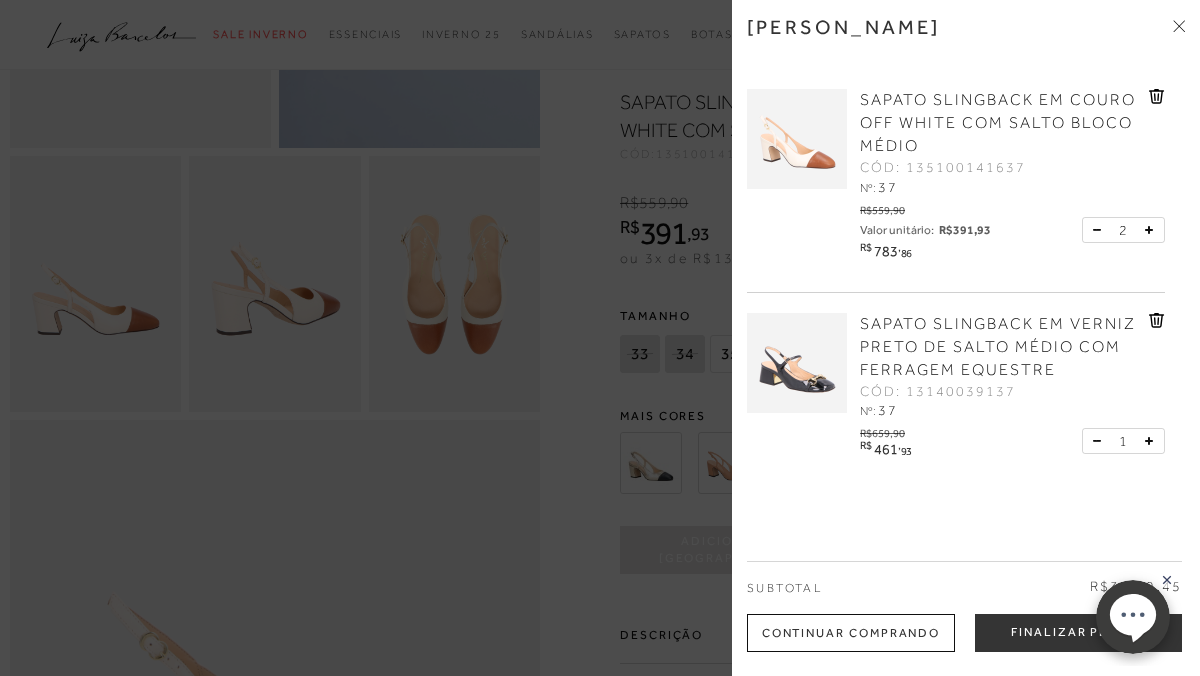 click 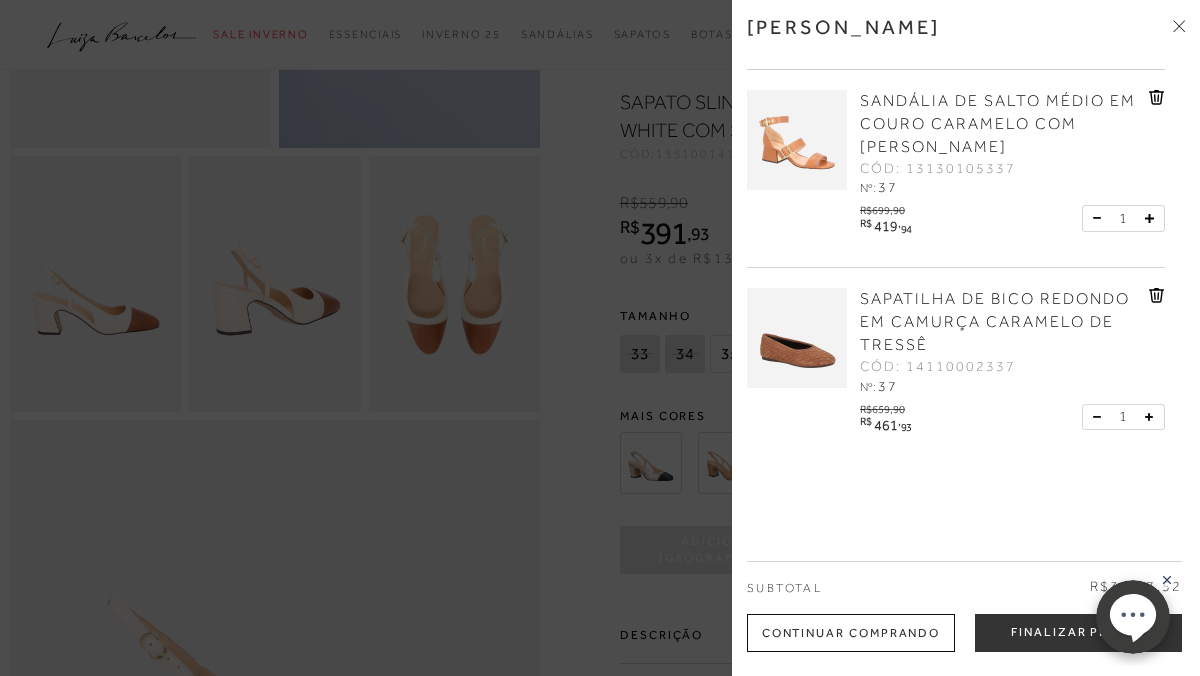 scroll, scrollTop: 600, scrollLeft: 0, axis: vertical 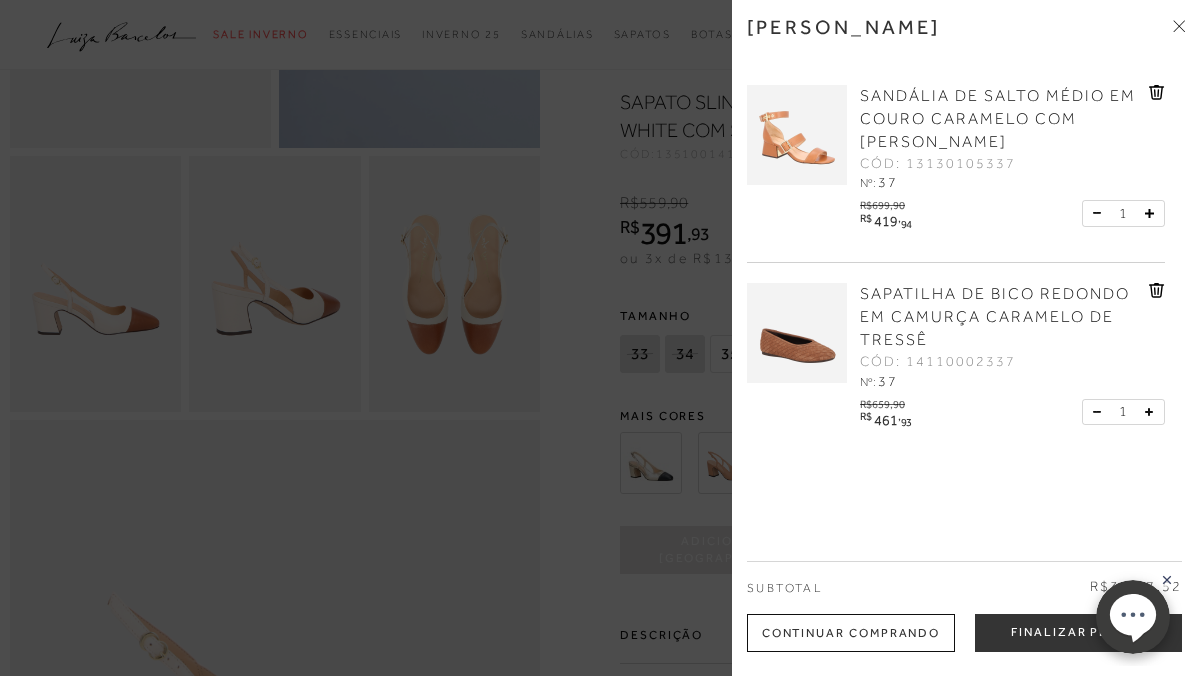 click 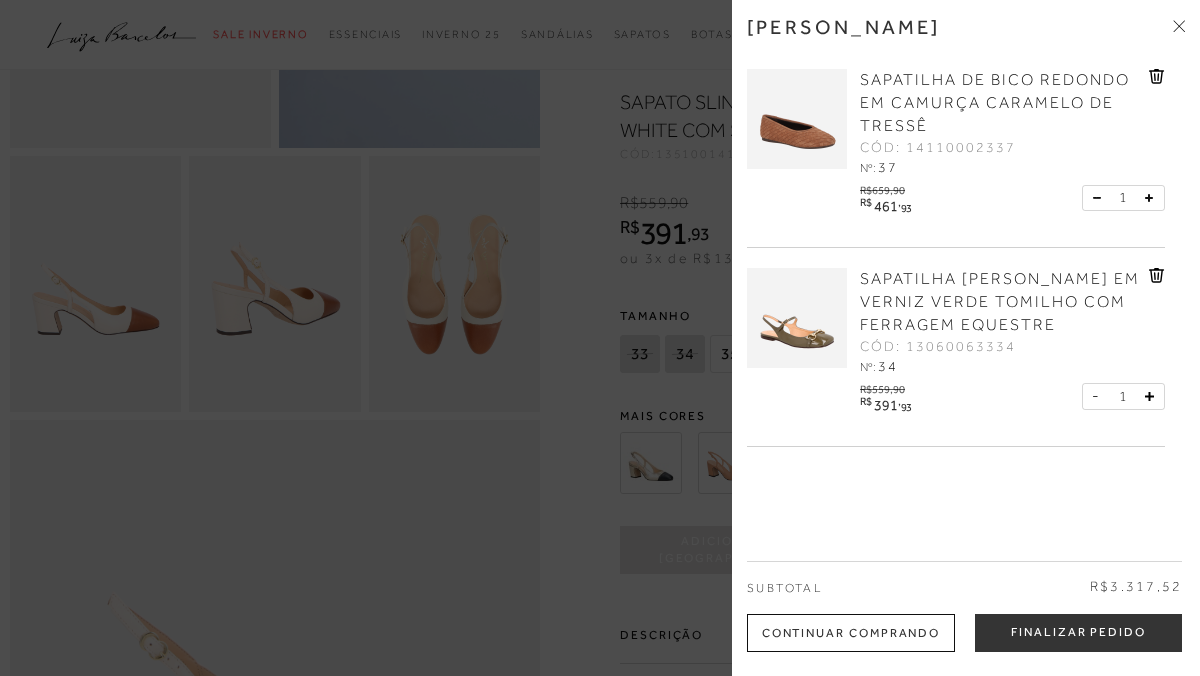 scroll, scrollTop: 815, scrollLeft: 0, axis: vertical 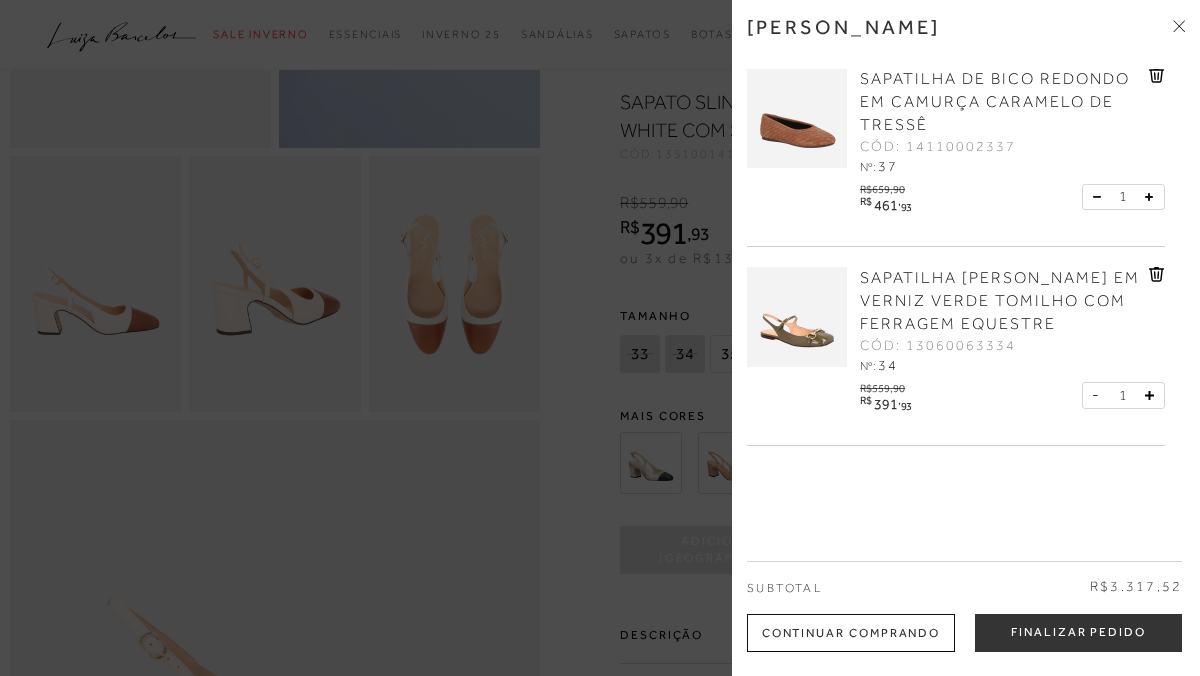 click 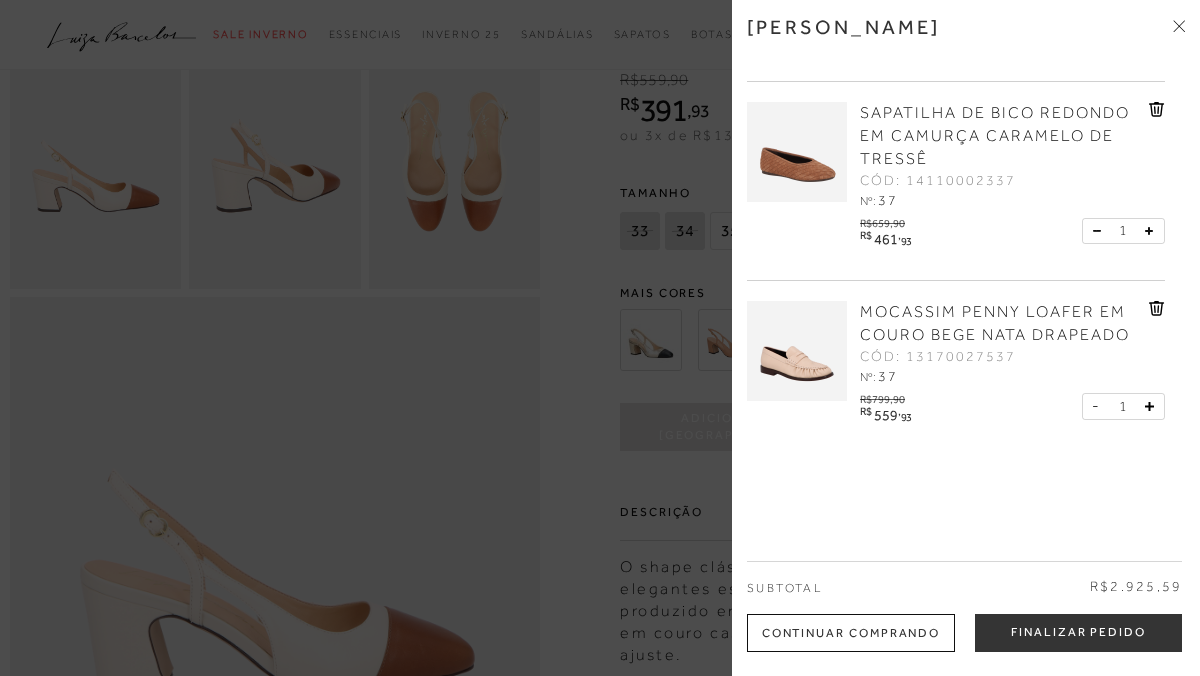 scroll, scrollTop: 543, scrollLeft: 0, axis: vertical 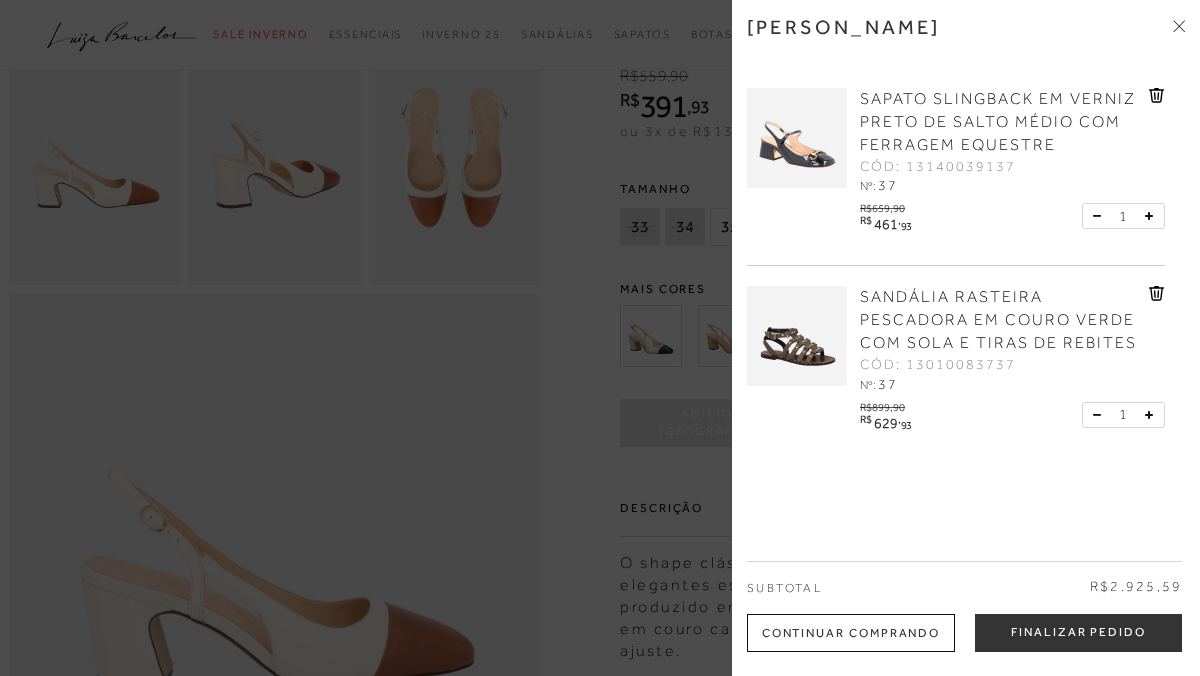 click at bounding box center [797, 336] 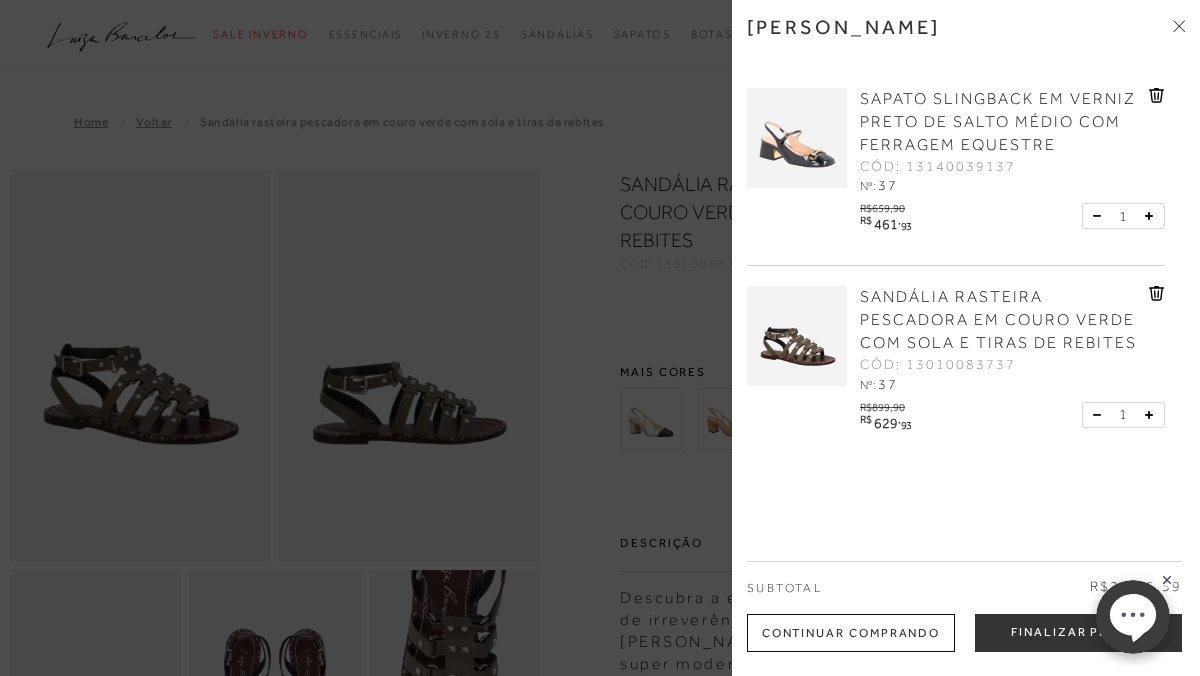 scroll, scrollTop: 0, scrollLeft: 0, axis: both 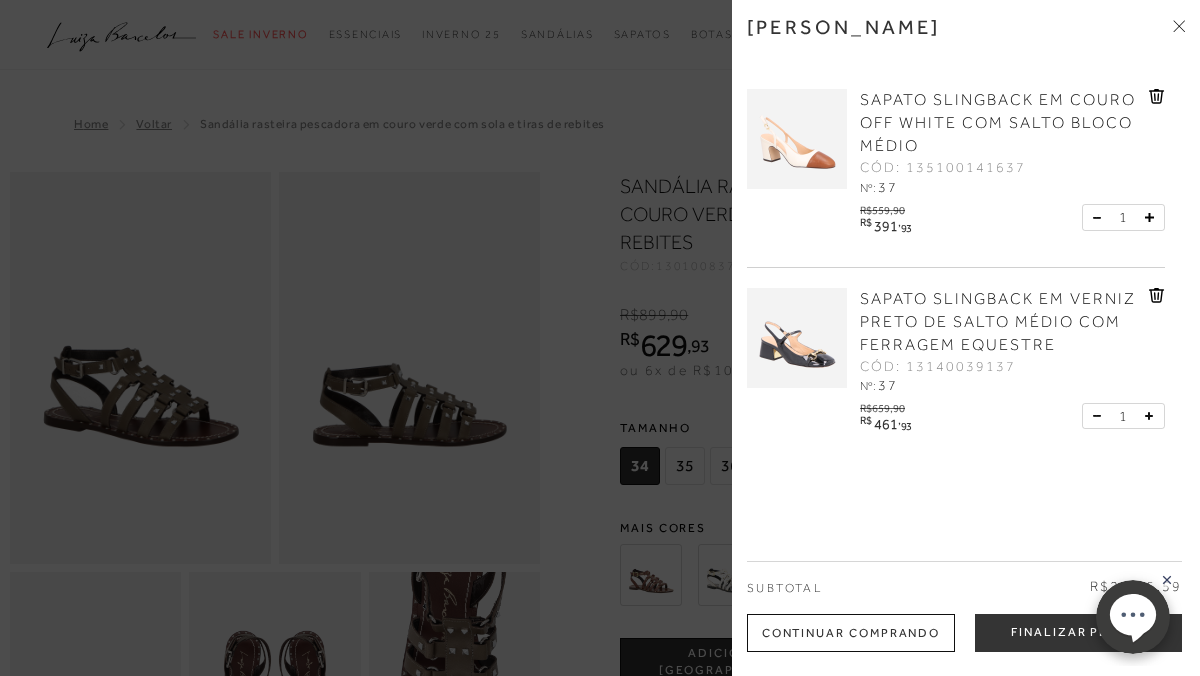 click 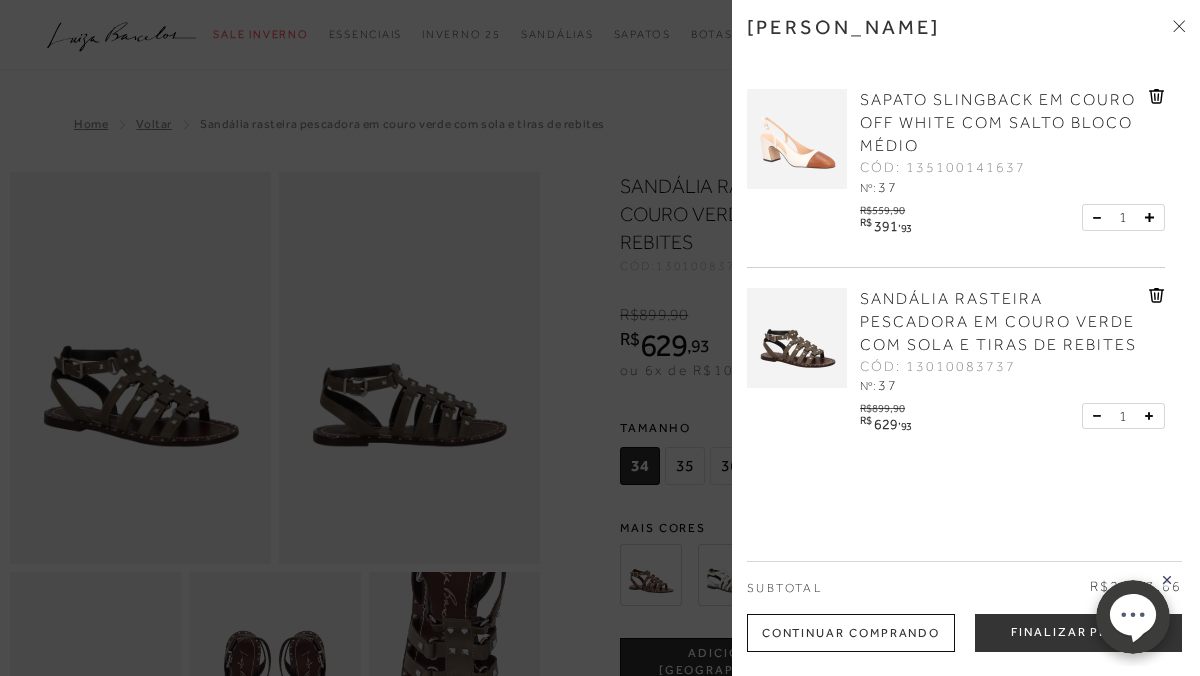 click at bounding box center (1101, 416) 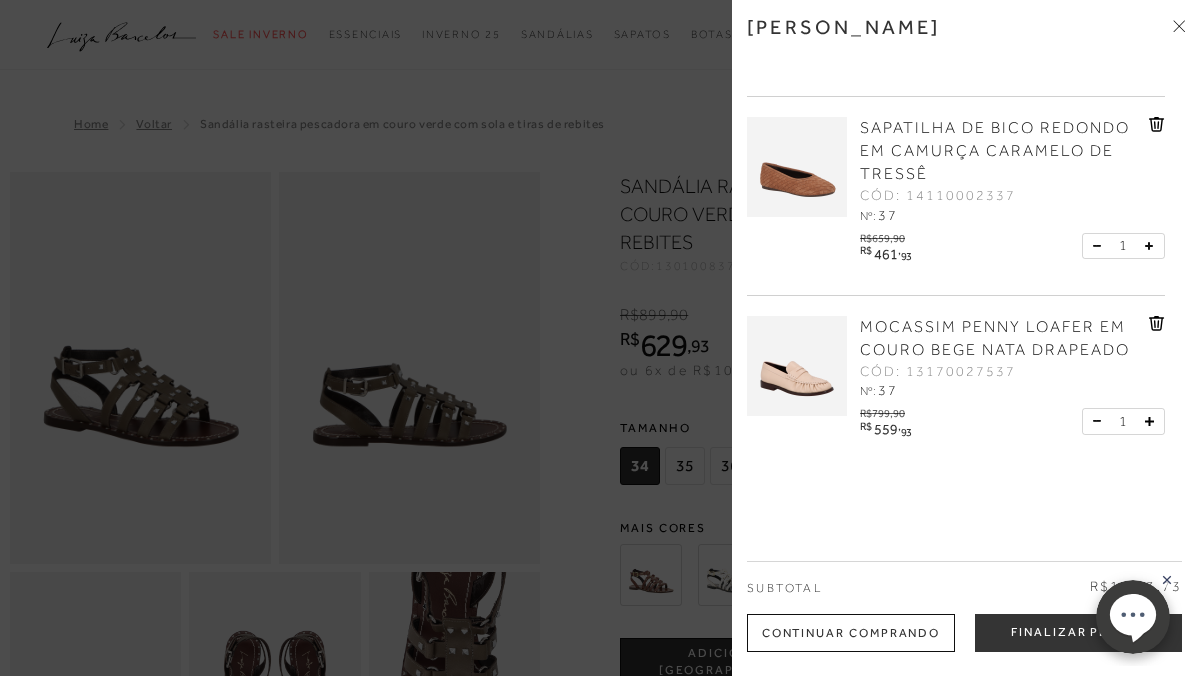 scroll, scrollTop: 384, scrollLeft: 0, axis: vertical 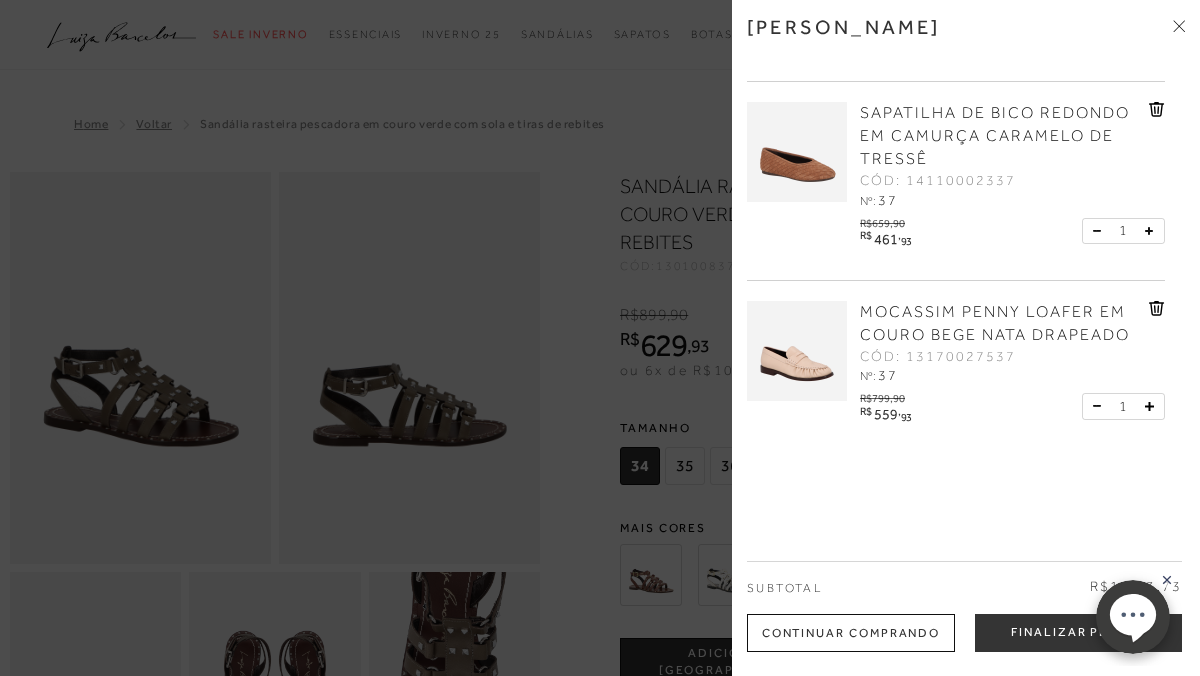 click 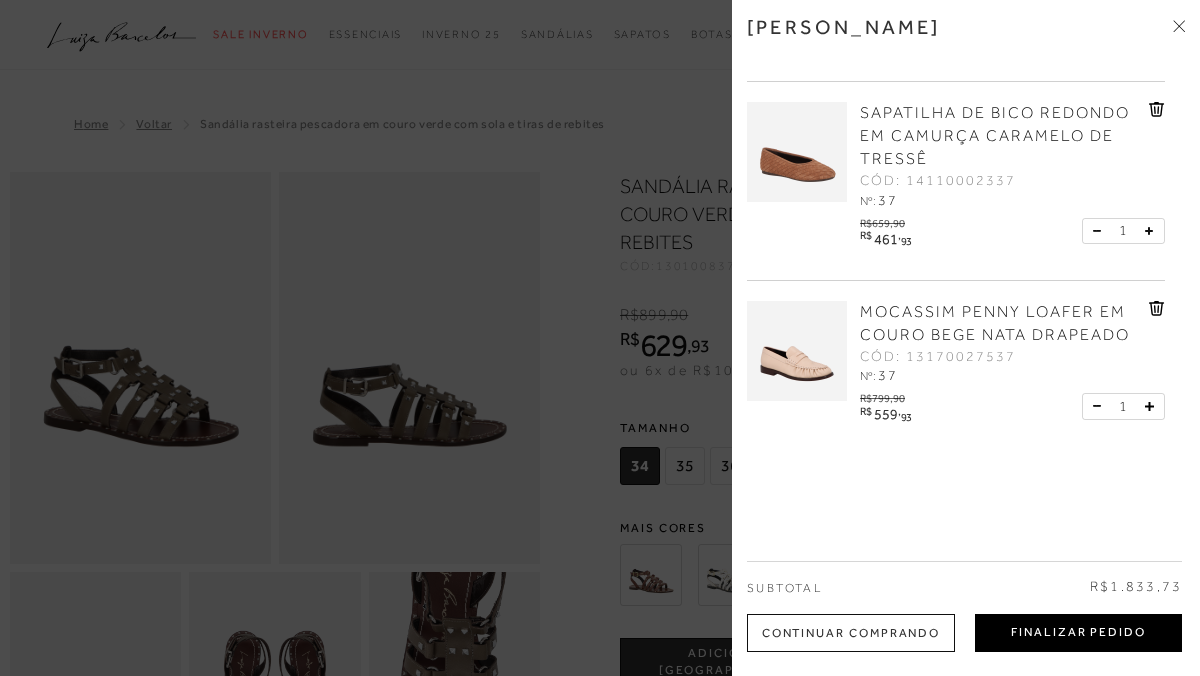 click on "Finalizar Pedido" at bounding box center (1078, 633) 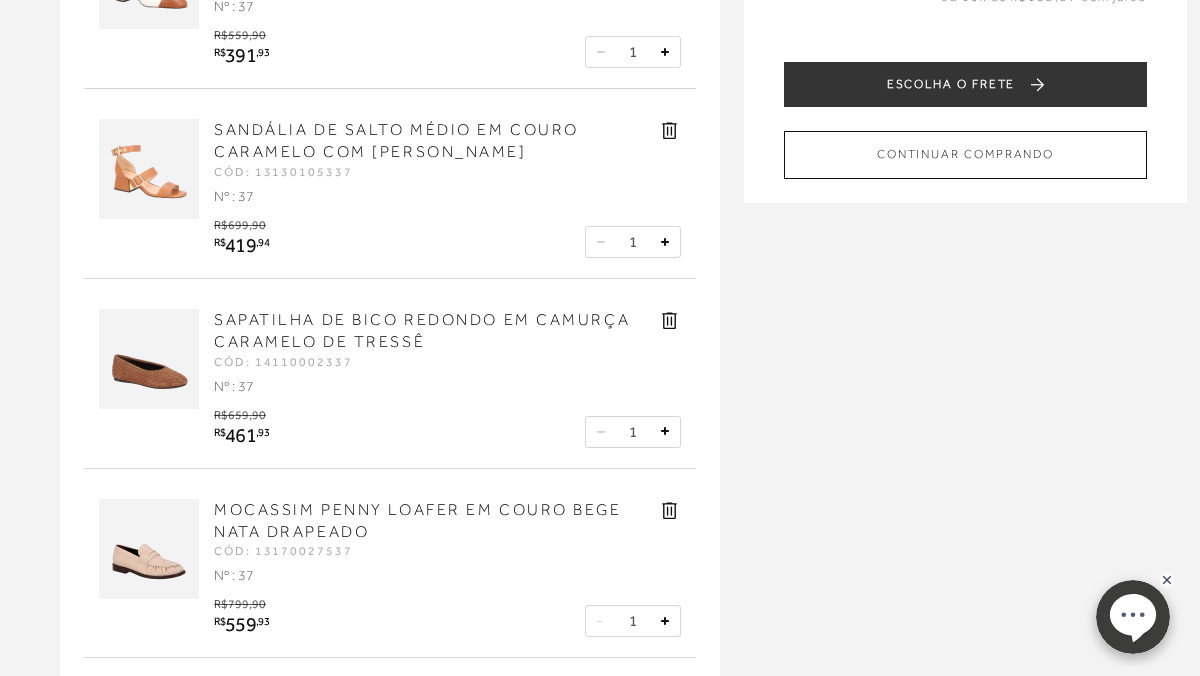 scroll, scrollTop: 0, scrollLeft: 0, axis: both 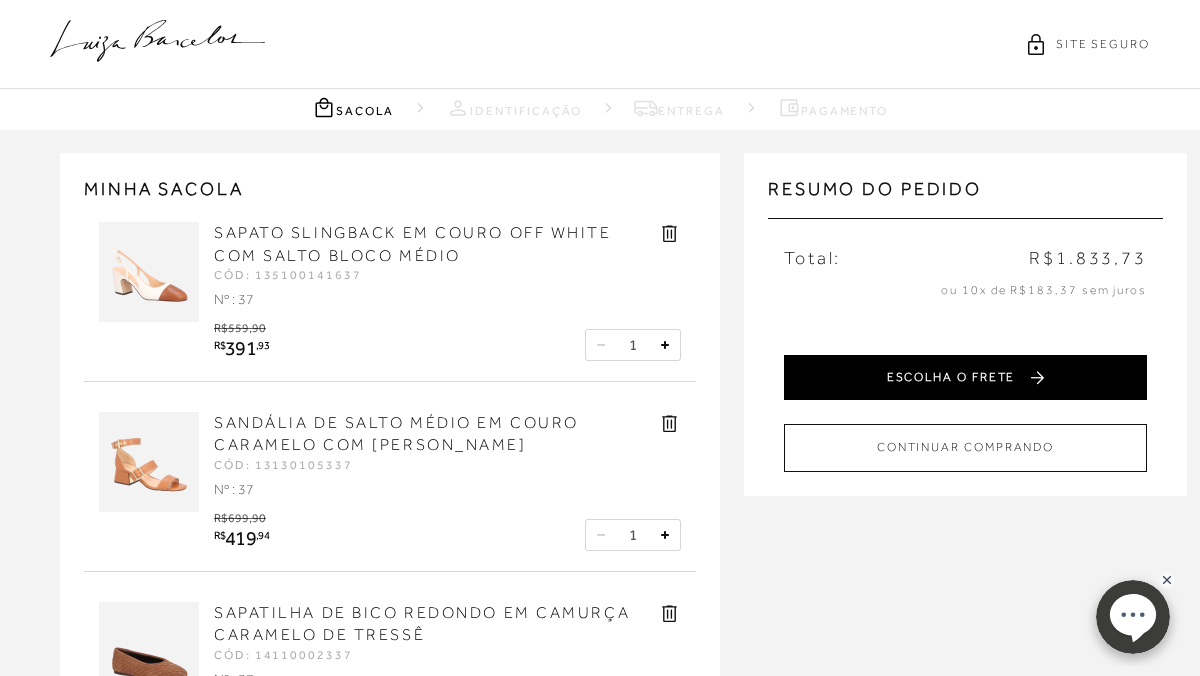 click on "ESCOLHA O FRETE" at bounding box center [965, 377] 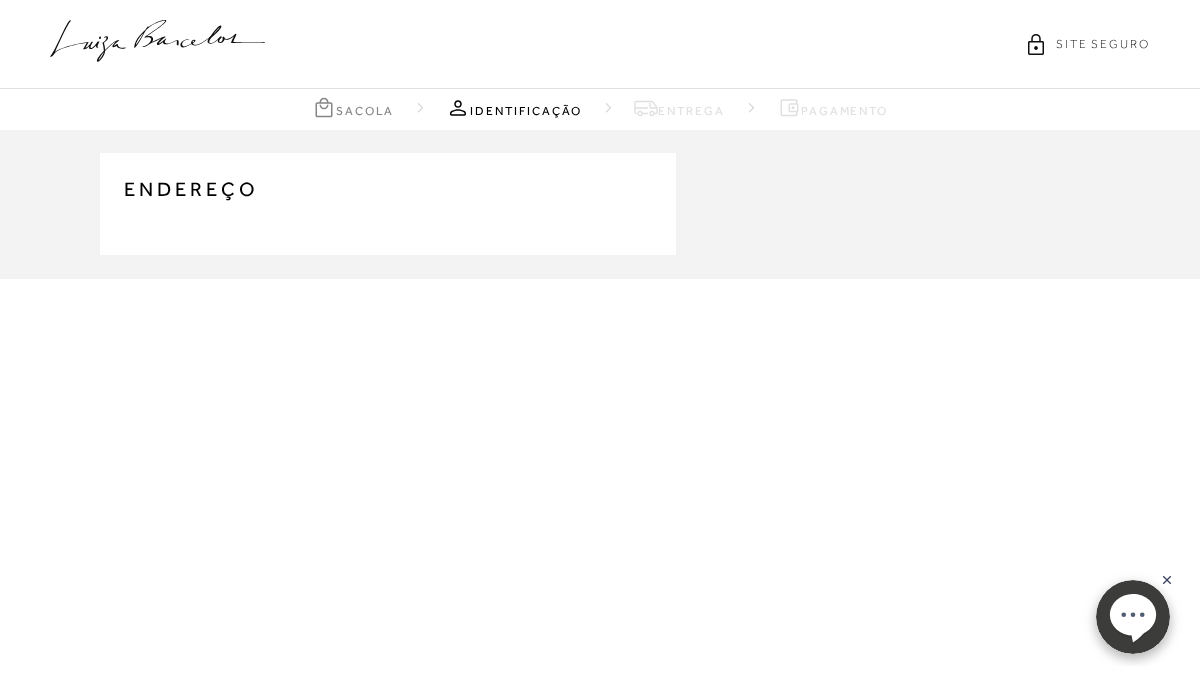 type on "[PHONE_NUMBER]" 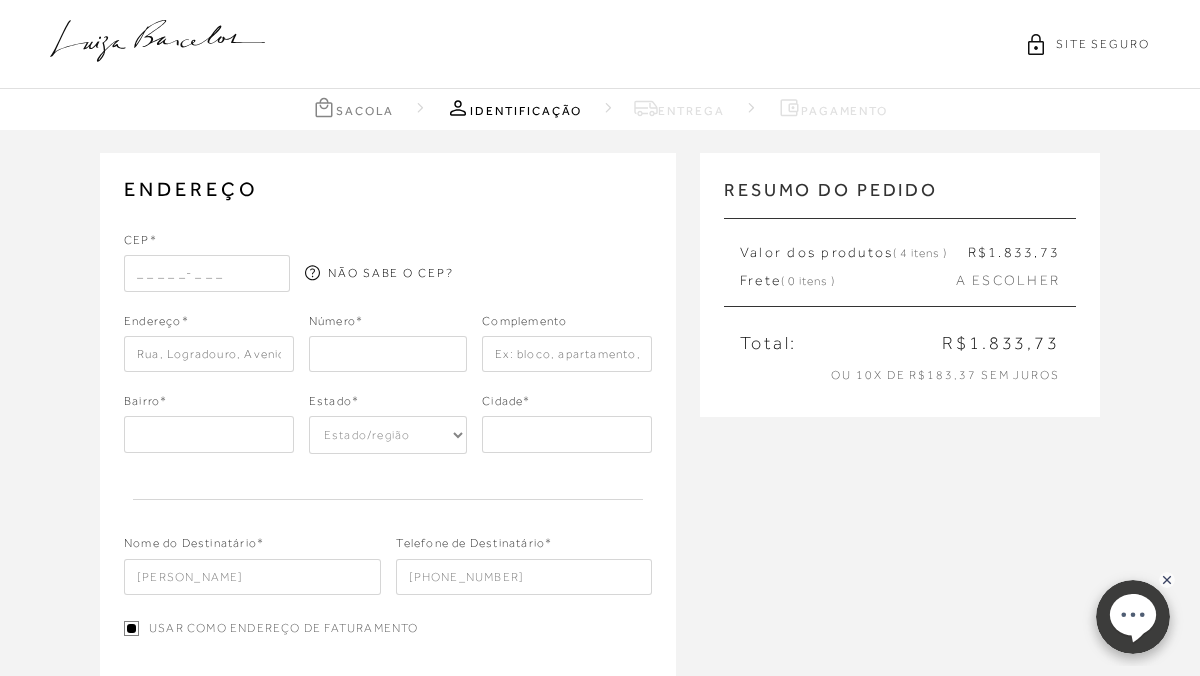 click at bounding box center (207, 273) 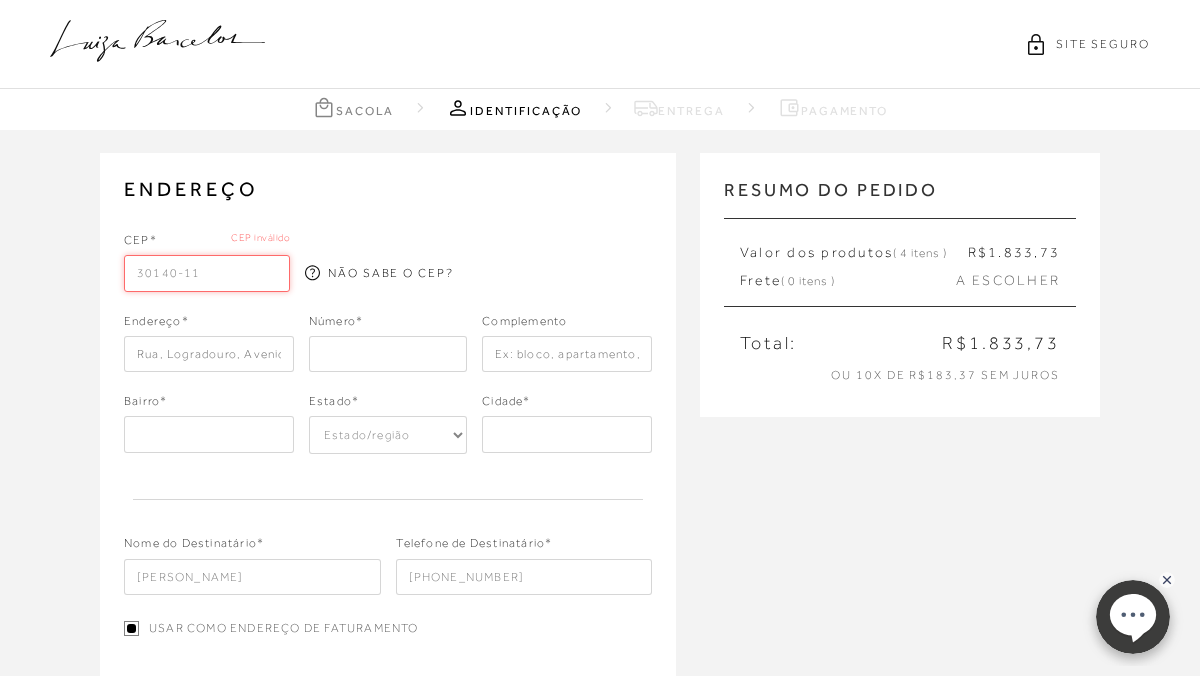 type on "30140-118" 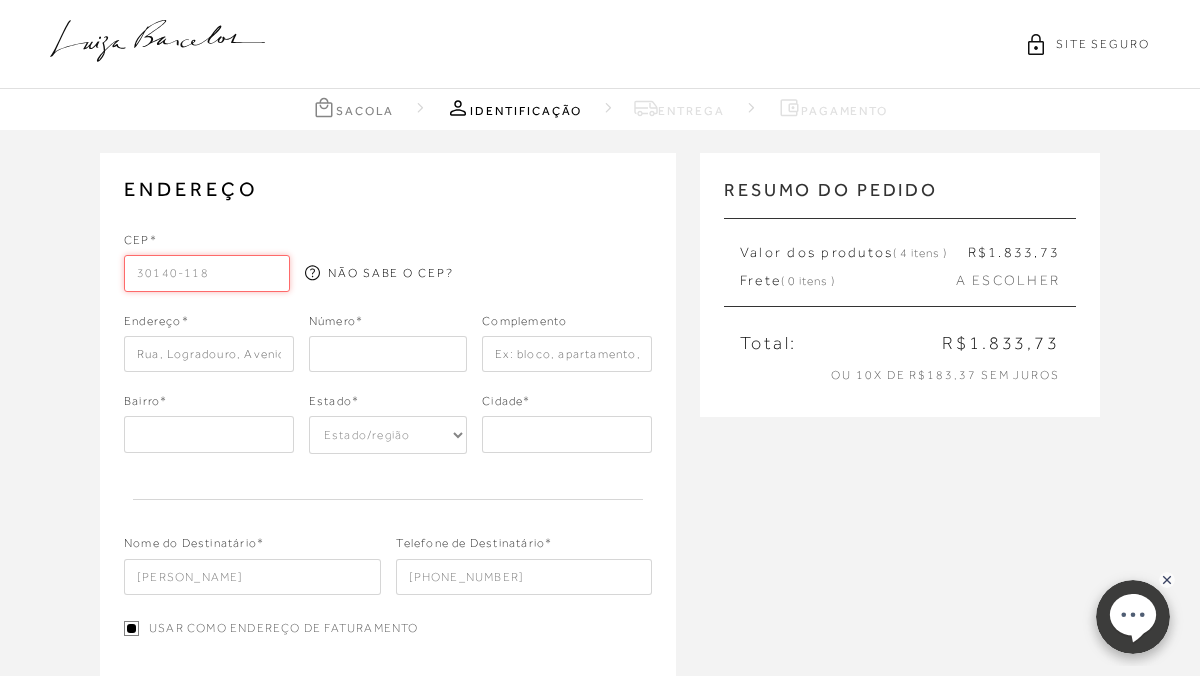type on "[GEOGRAPHIC_DATA]" 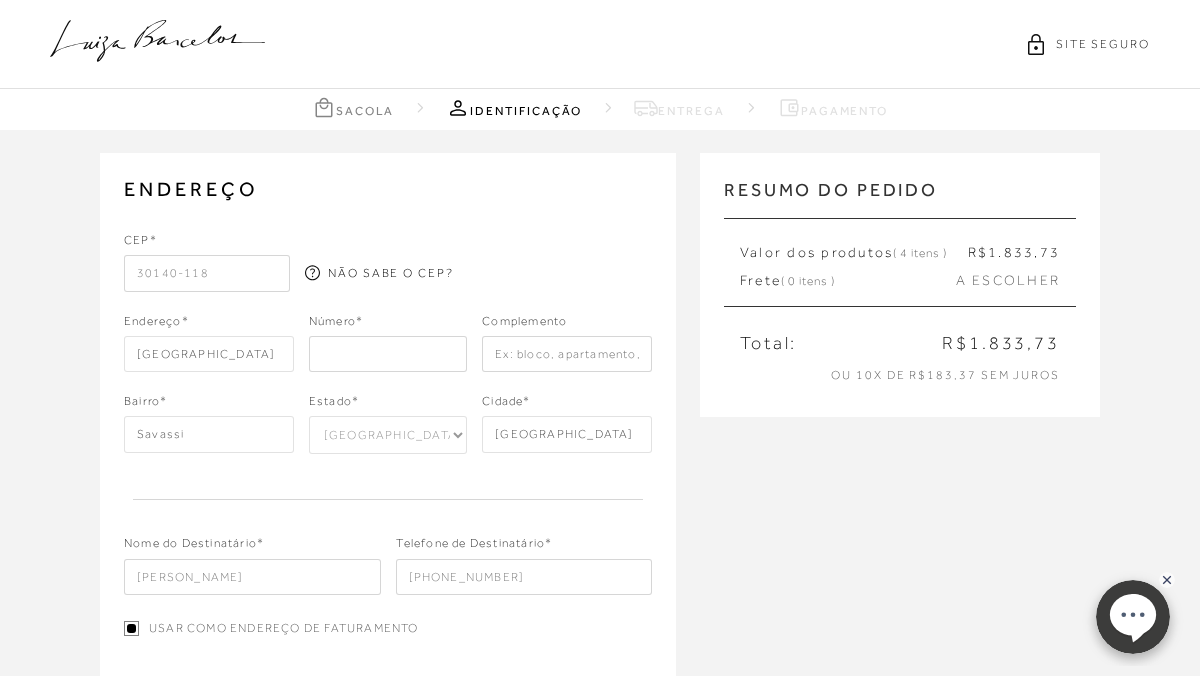 type on "30140-118" 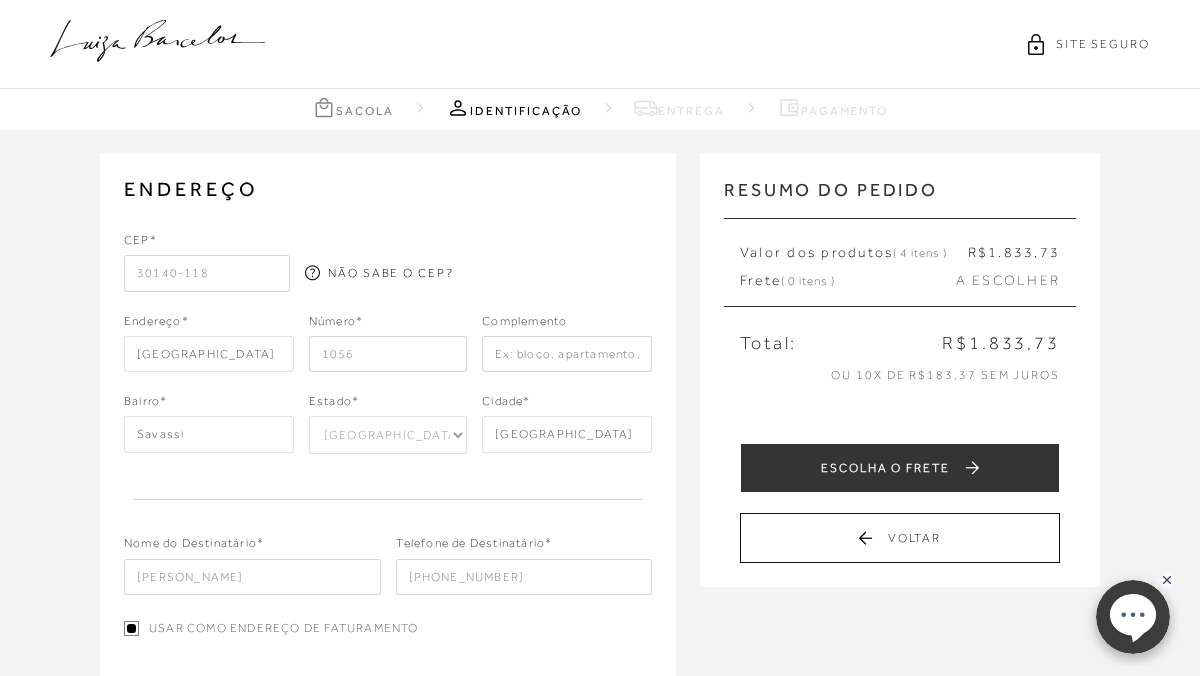 type on "1056" 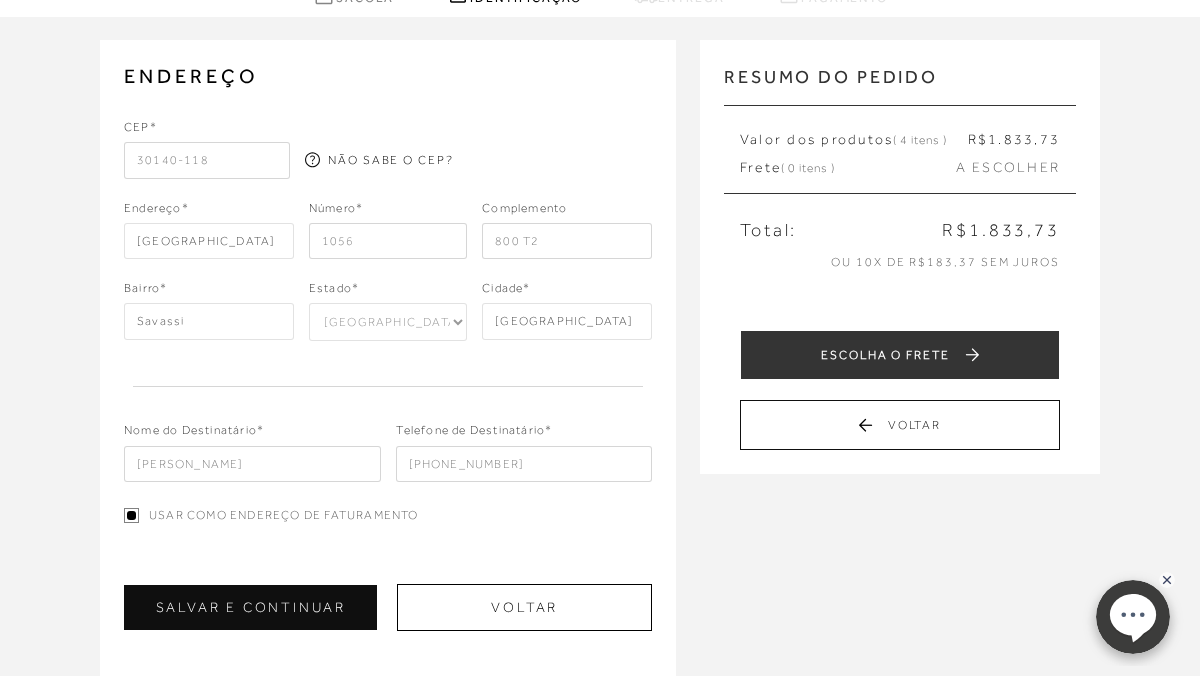 scroll, scrollTop: 123, scrollLeft: 0, axis: vertical 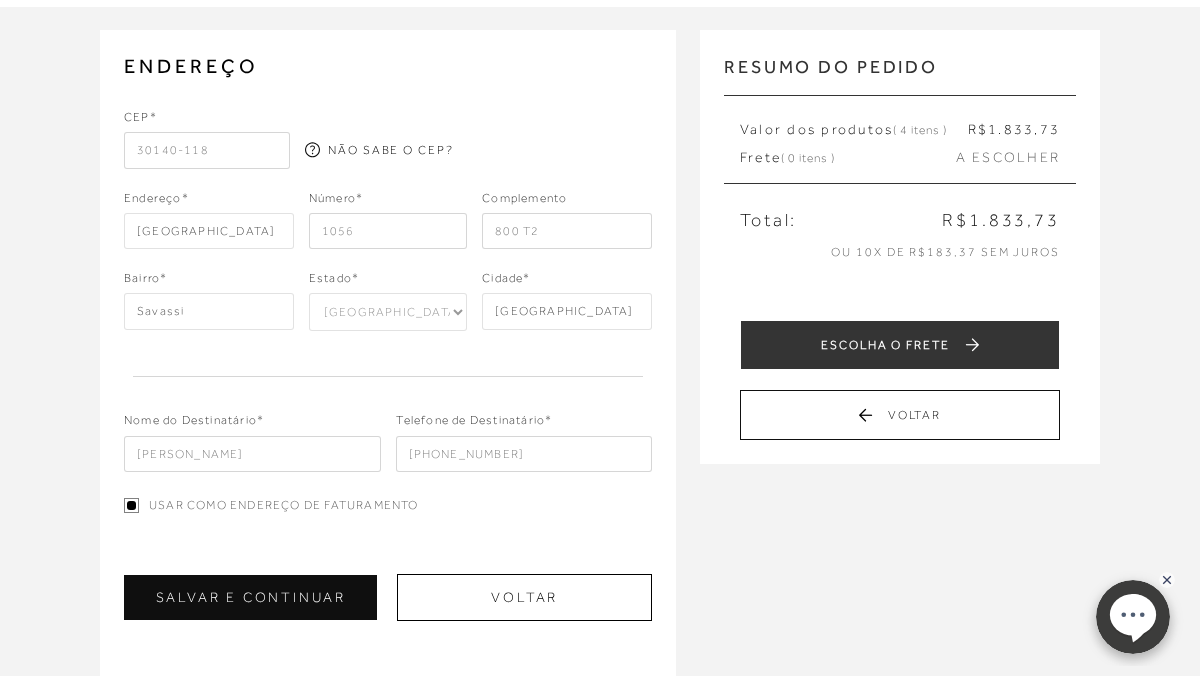 type on "800 T2" 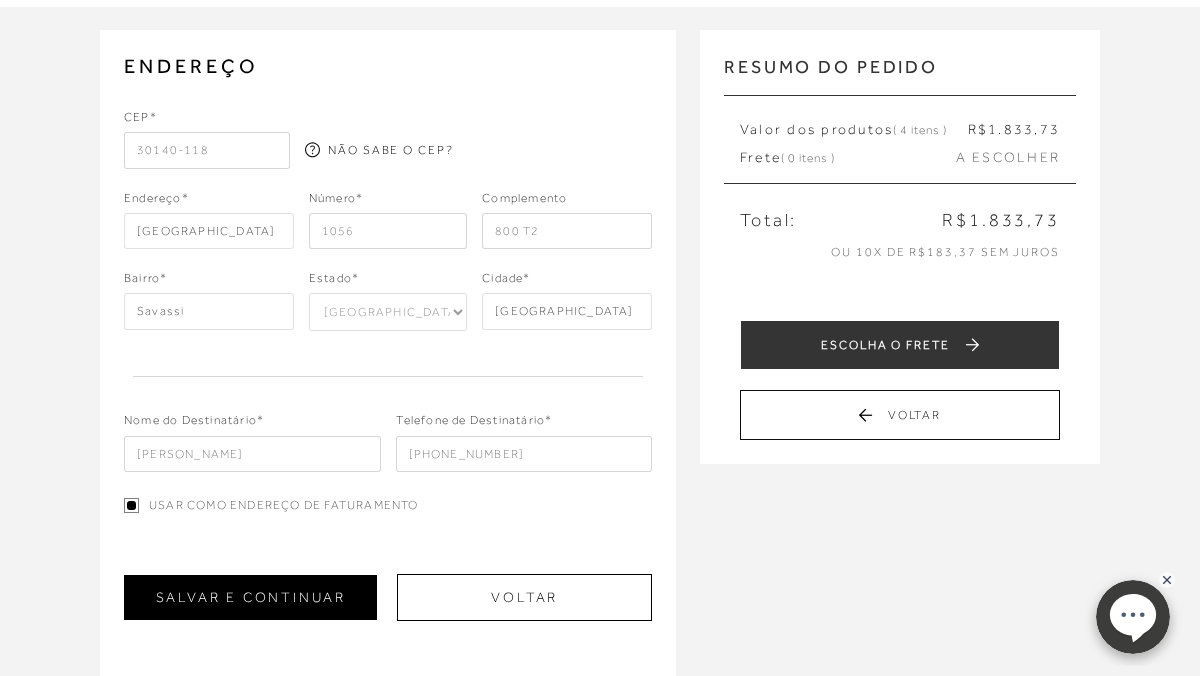 type on "[PERSON_NAME]" 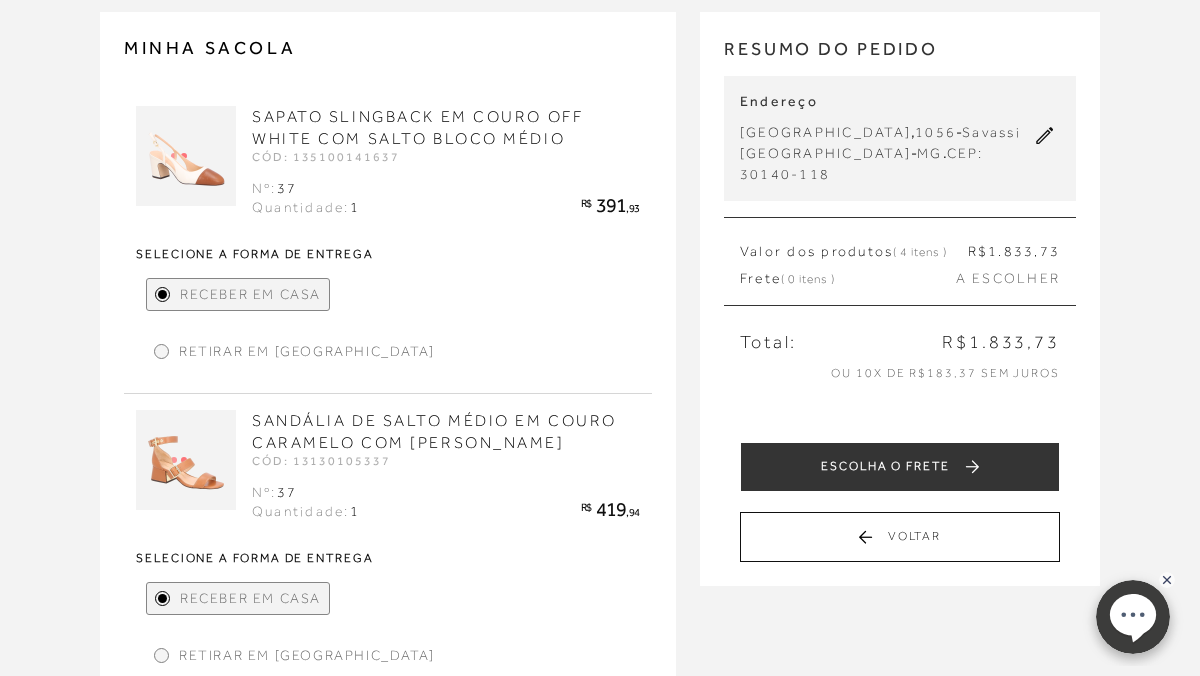 scroll, scrollTop: 139, scrollLeft: 0, axis: vertical 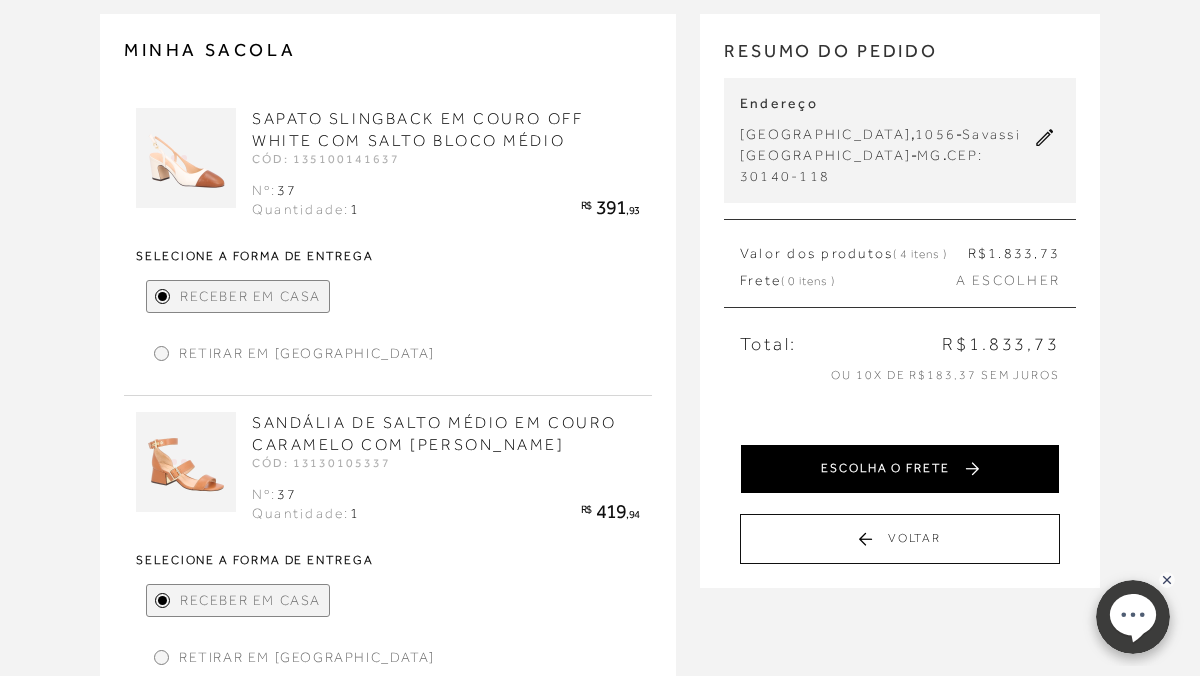 click on "ESCOLHA O FRETE" at bounding box center [900, 469] 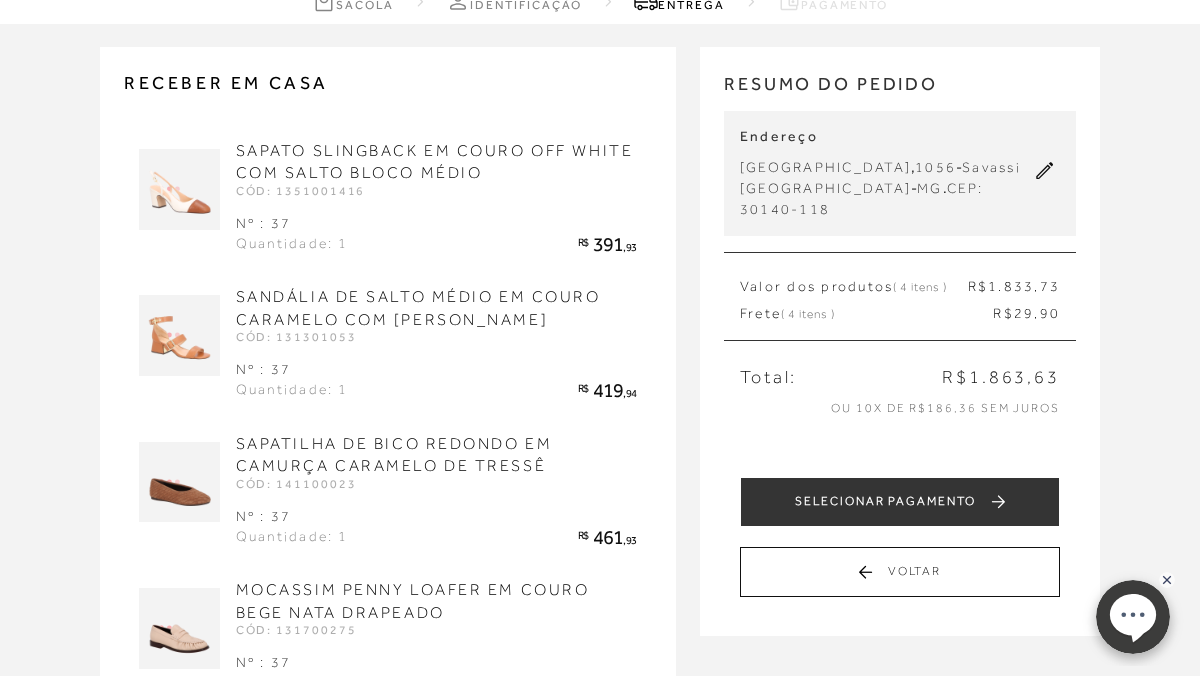 scroll, scrollTop: 107, scrollLeft: 0, axis: vertical 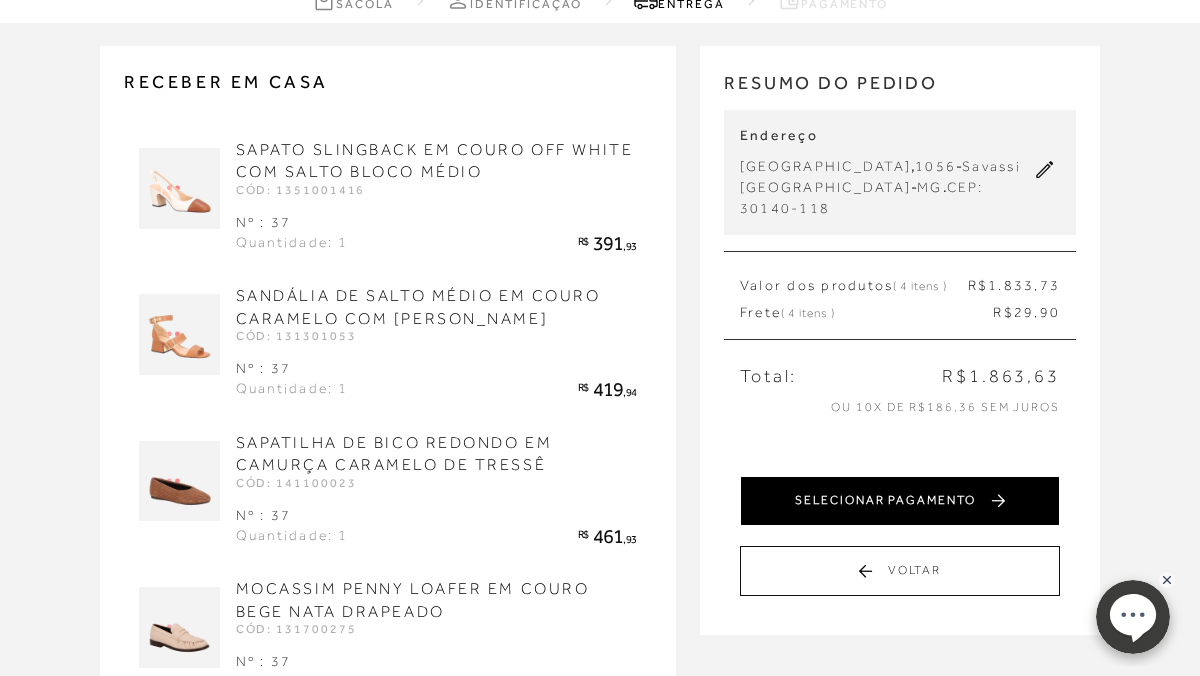 click on "SELECIONAR PAGAMENTO" at bounding box center [900, 501] 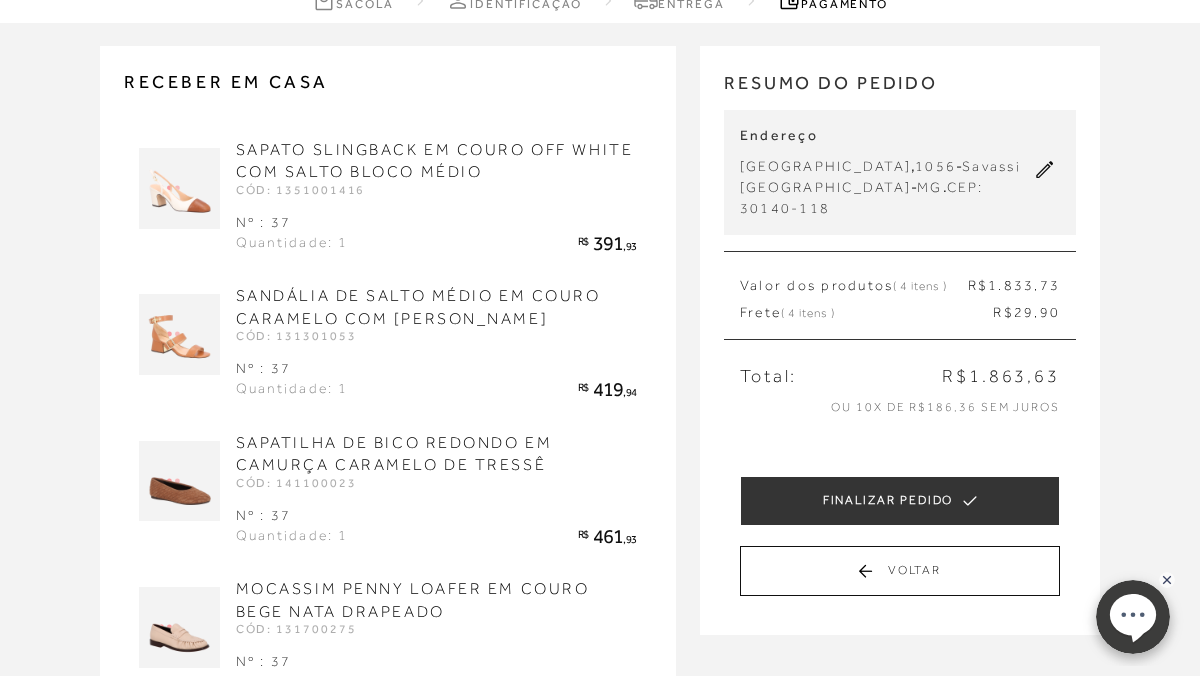 scroll, scrollTop: 0, scrollLeft: 0, axis: both 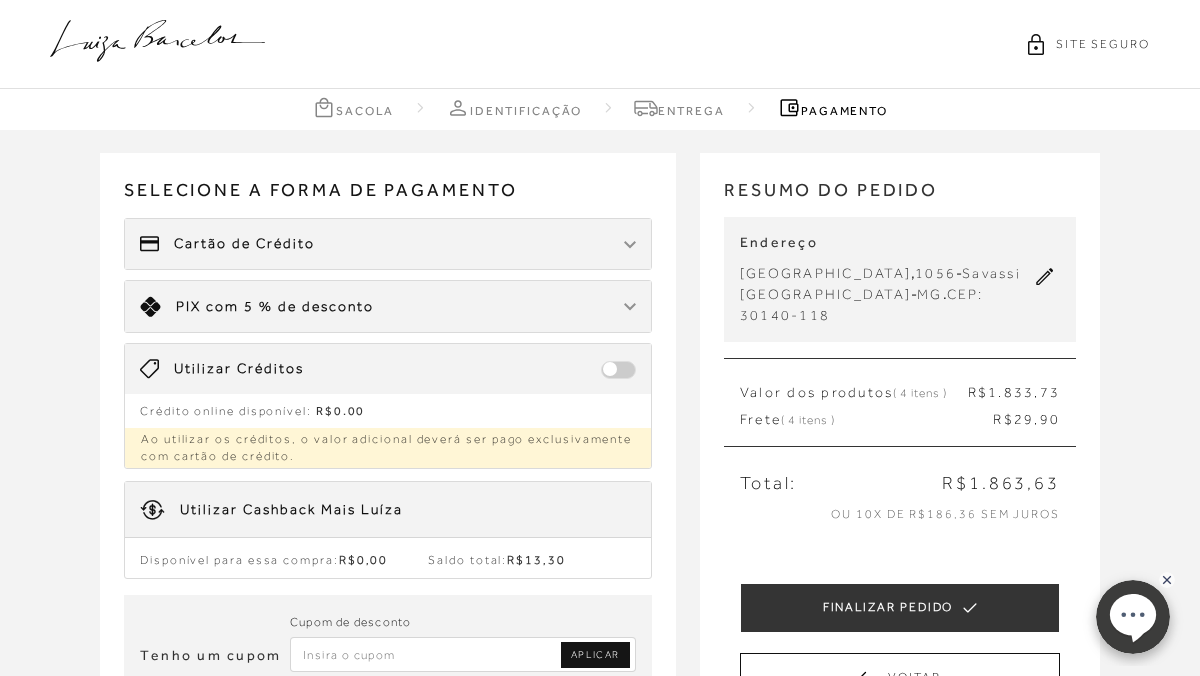 click on "Cartão de Crédito" at bounding box center (388, 244) 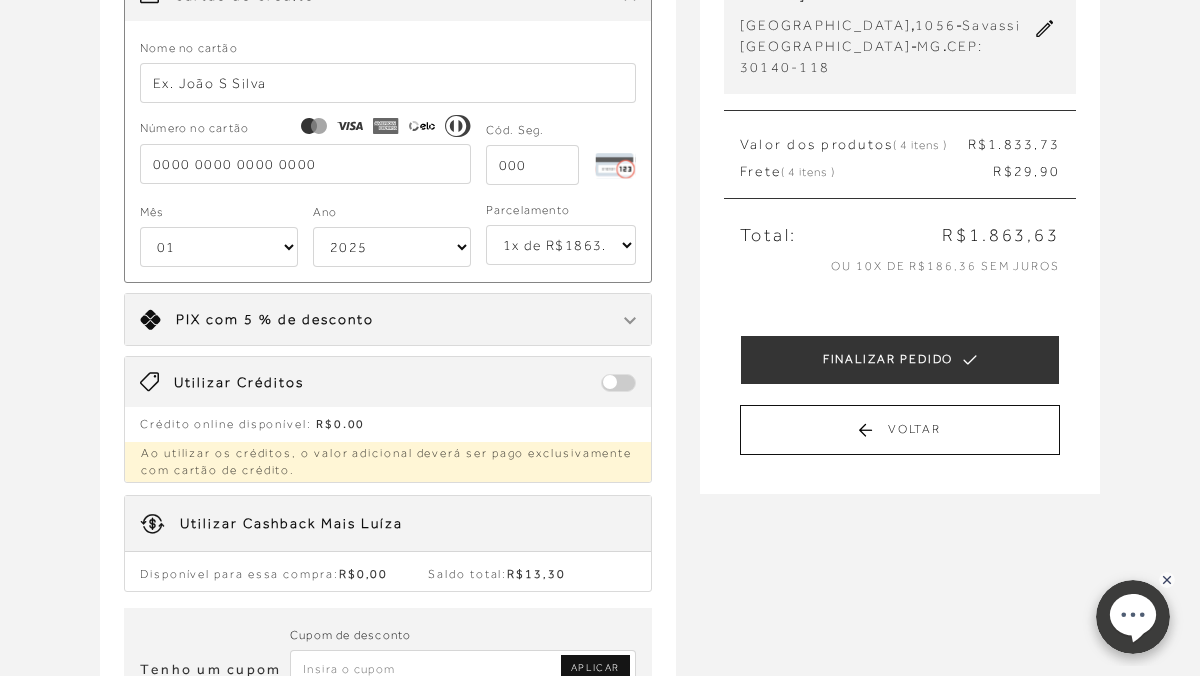 scroll, scrollTop: 256, scrollLeft: 0, axis: vertical 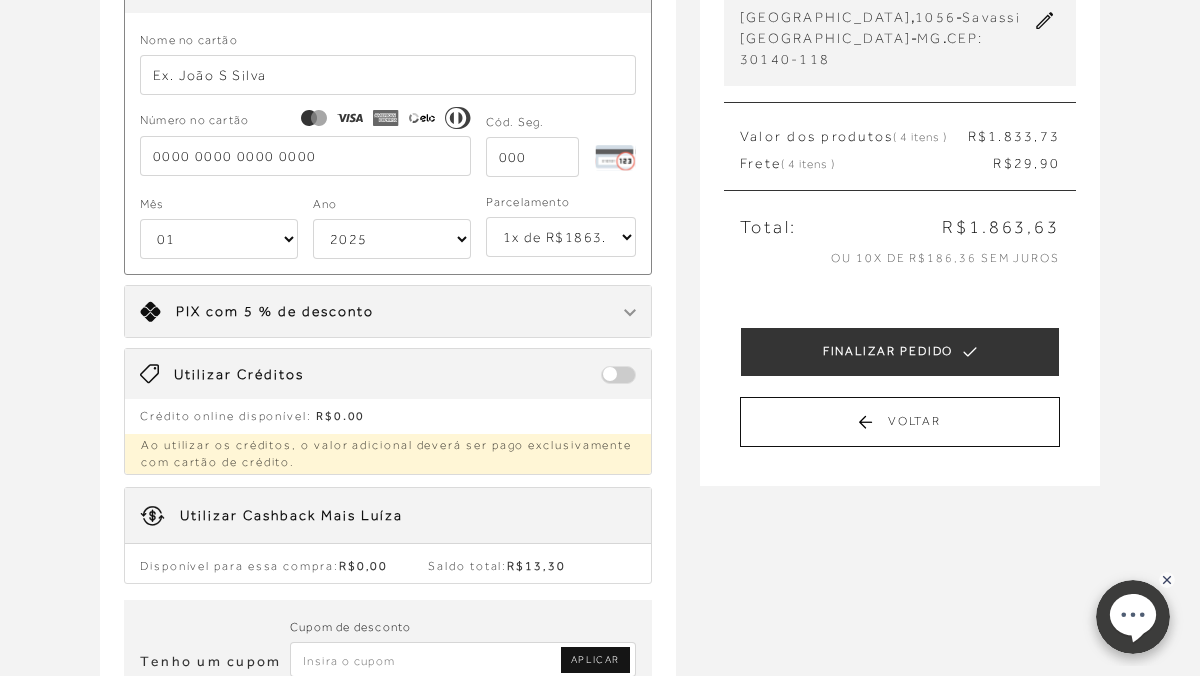 click on "Saldo total:  R$13,30" at bounding box center (497, 566) 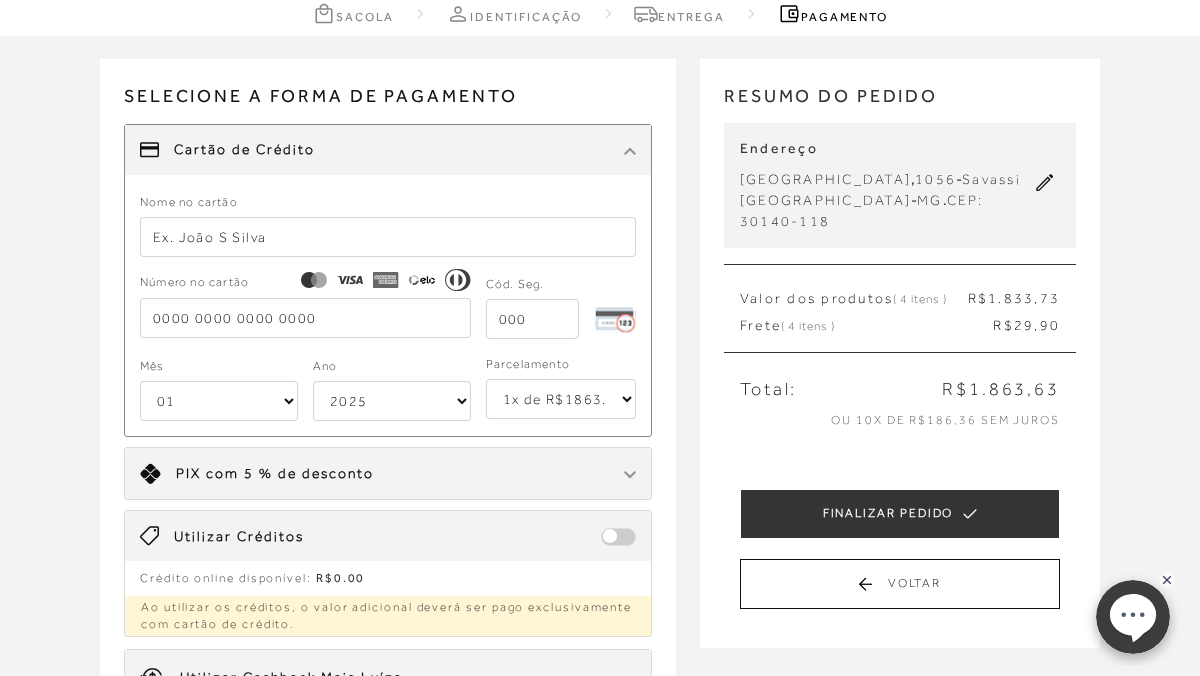 scroll, scrollTop: 43, scrollLeft: 0, axis: vertical 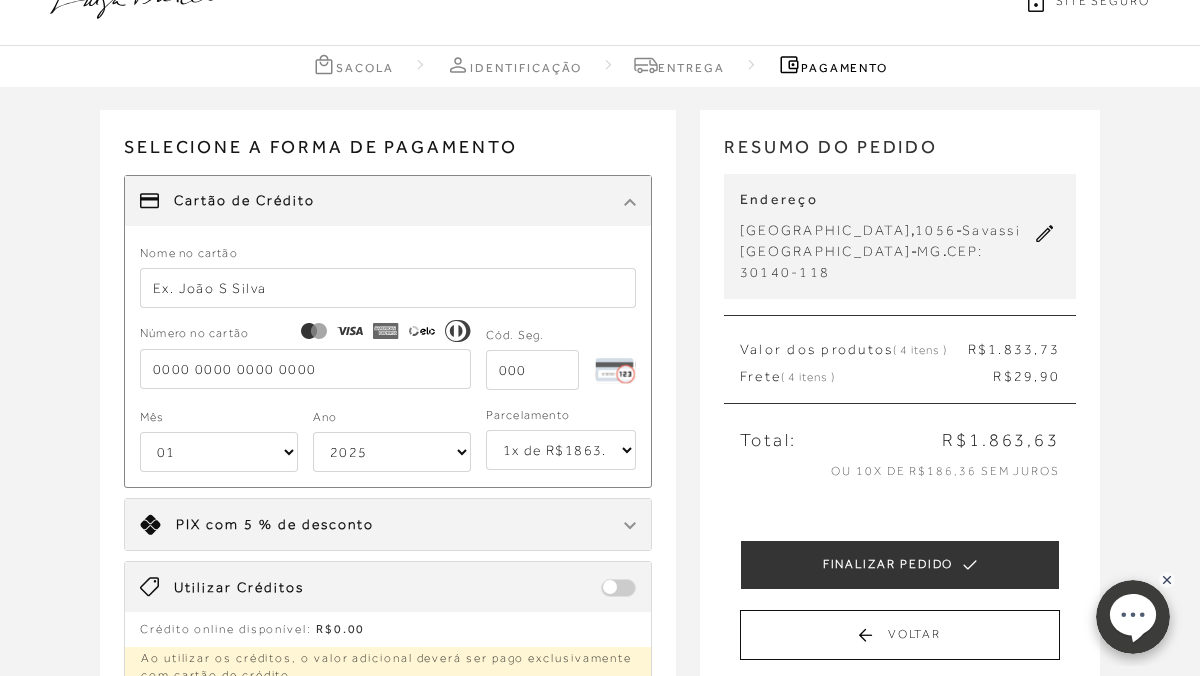 click at bounding box center [630, 202] 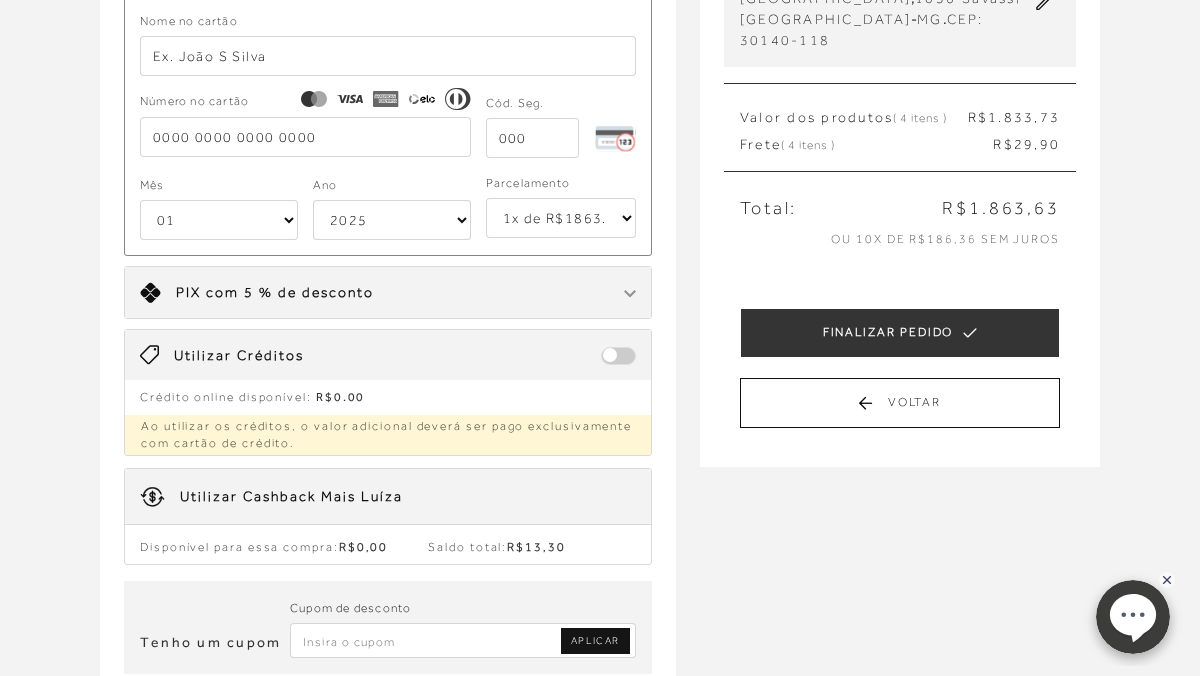 scroll, scrollTop: 290, scrollLeft: 0, axis: vertical 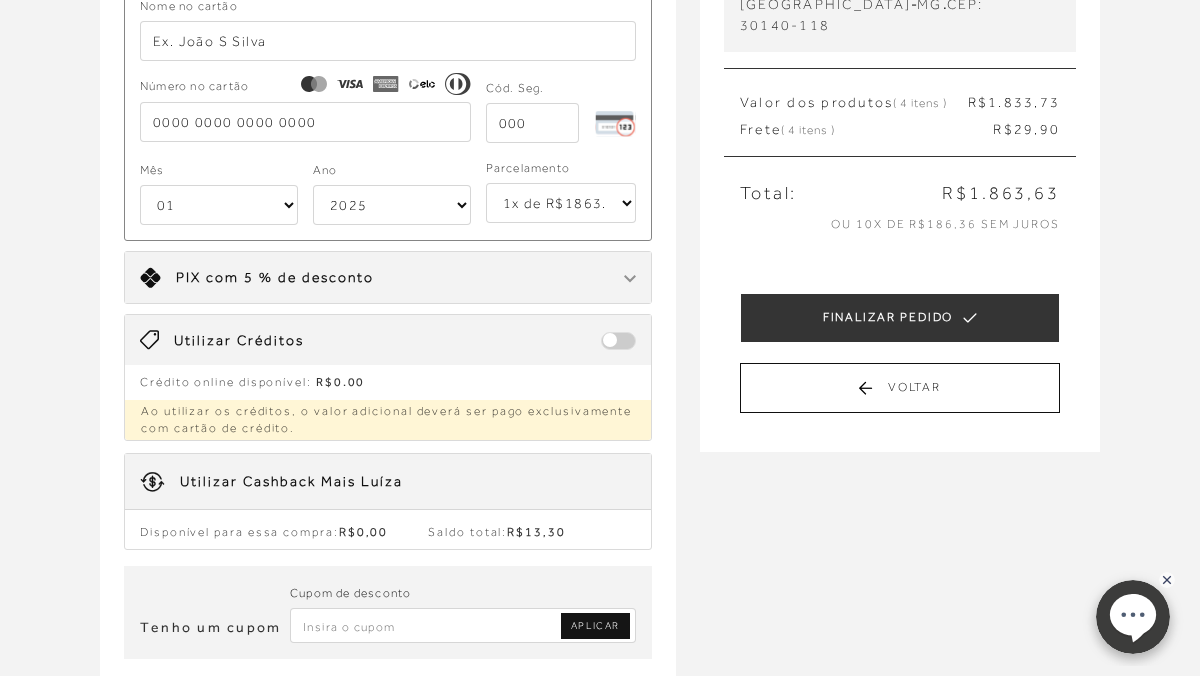click on "R$13,30" at bounding box center (536, 532) 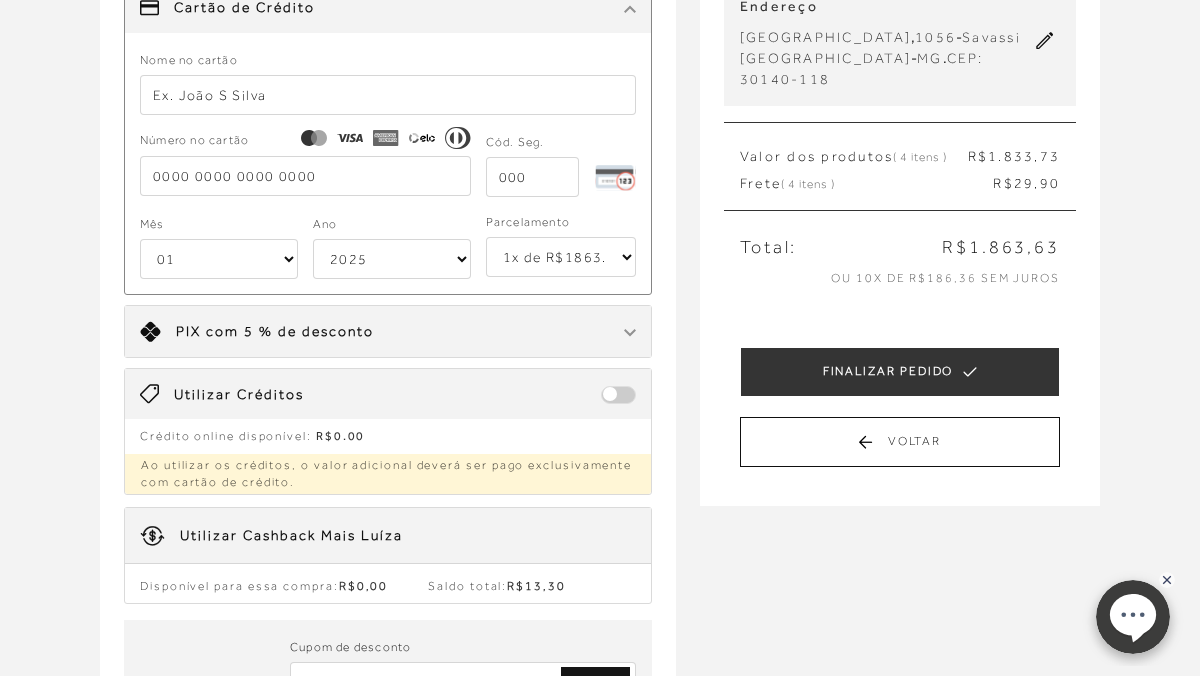 scroll, scrollTop: 237, scrollLeft: 0, axis: vertical 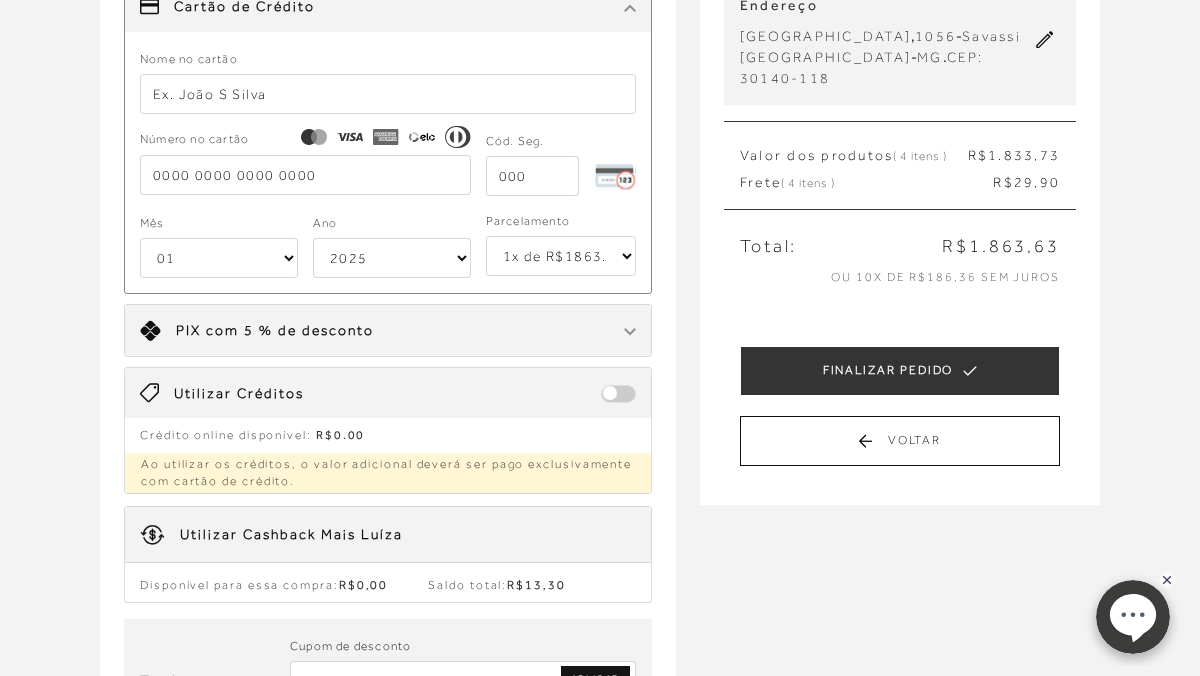 click at bounding box center (388, 94) 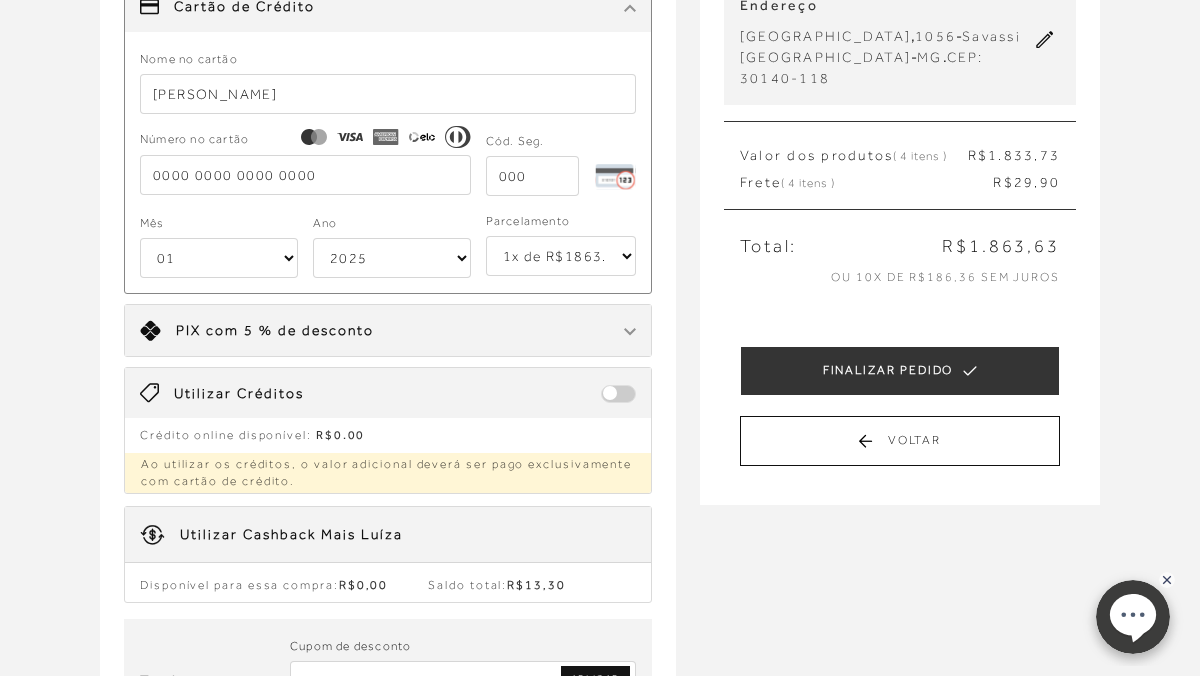 type on "[CREDIT_CARD_NUMBER]" 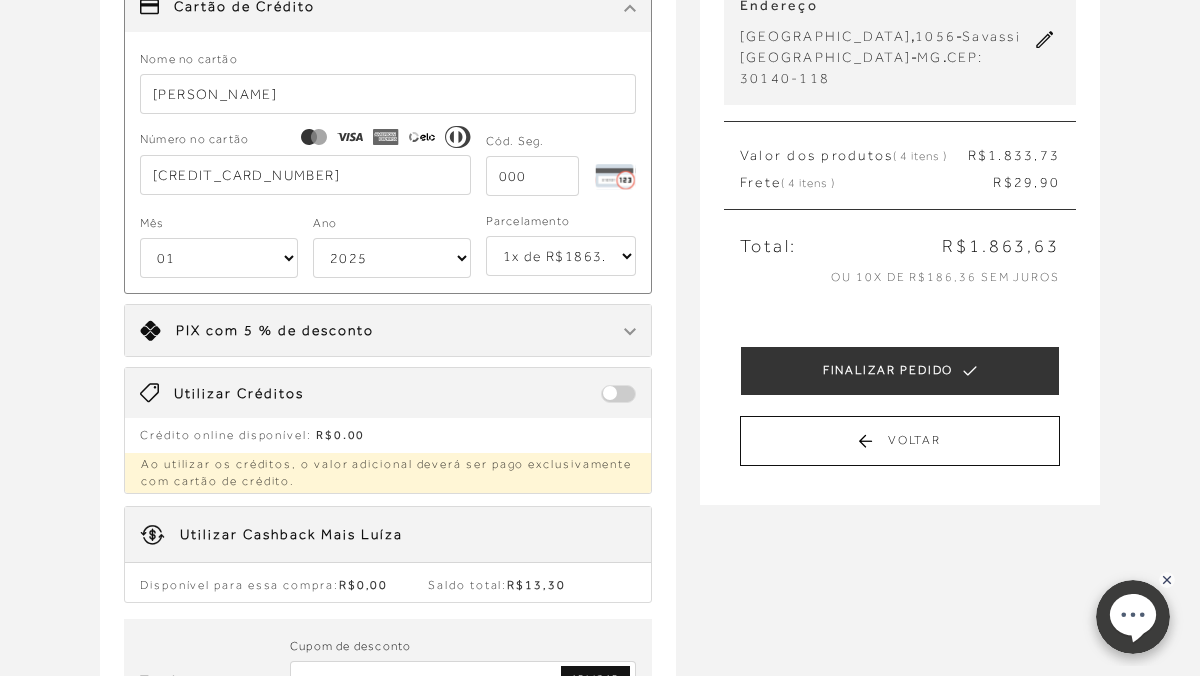 type on "234" 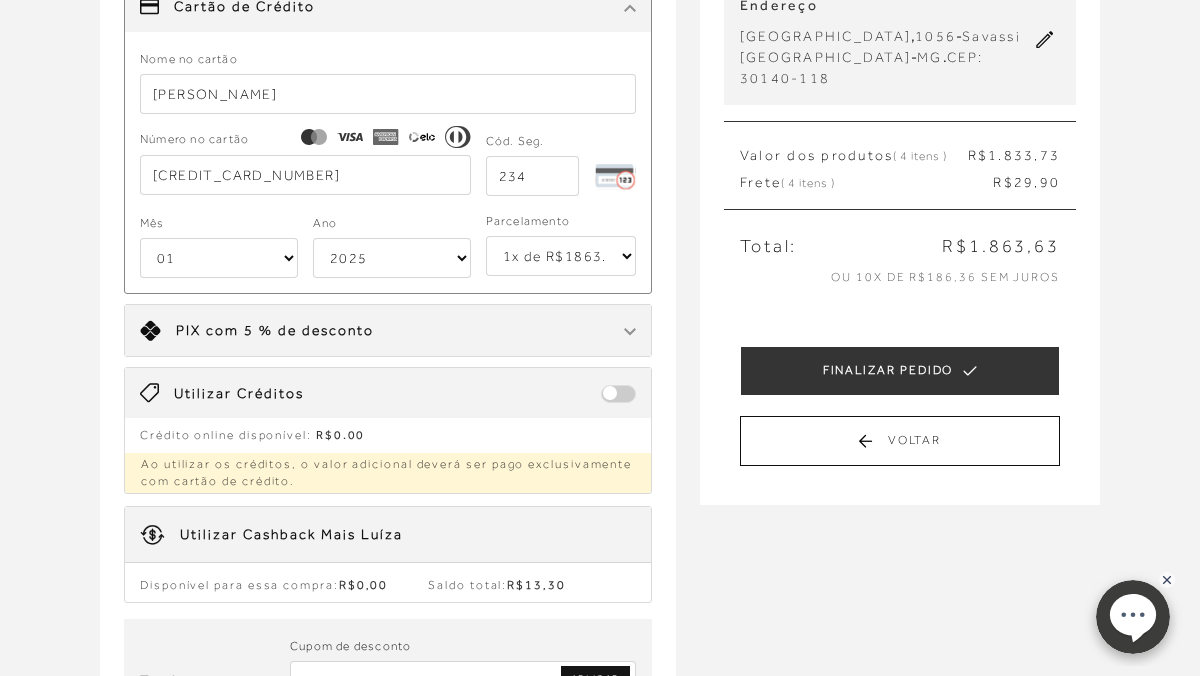 select on "07" 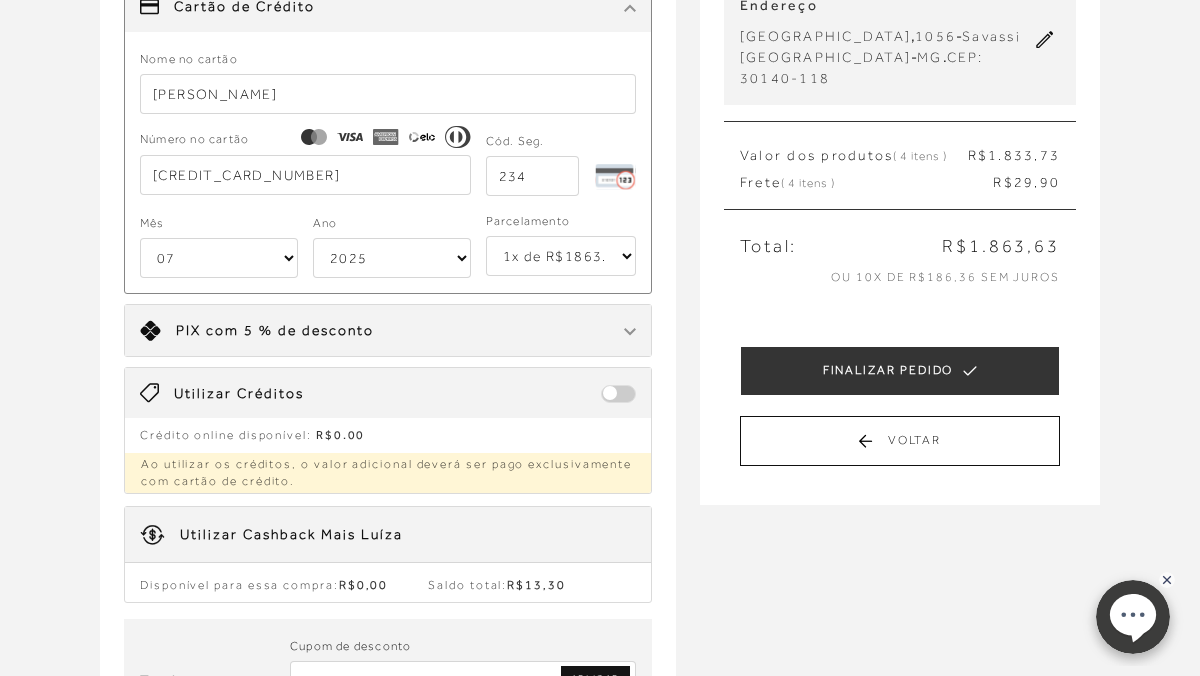 select on "2028" 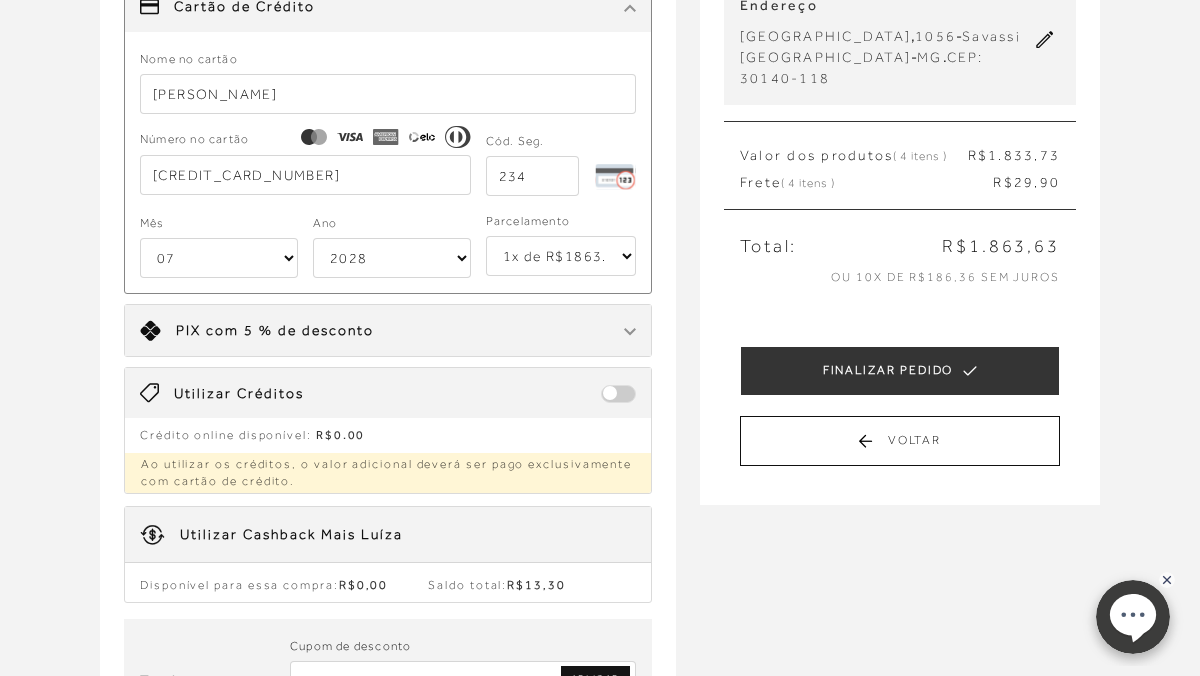 type on "[CREDIT_CARD_NUMBER]" 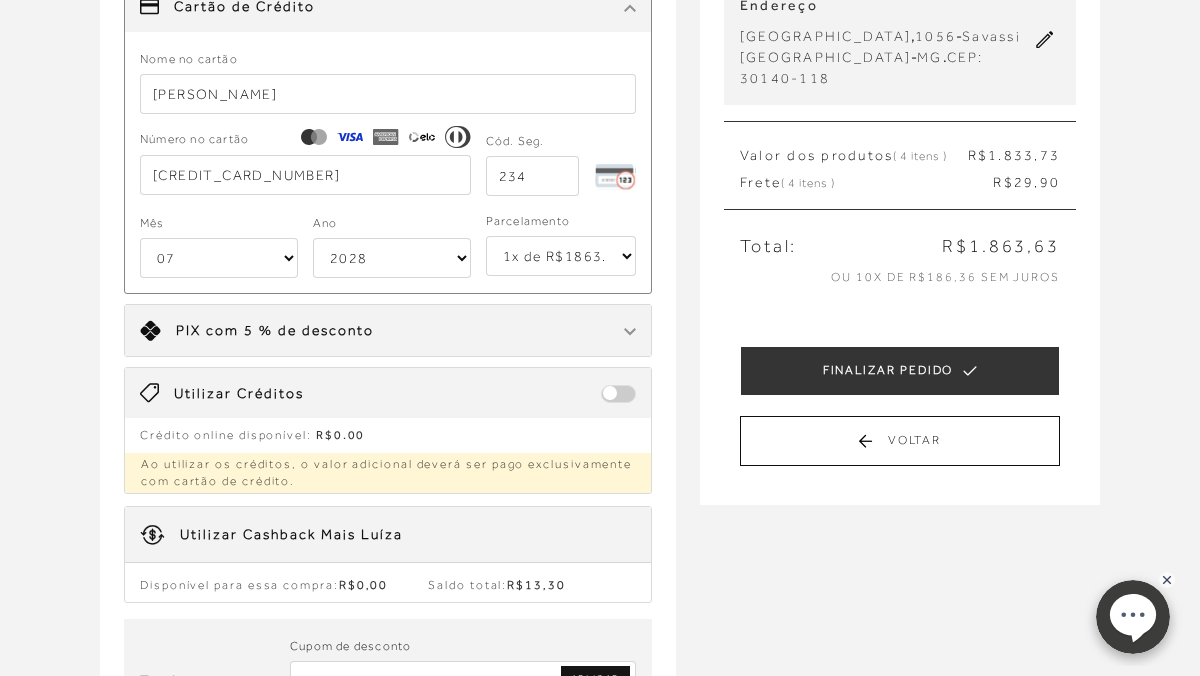 click on "234" at bounding box center [532, 176] 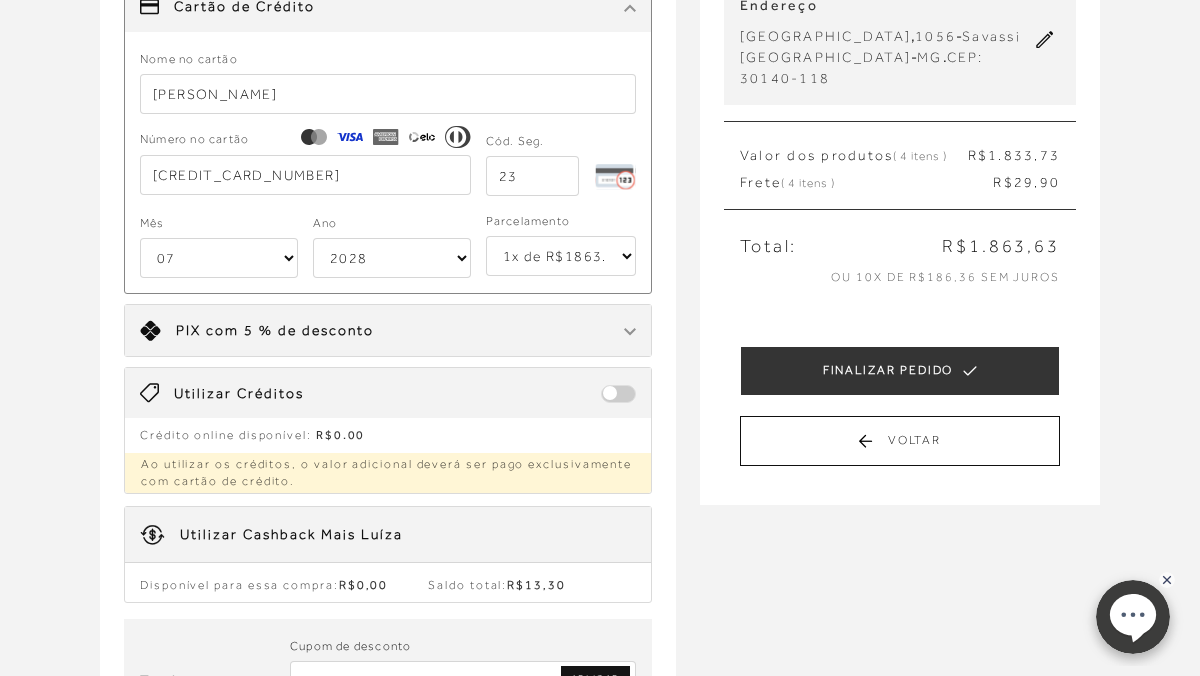 type on "2" 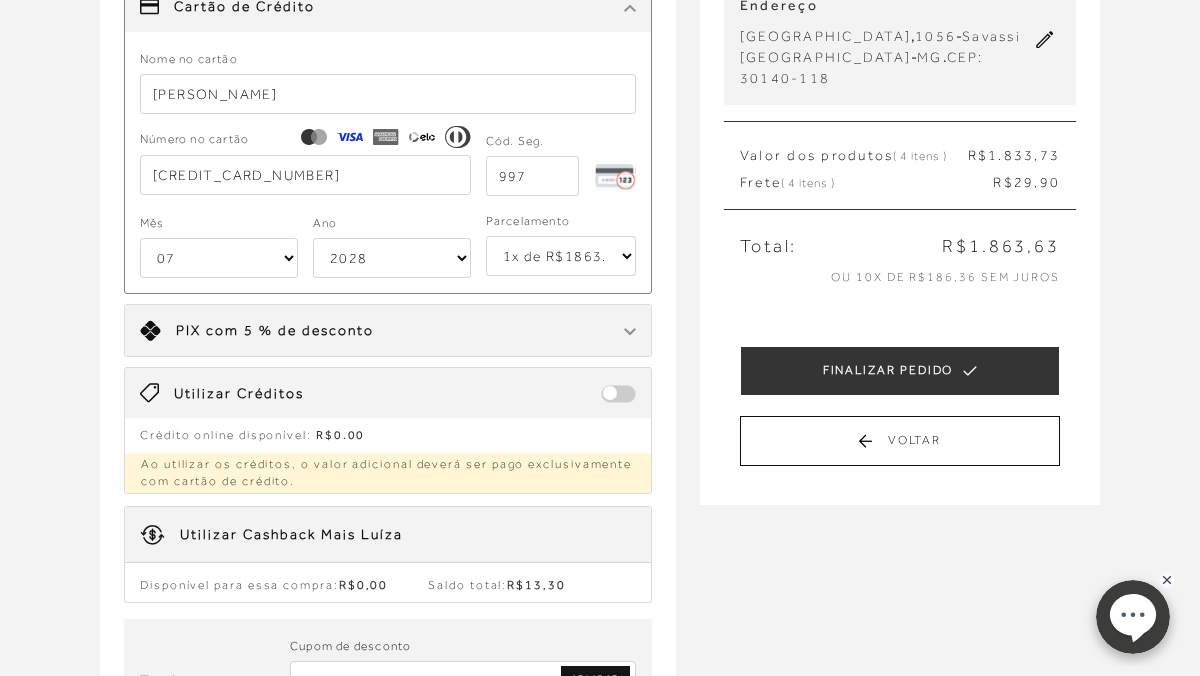 type on "997" 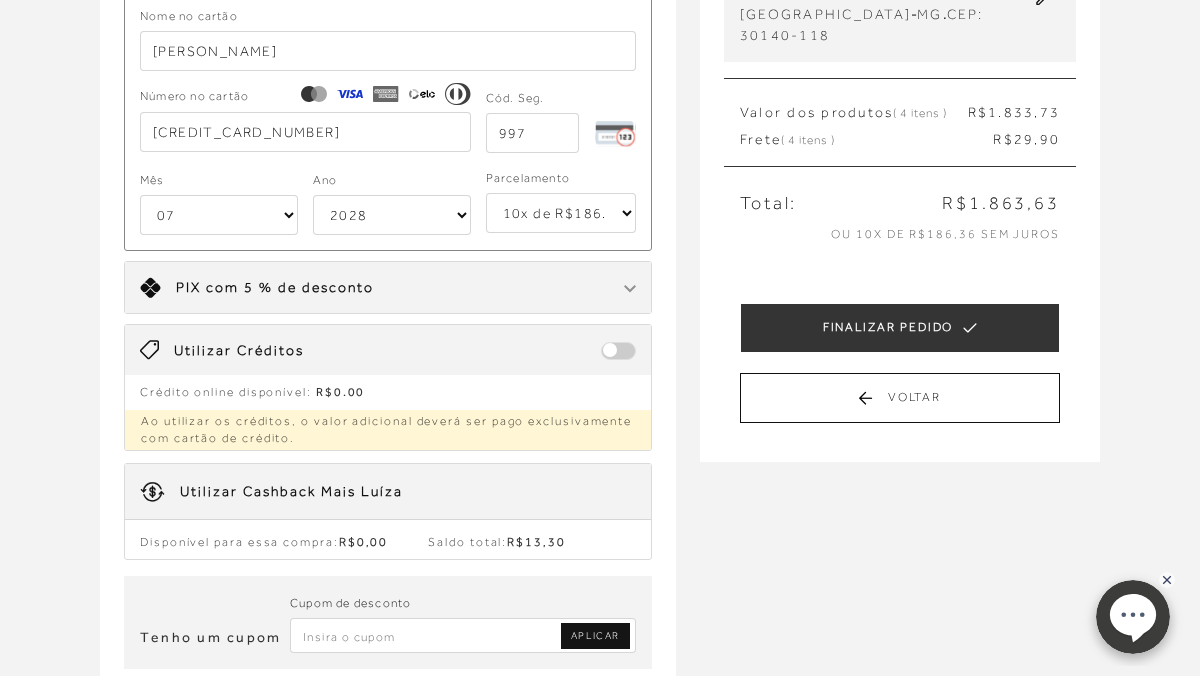 scroll, scrollTop: 281, scrollLeft: 0, axis: vertical 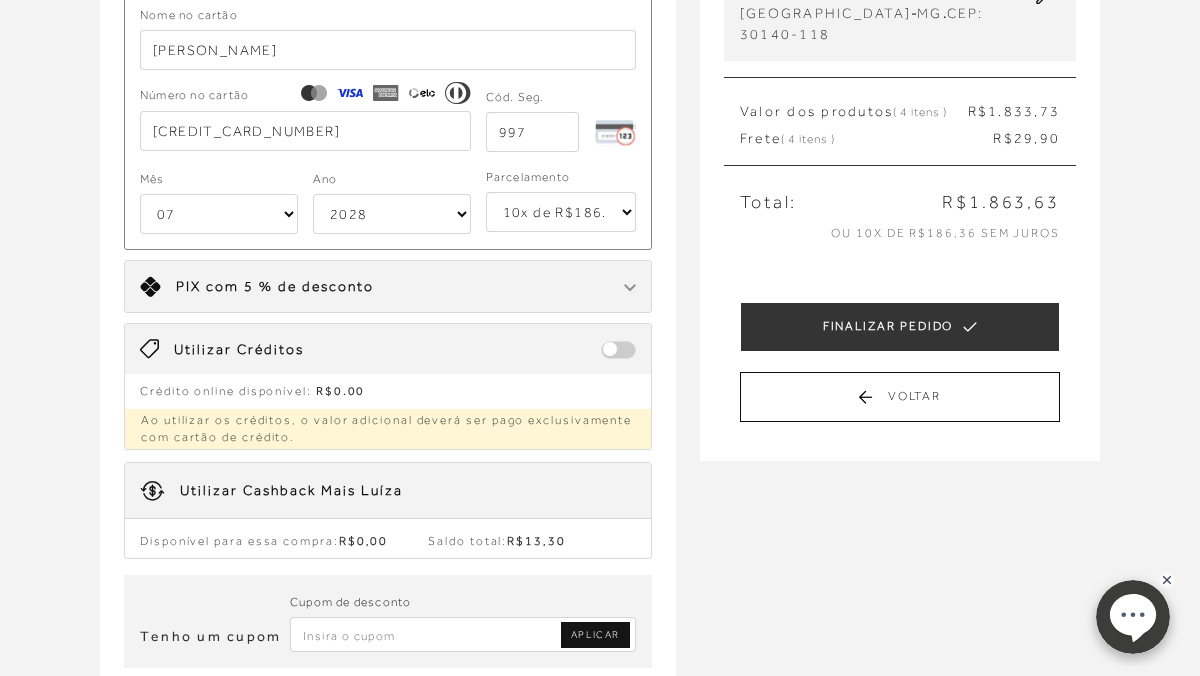 click at bounding box center [618, 350] 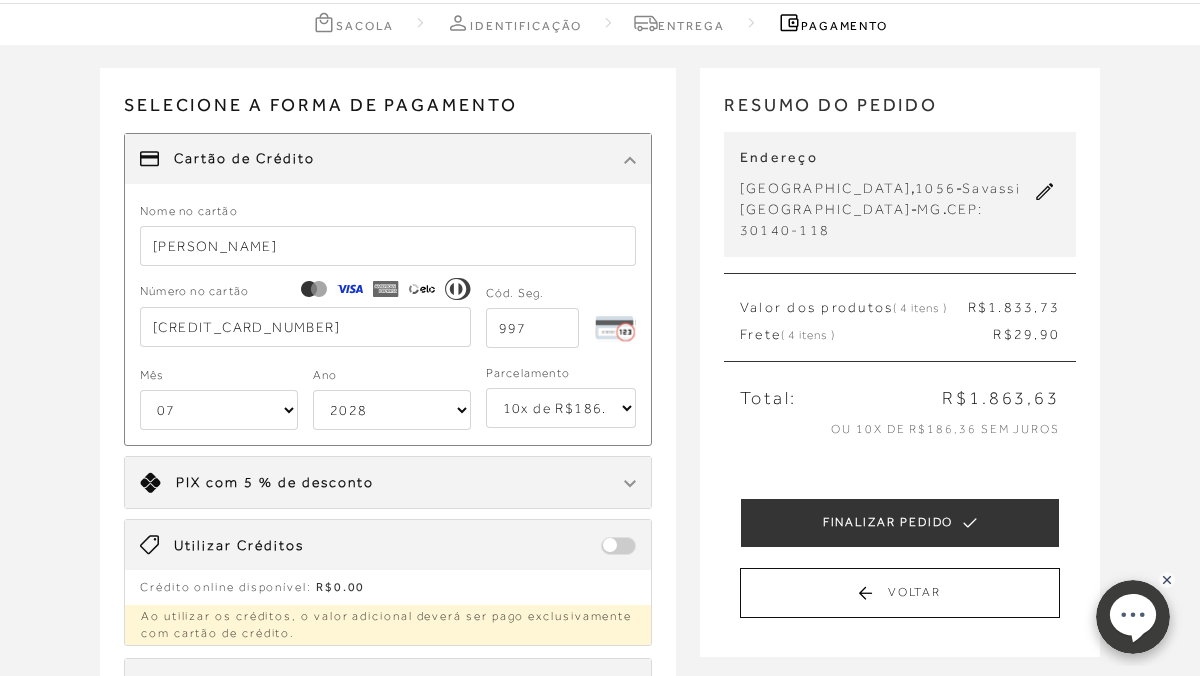 scroll, scrollTop: 90, scrollLeft: 0, axis: vertical 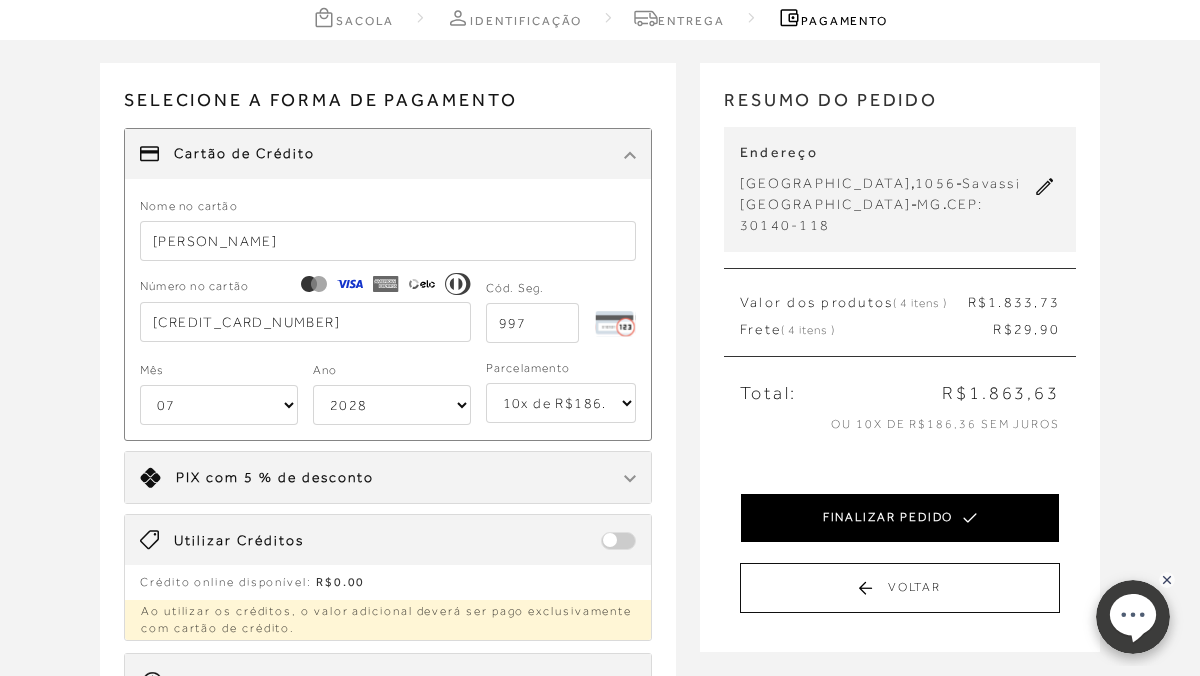 click on "FINALIZAR PEDIDO" at bounding box center (900, 518) 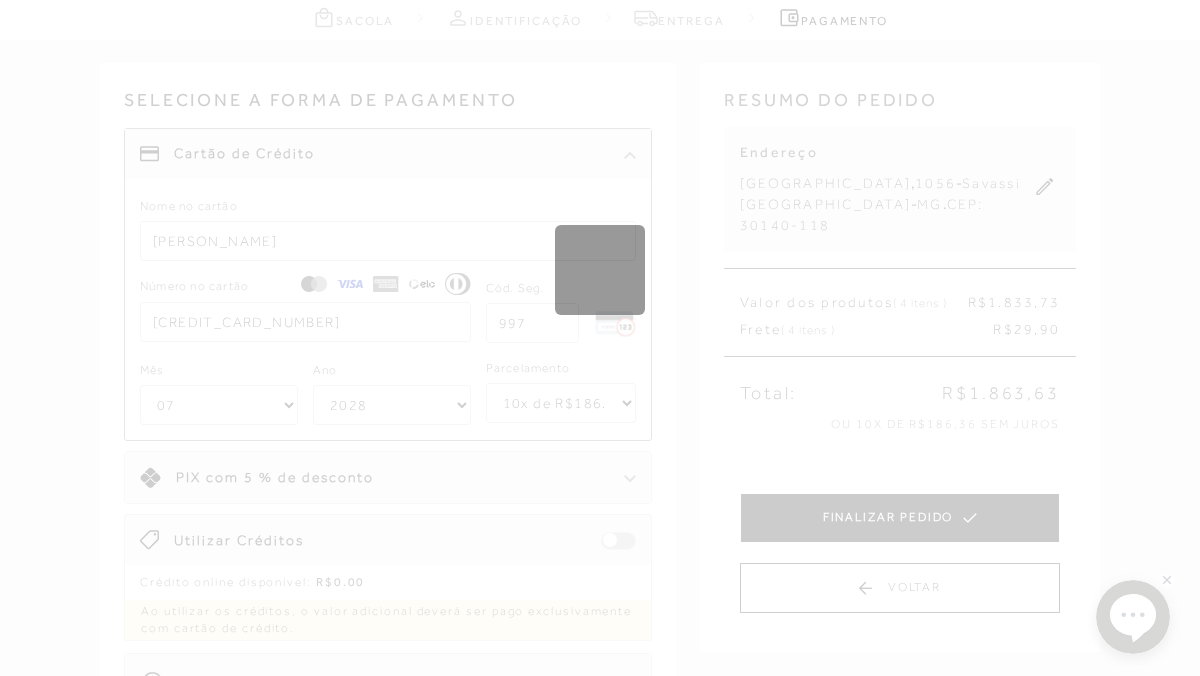 scroll, scrollTop: 0, scrollLeft: 0, axis: both 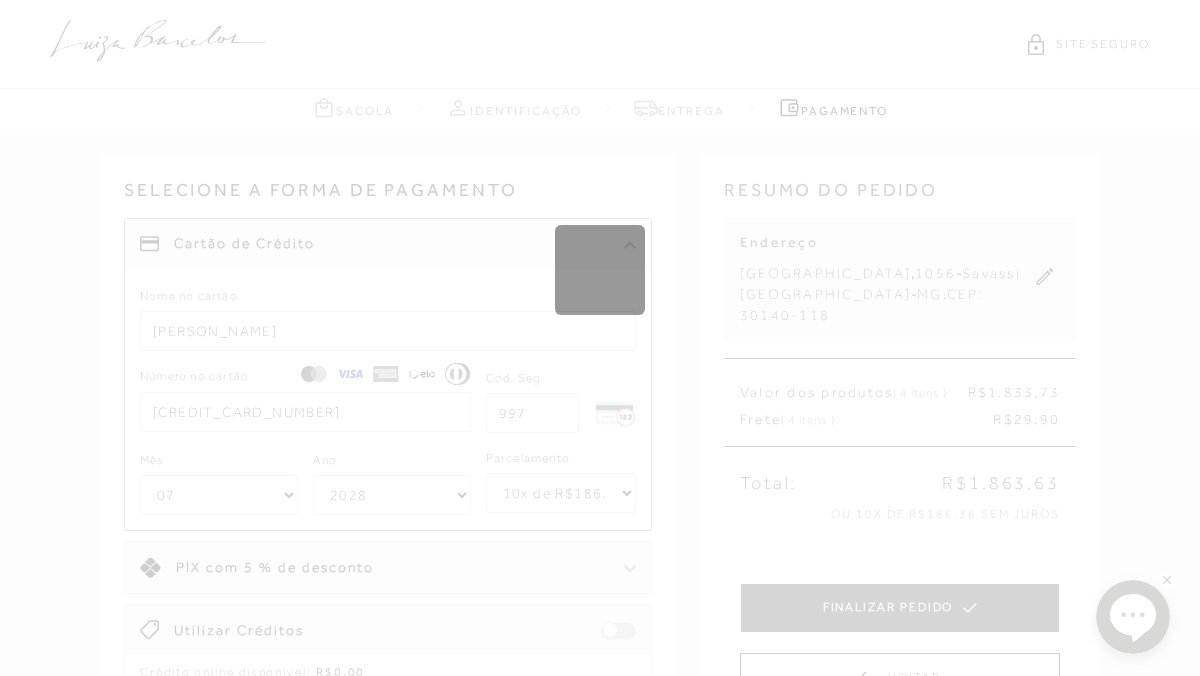 type 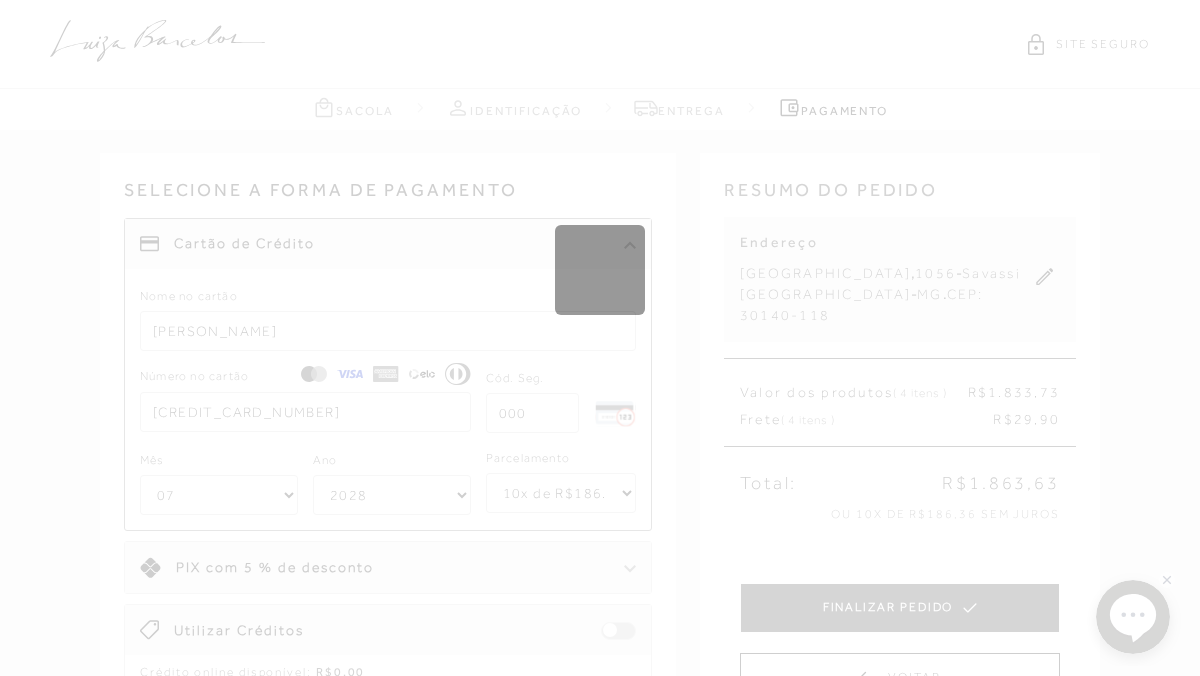 select on "1" 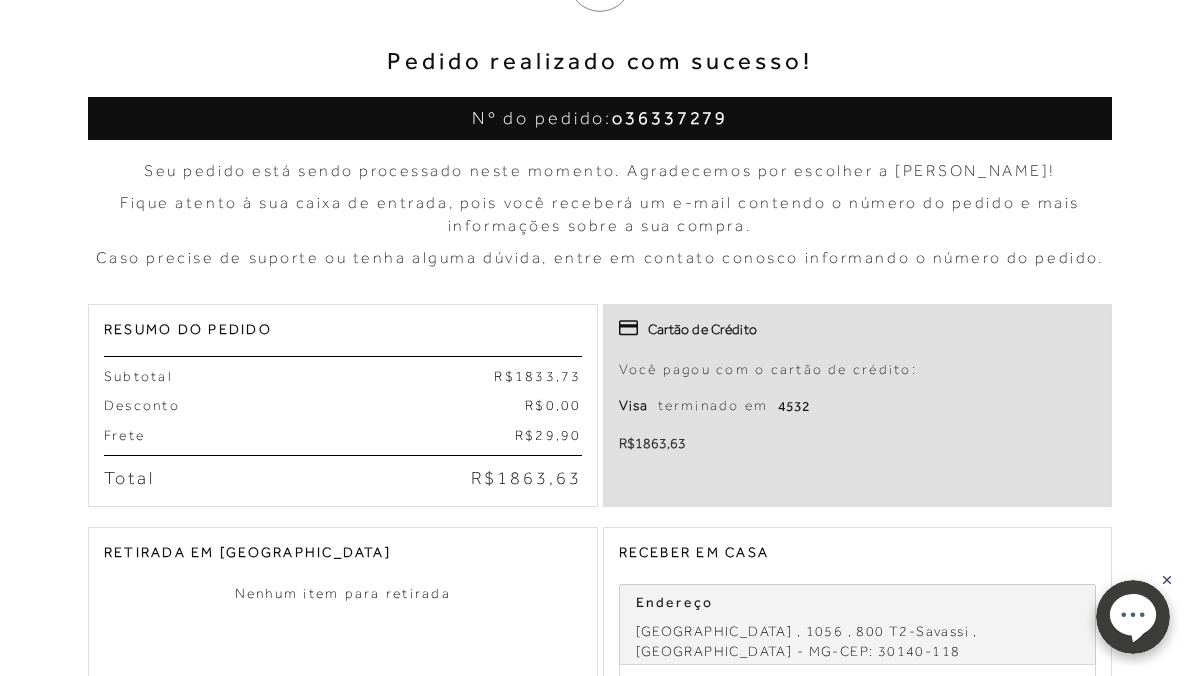 scroll, scrollTop: 0, scrollLeft: 0, axis: both 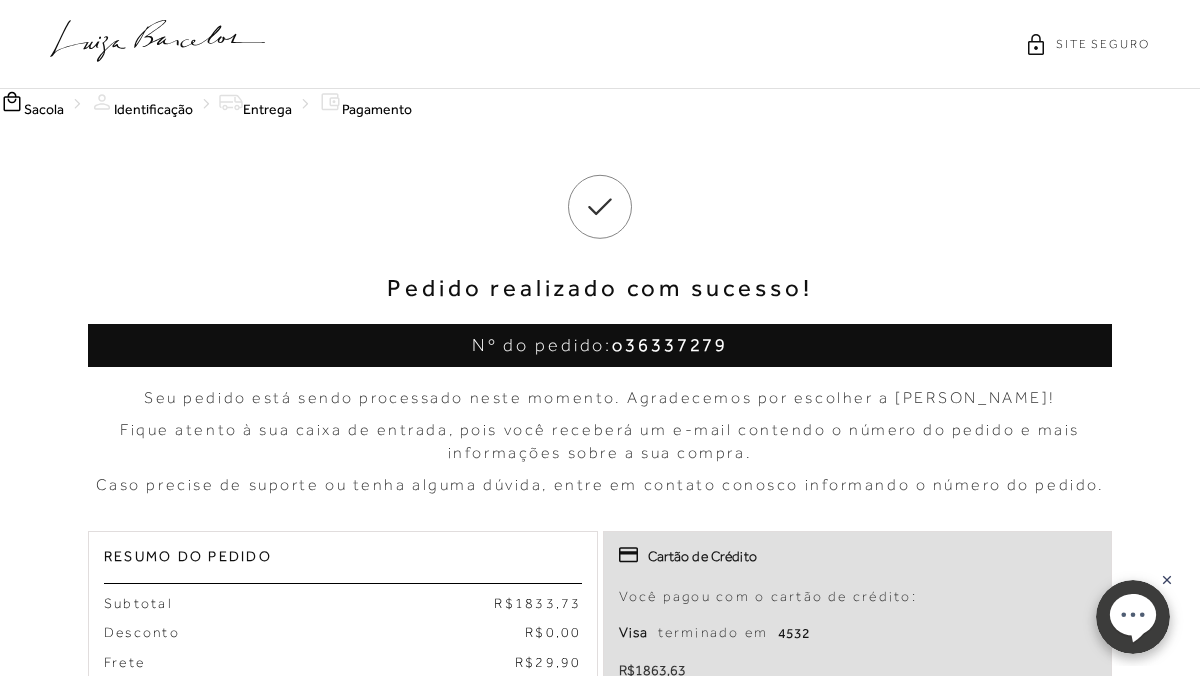 click 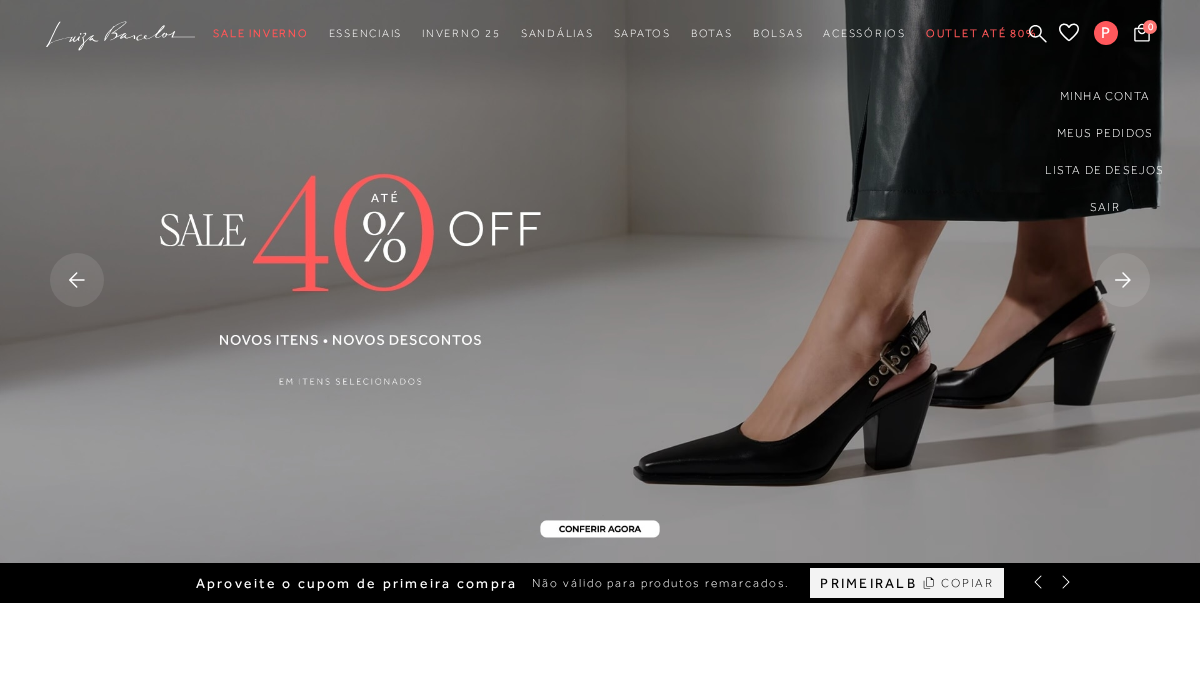 scroll, scrollTop: 0, scrollLeft: 0, axis: both 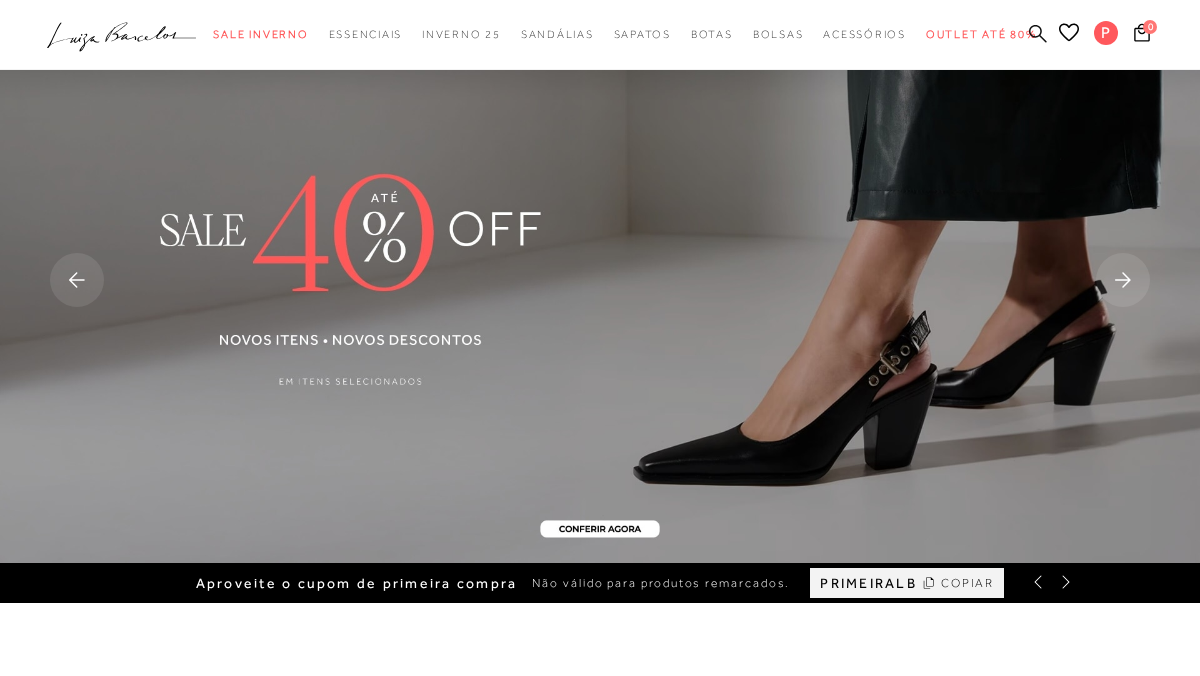 click 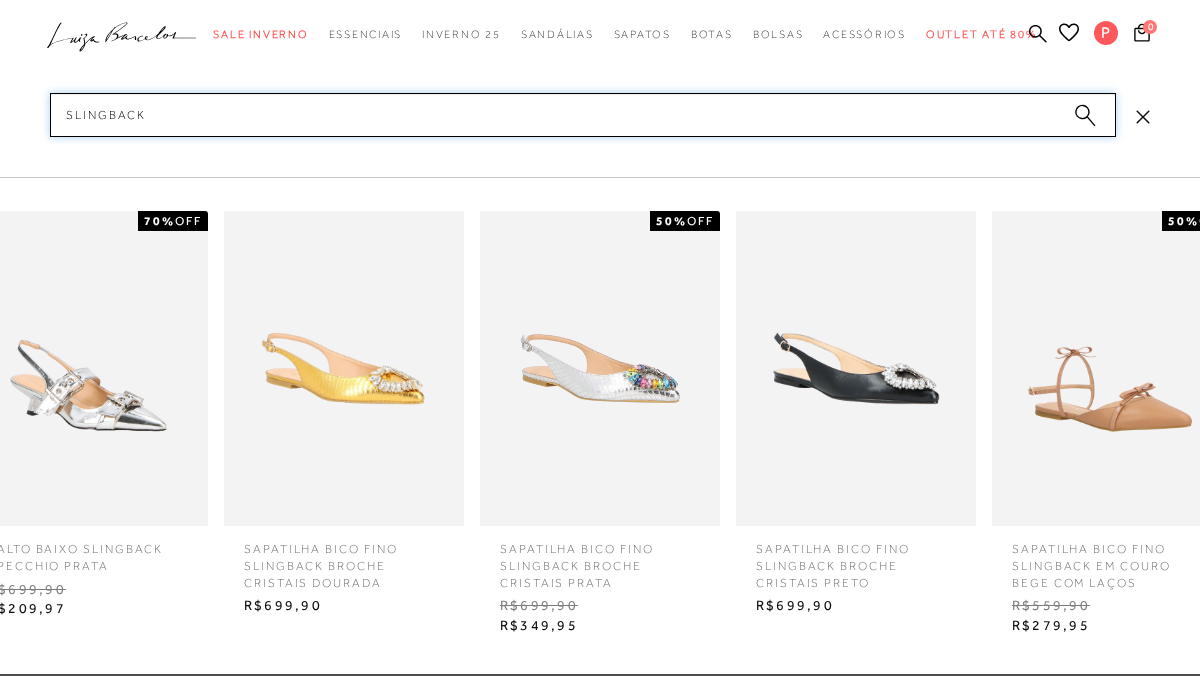 type on "slingback" 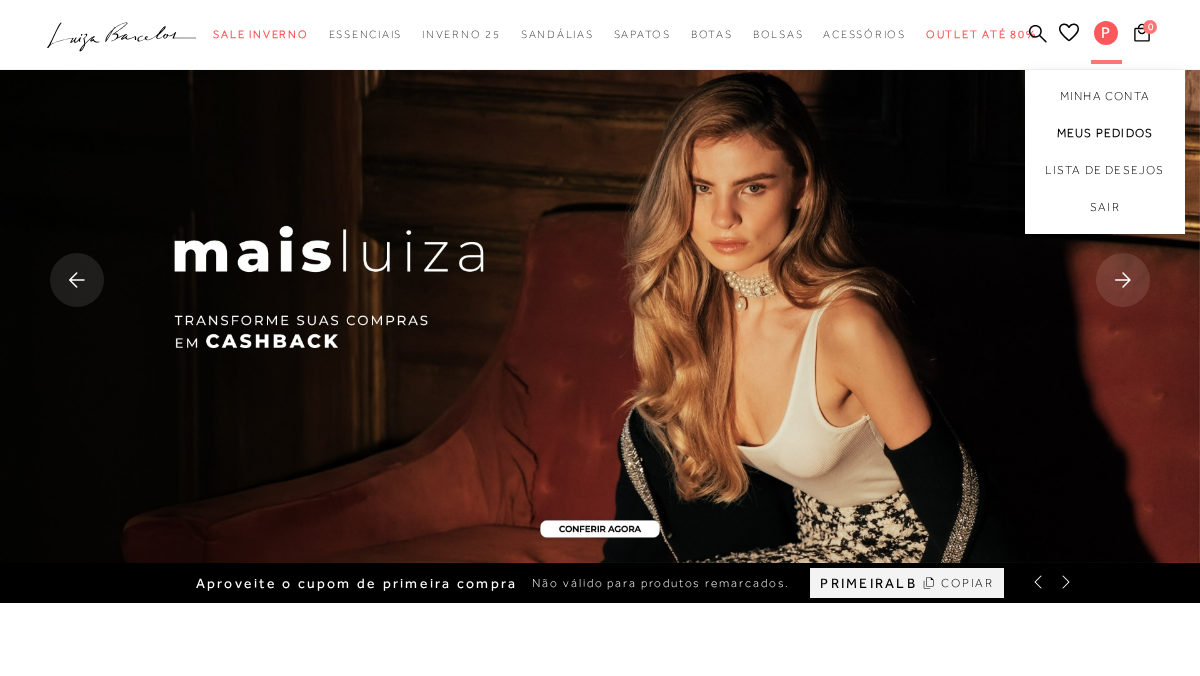 click on "Meus Pedidos" at bounding box center [1105, 133] 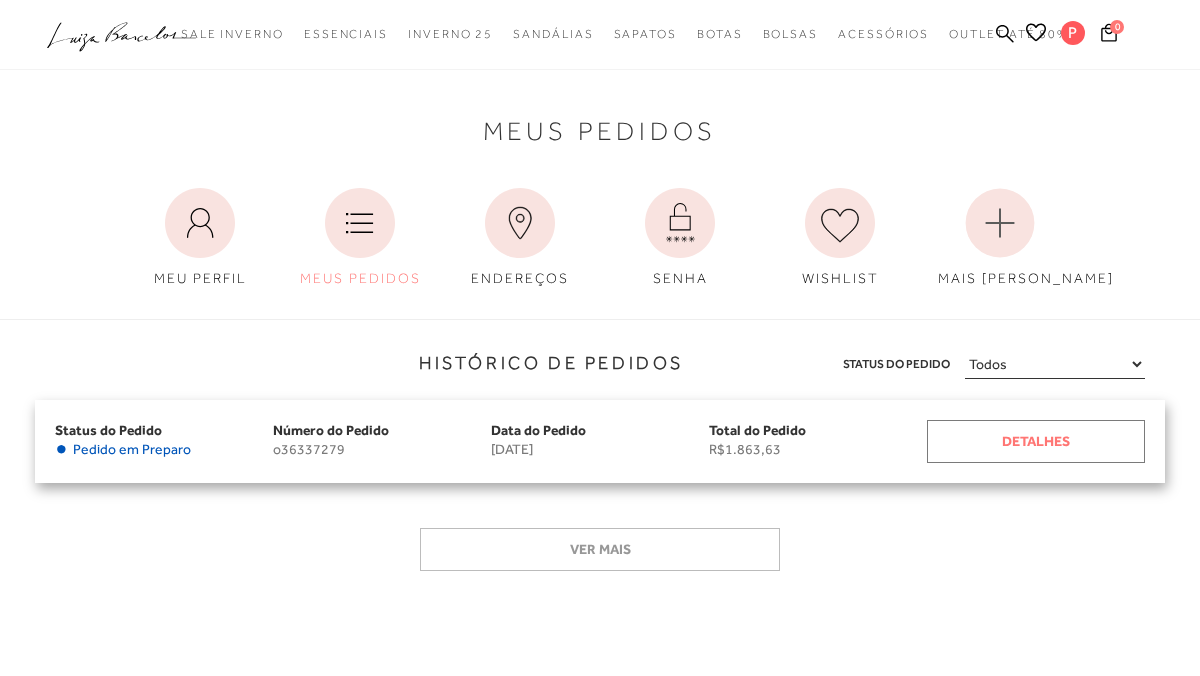 click on "Detalhes" at bounding box center (1036, 441) 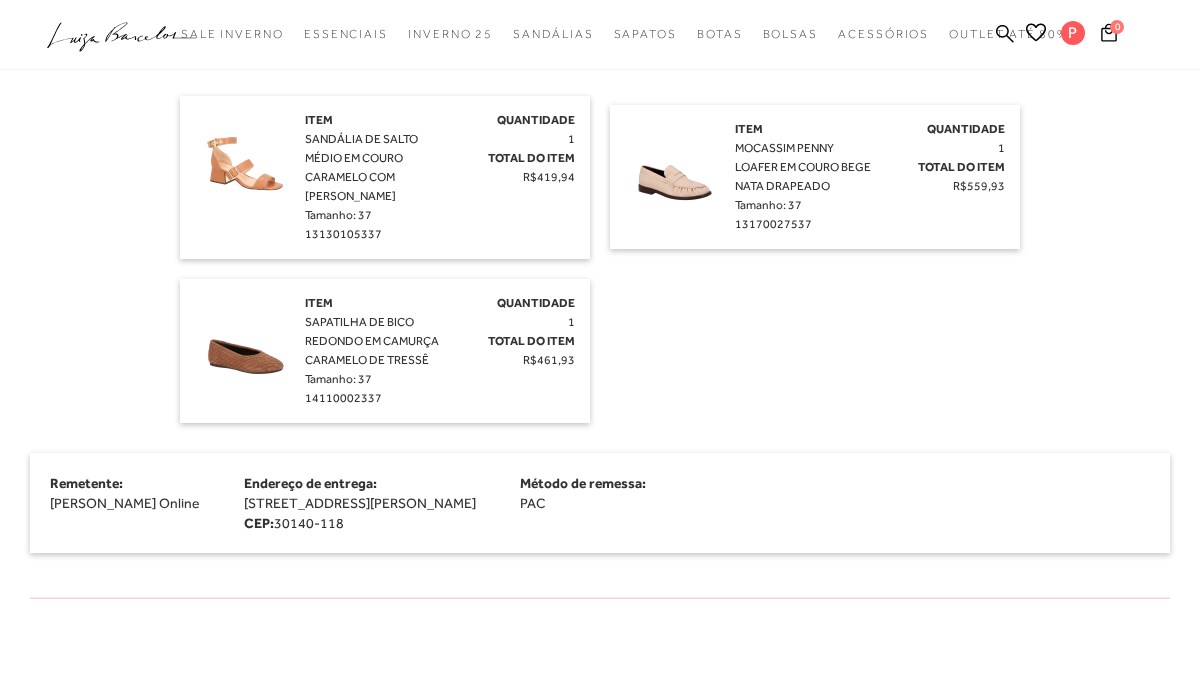 scroll, scrollTop: 0, scrollLeft: 0, axis: both 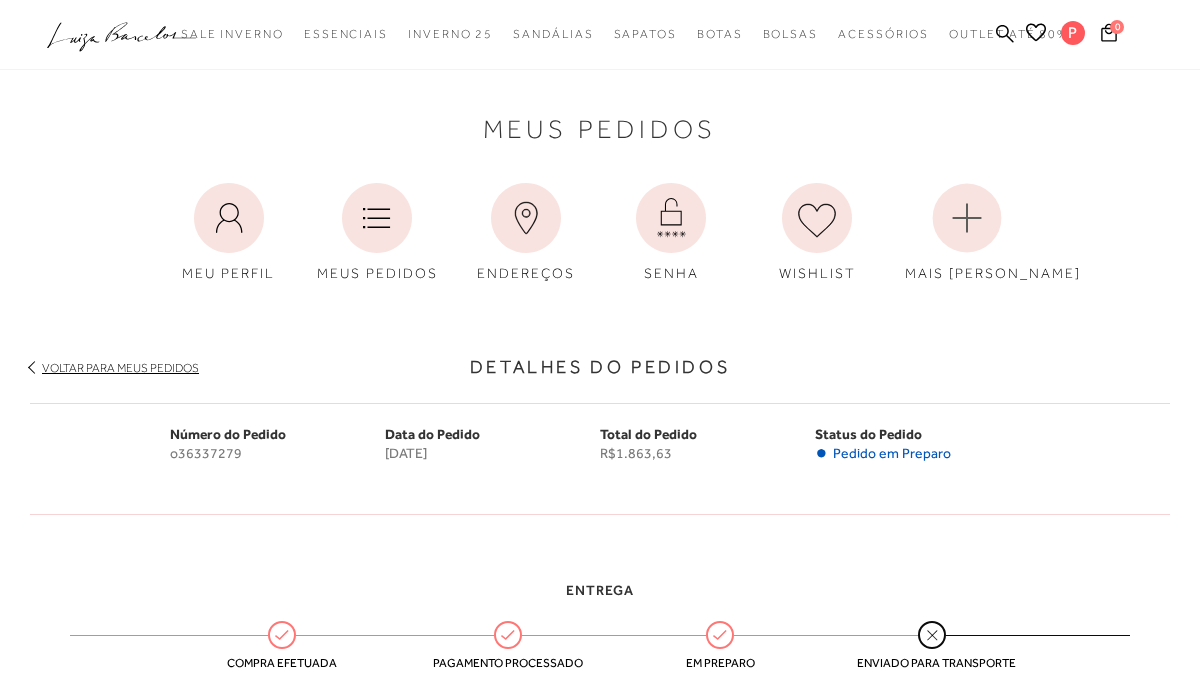 click on ".a{fill-rule:evenodd;}" 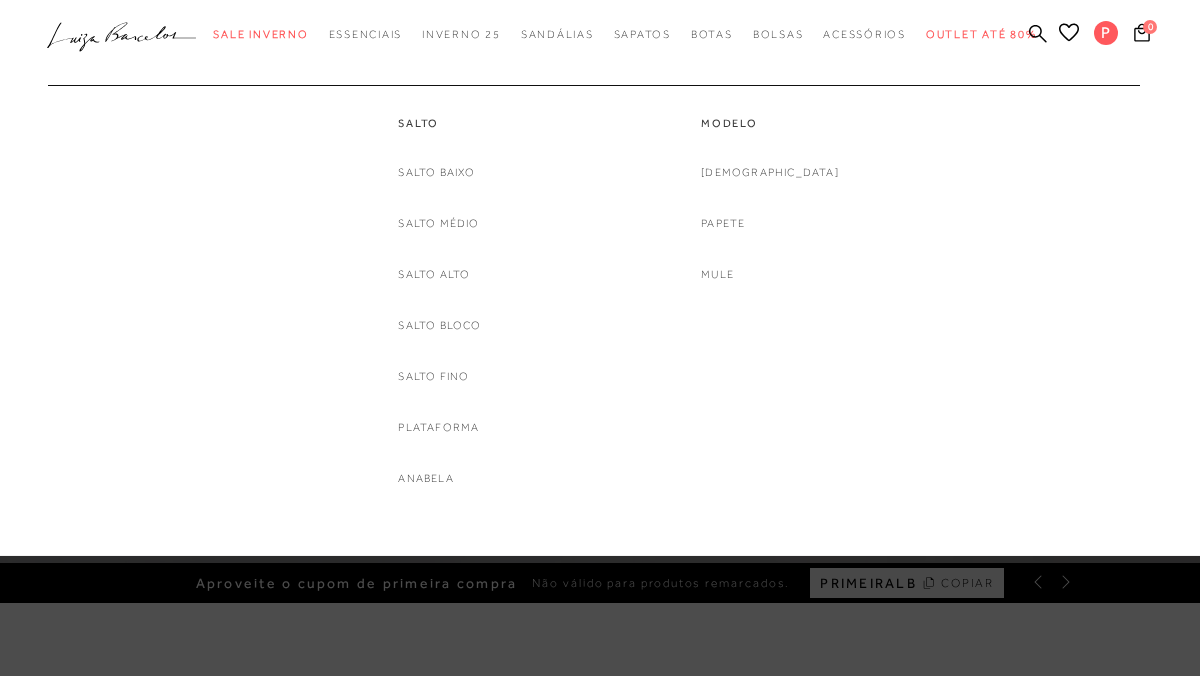scroll, scrollTop: 0, scrollLeft: 0, axis: both 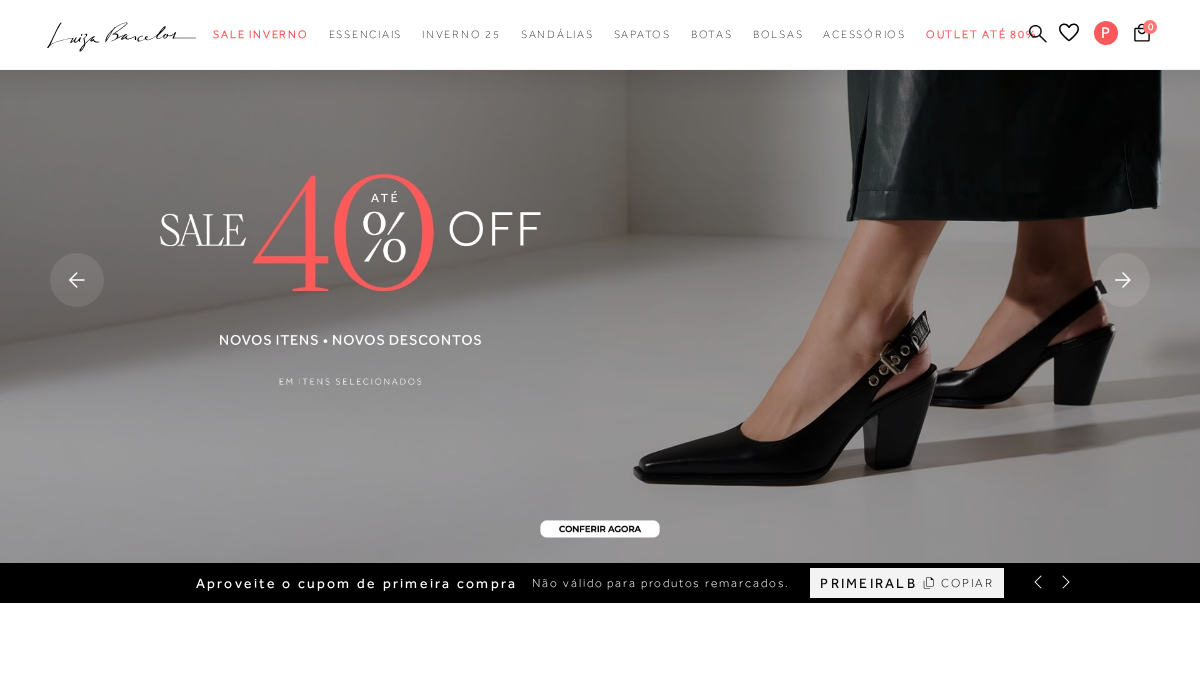 click 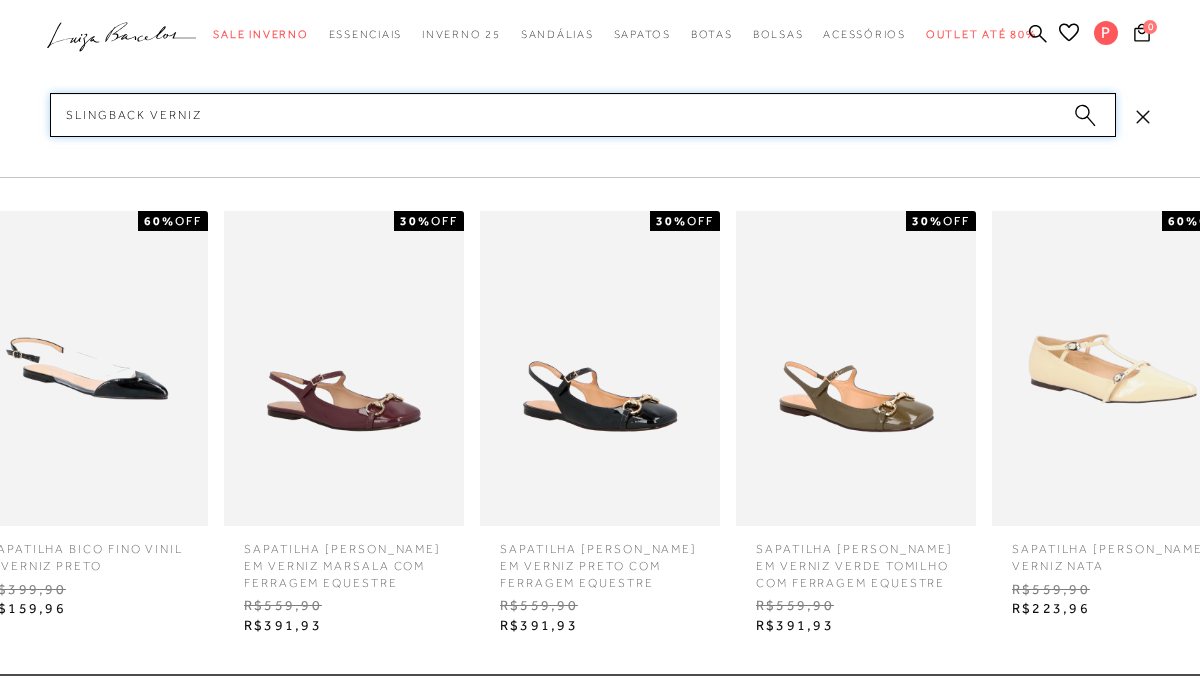 type on "slingback verniz" 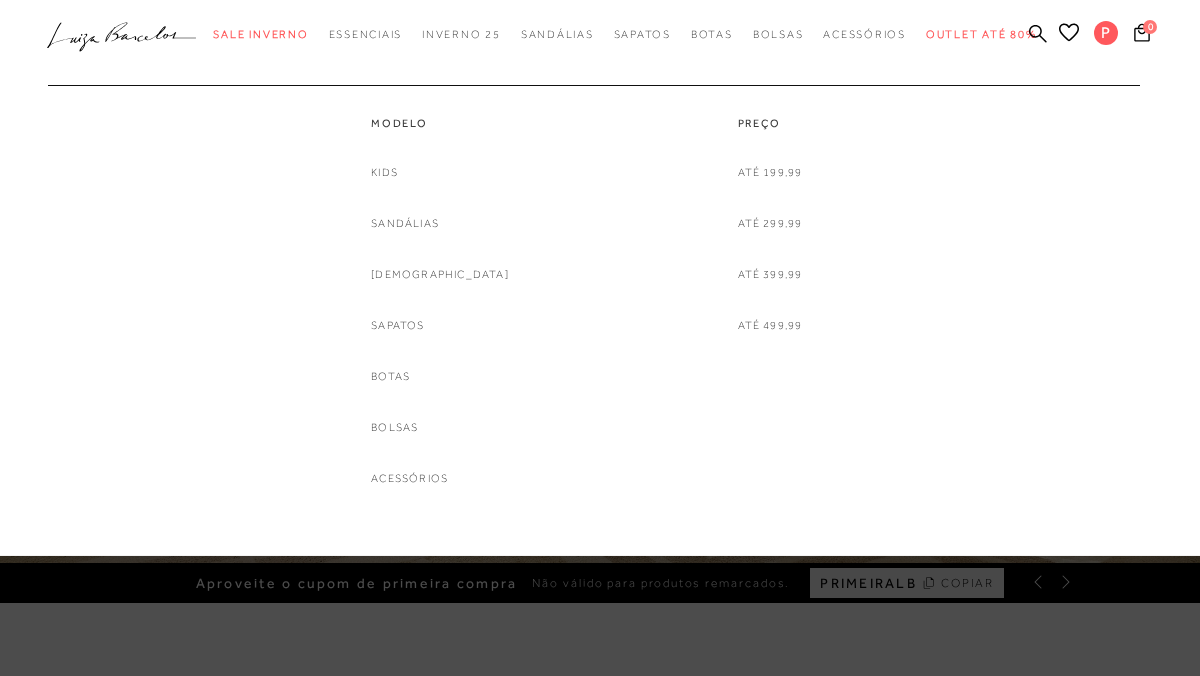 click at bounding box center (590, 75) 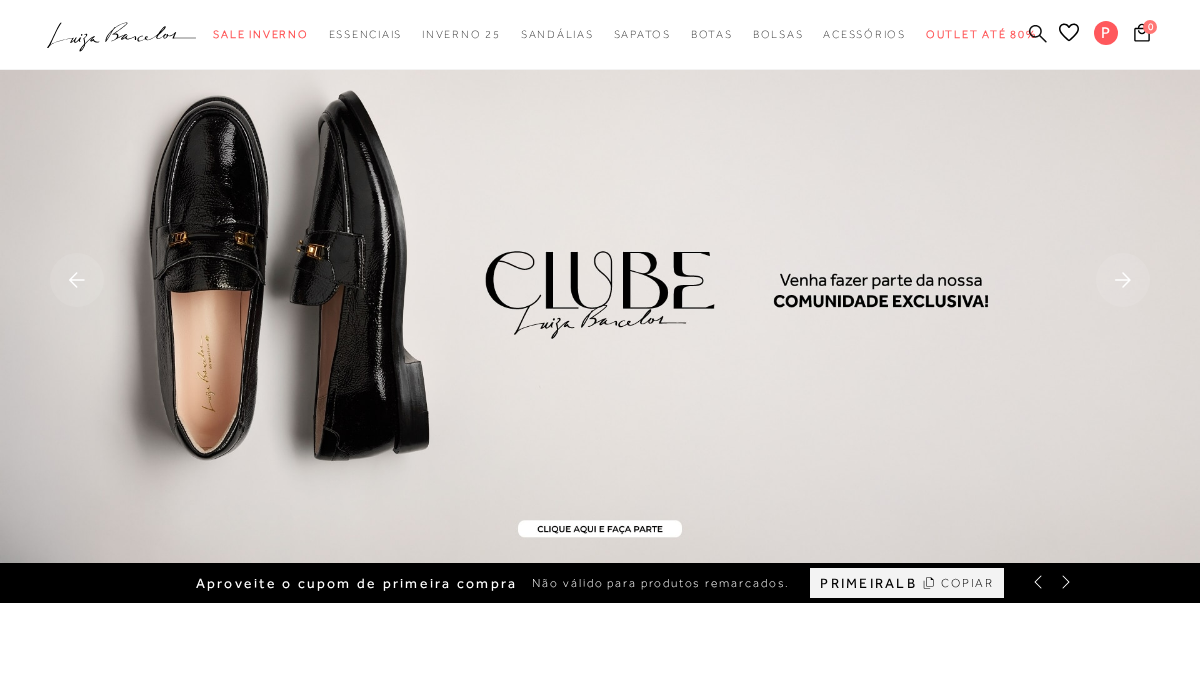 click 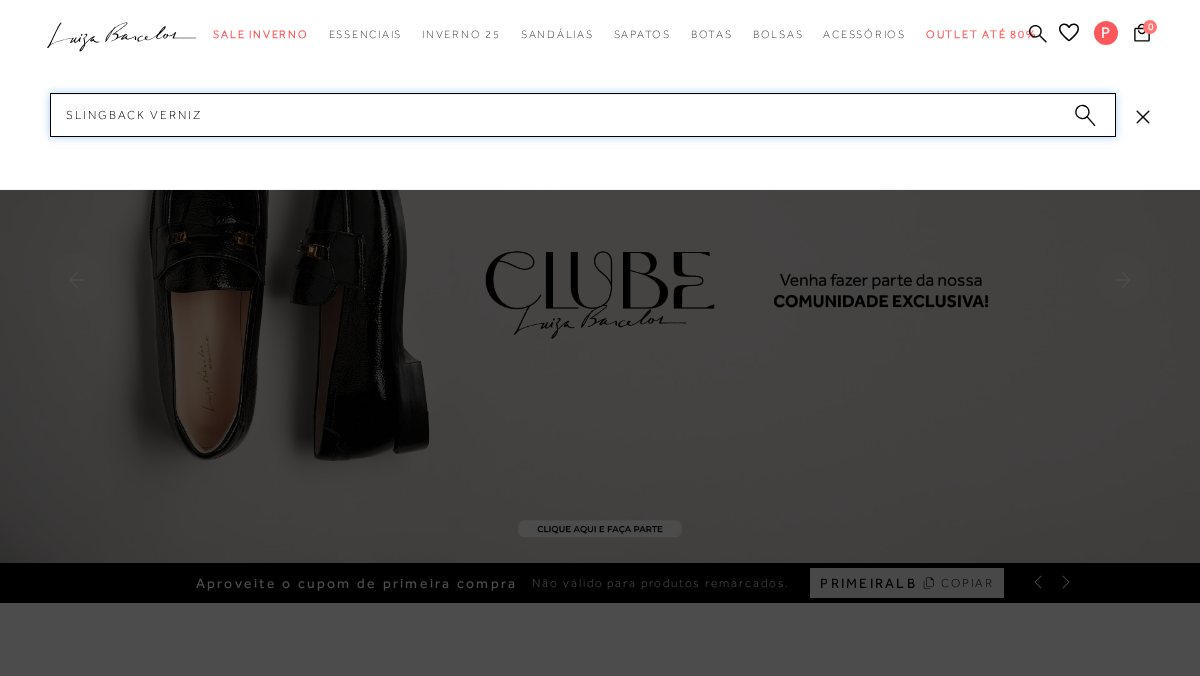 type 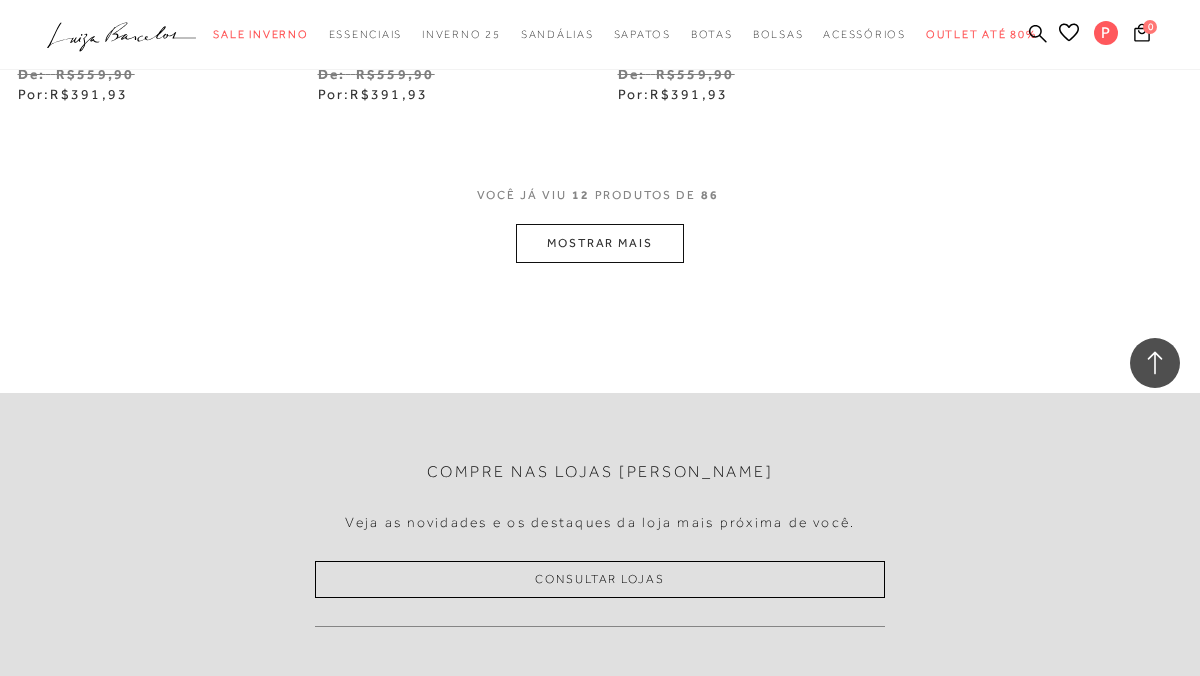 scroll, scrollTop: 1830, scrollLeft: 0, axis: vertical 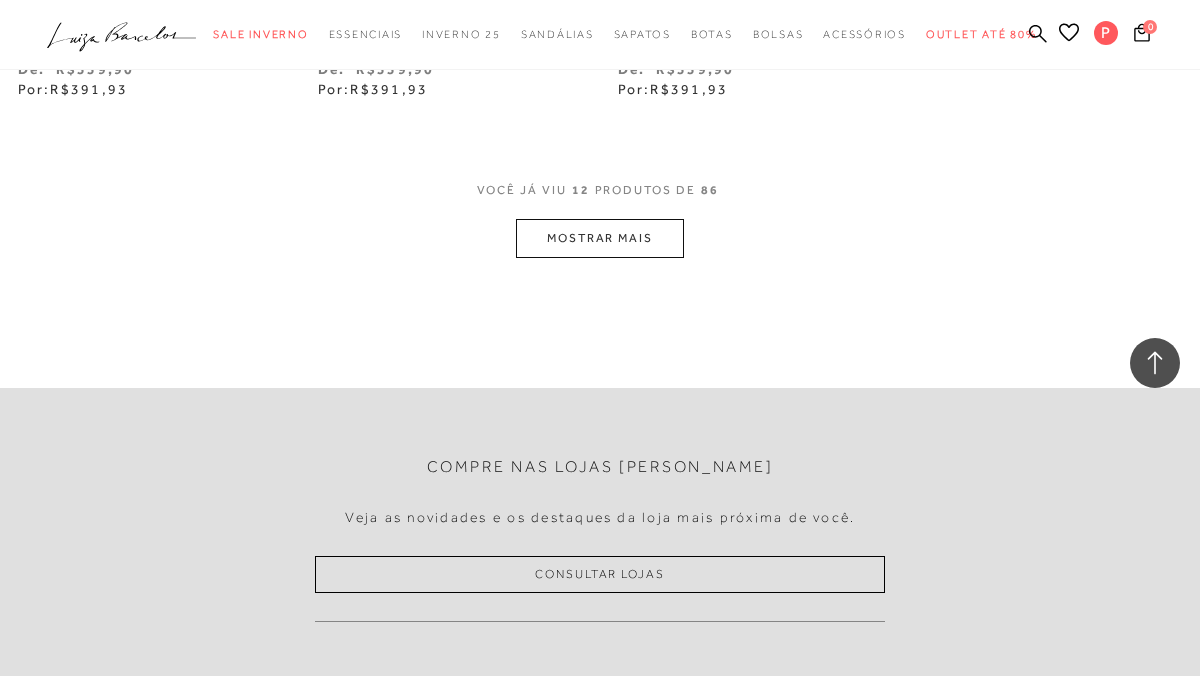 click on "MOSTRAR MAIS" at bounding box center (600, 238) 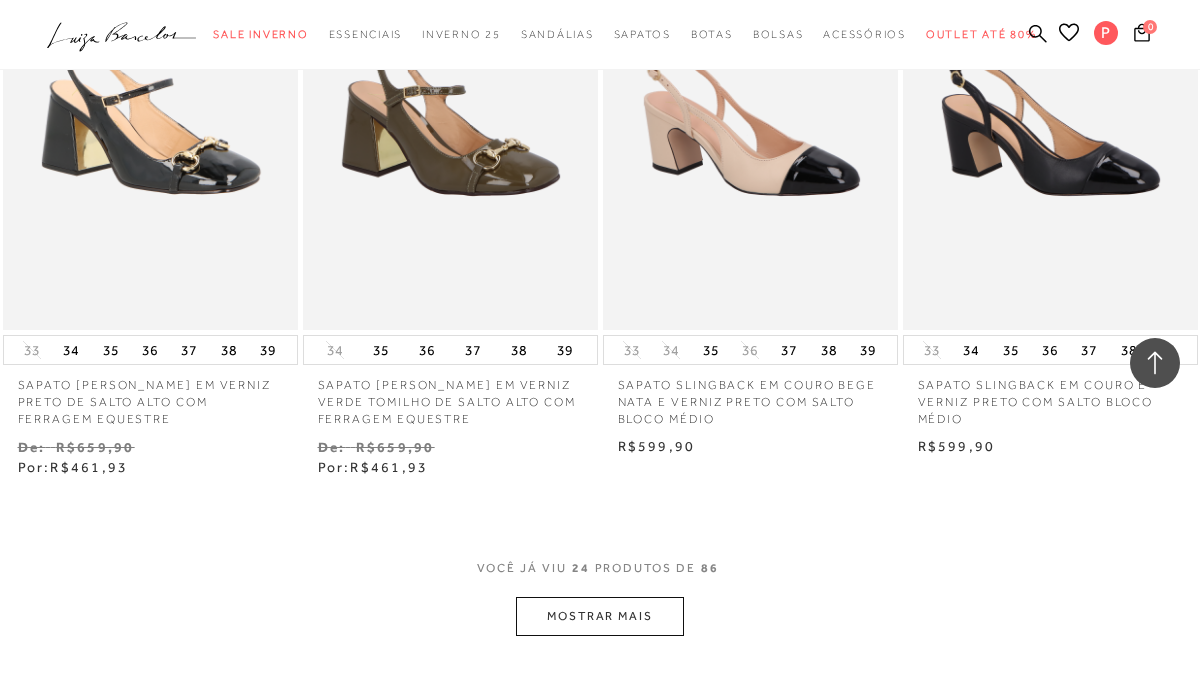 scroll, scrollTop: 3297, scrollLeft: 0, axis: vertical 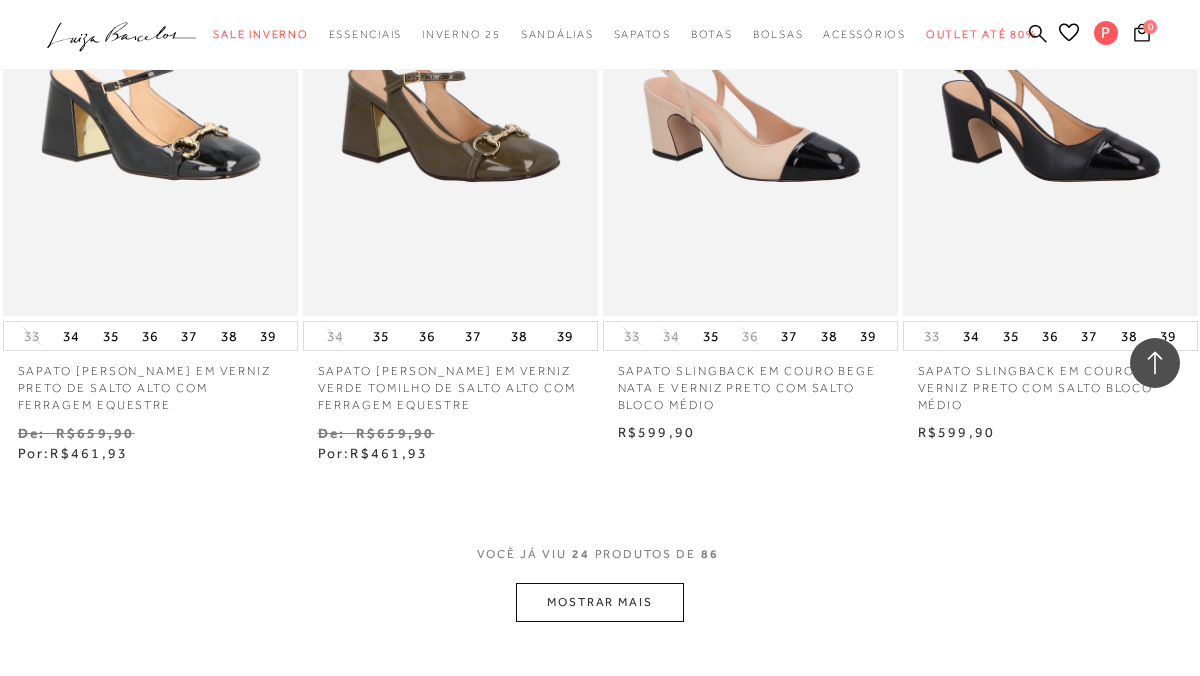 click on "MOSTRAR MAIS" at bounding box center [600, 602] 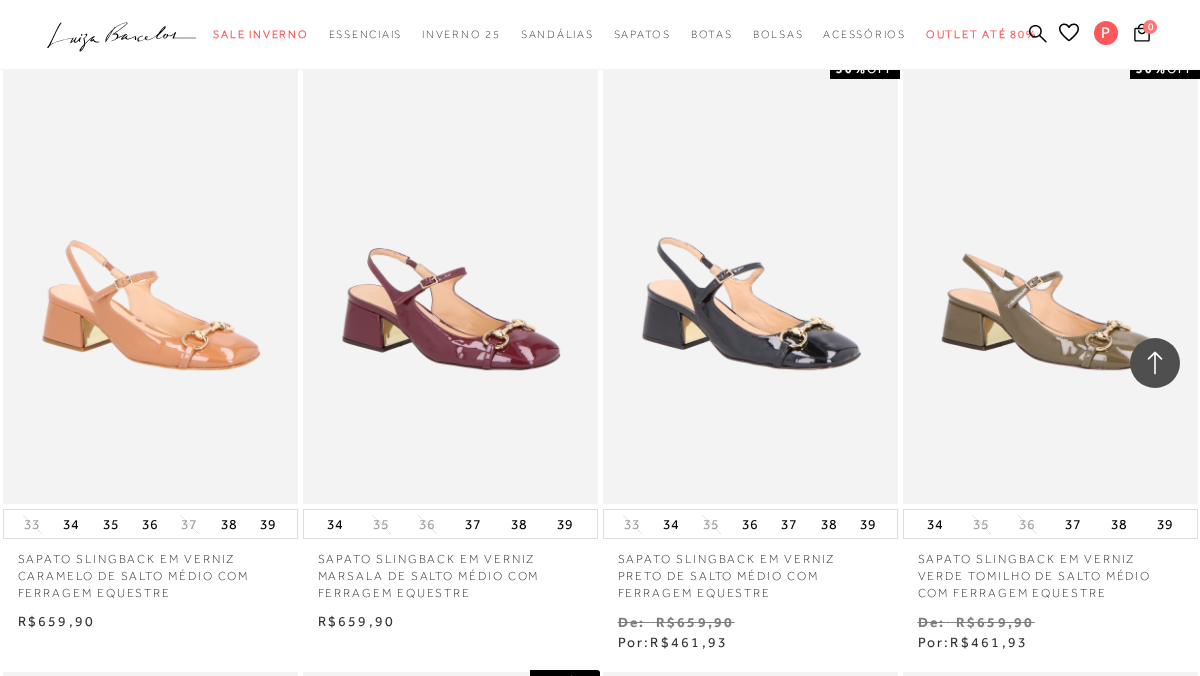 scroll, scrollTop: 3720, scrollLeft: 0, axis: vertical 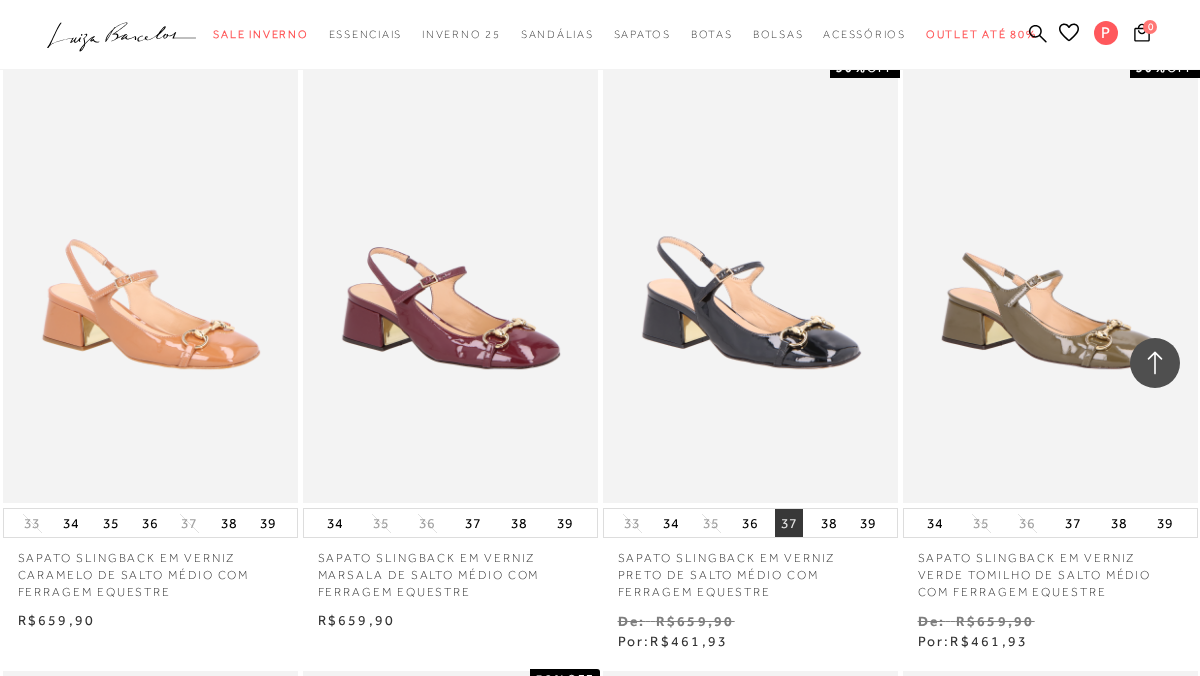 click on "37" at bounding box center [789, 523] 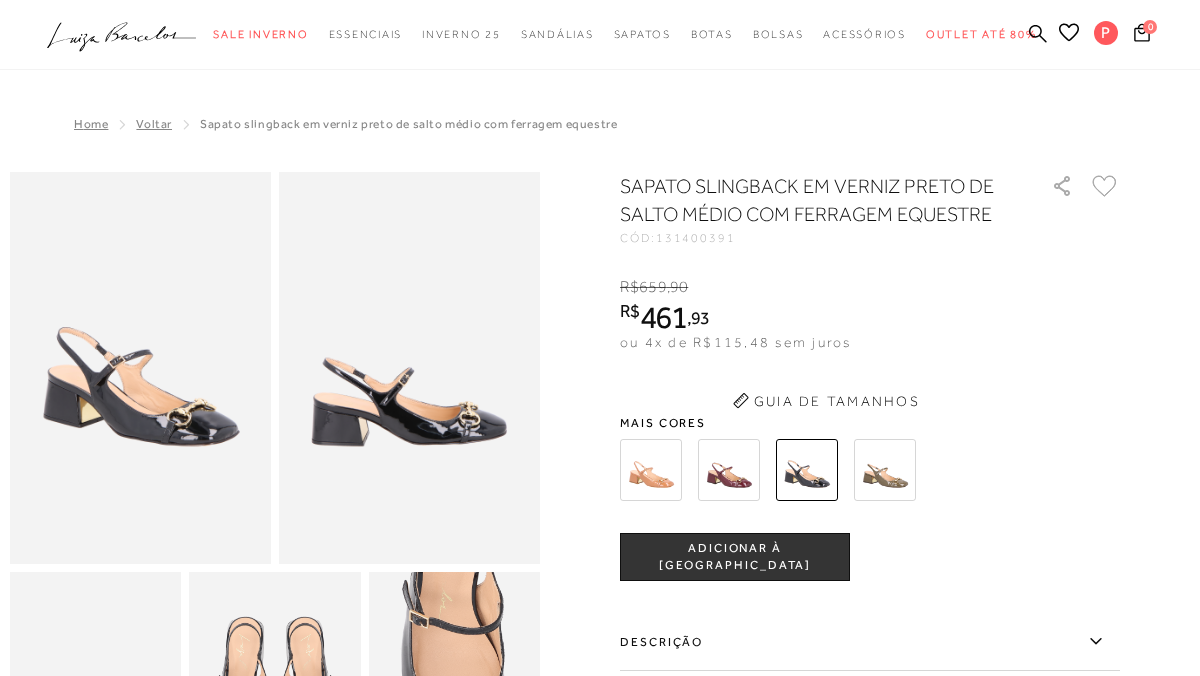 scroll, scrollTop: 0, scrollLeft: 0, axis: both 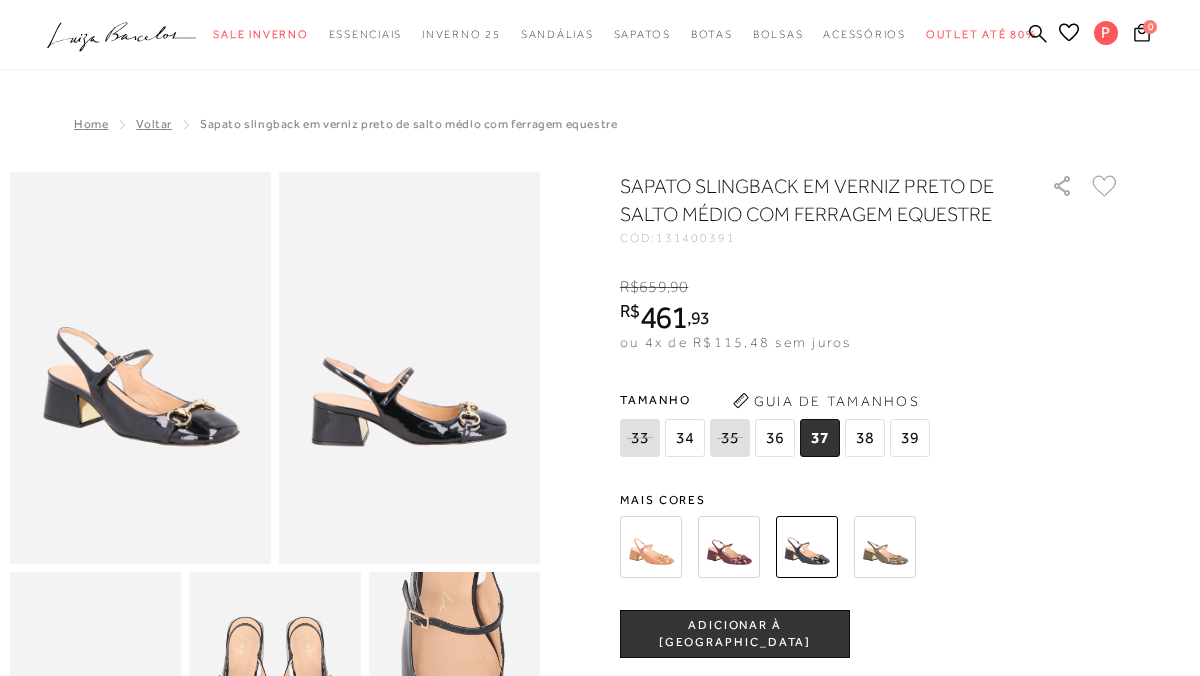 click on "ADICIONAR À [GEOGRAPHIC_DATA]" at bounding box center [735, 634] 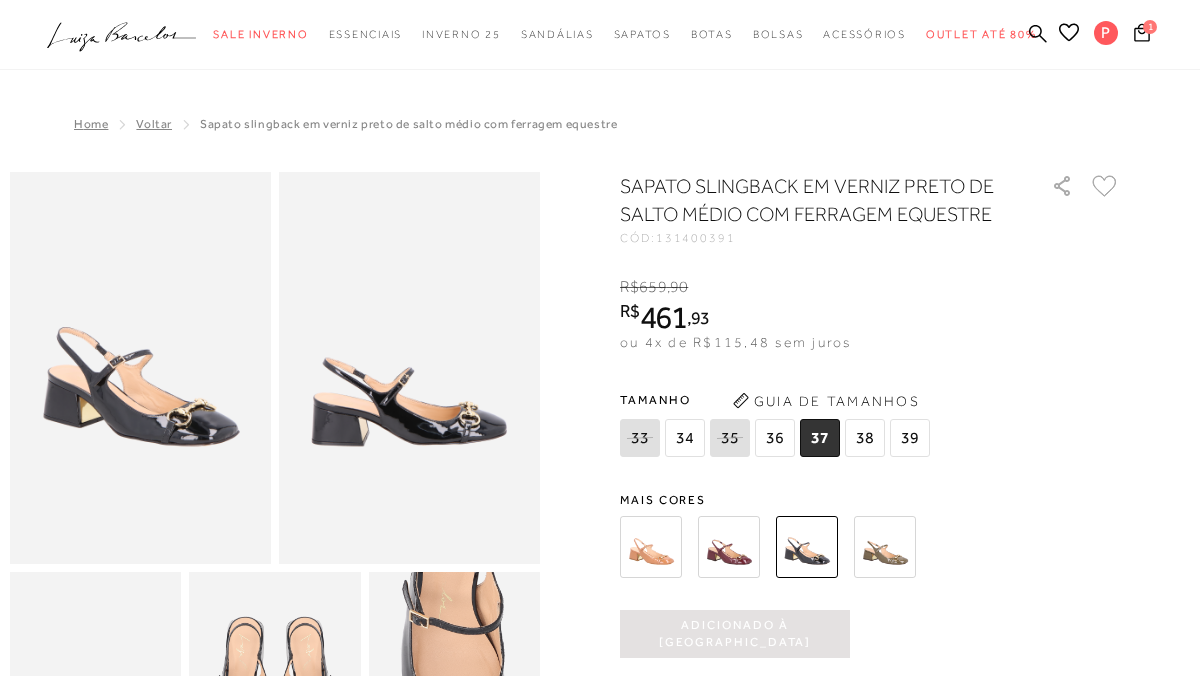 scroll, scrollTop: 0, scrollLeft: 0, axis: both 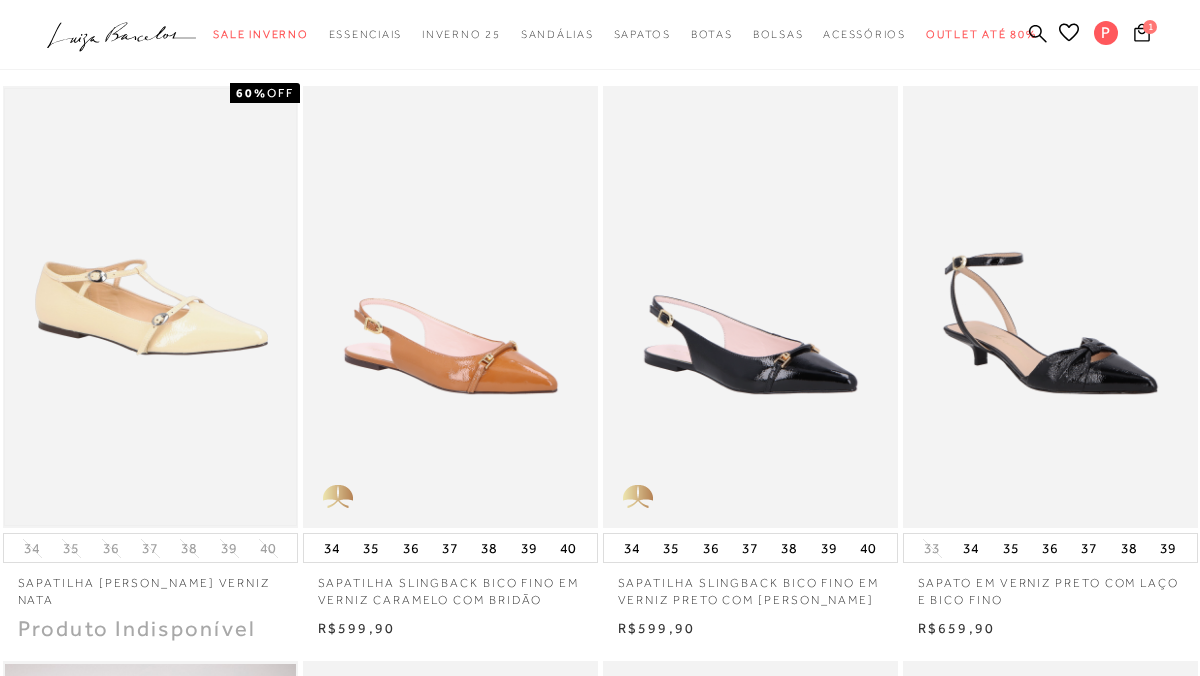 click at bounding box center (150, 307) 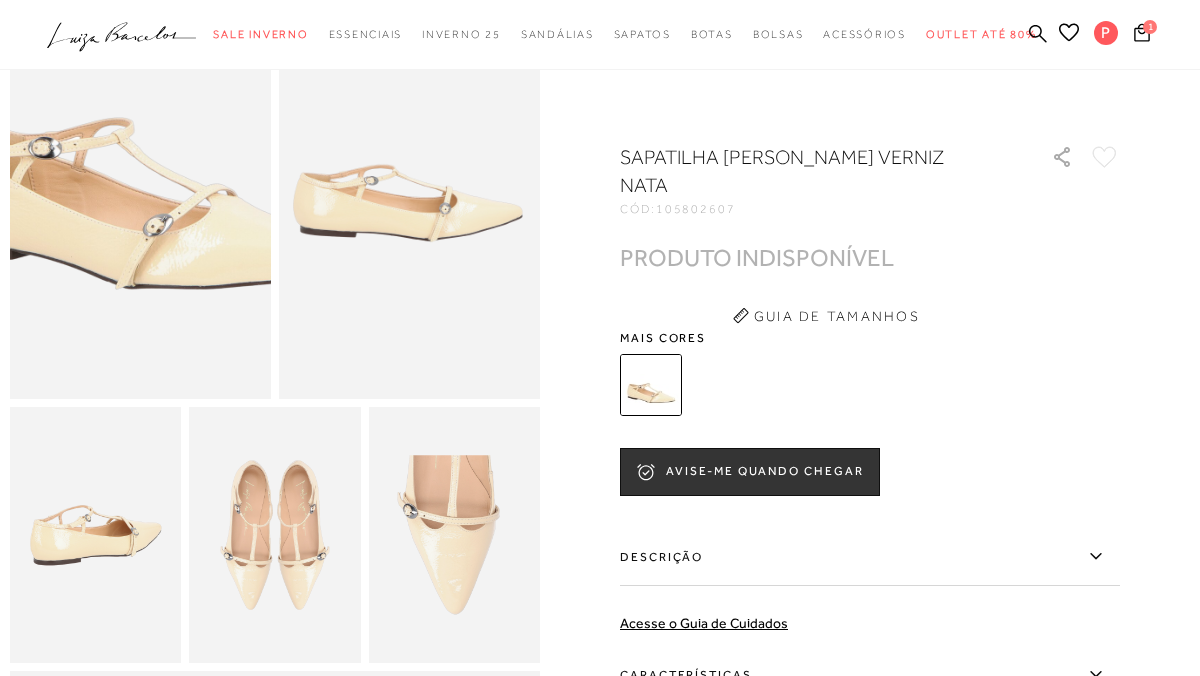 scroll, scrollTop: 166, scrollLeft: 0, axis: vertical 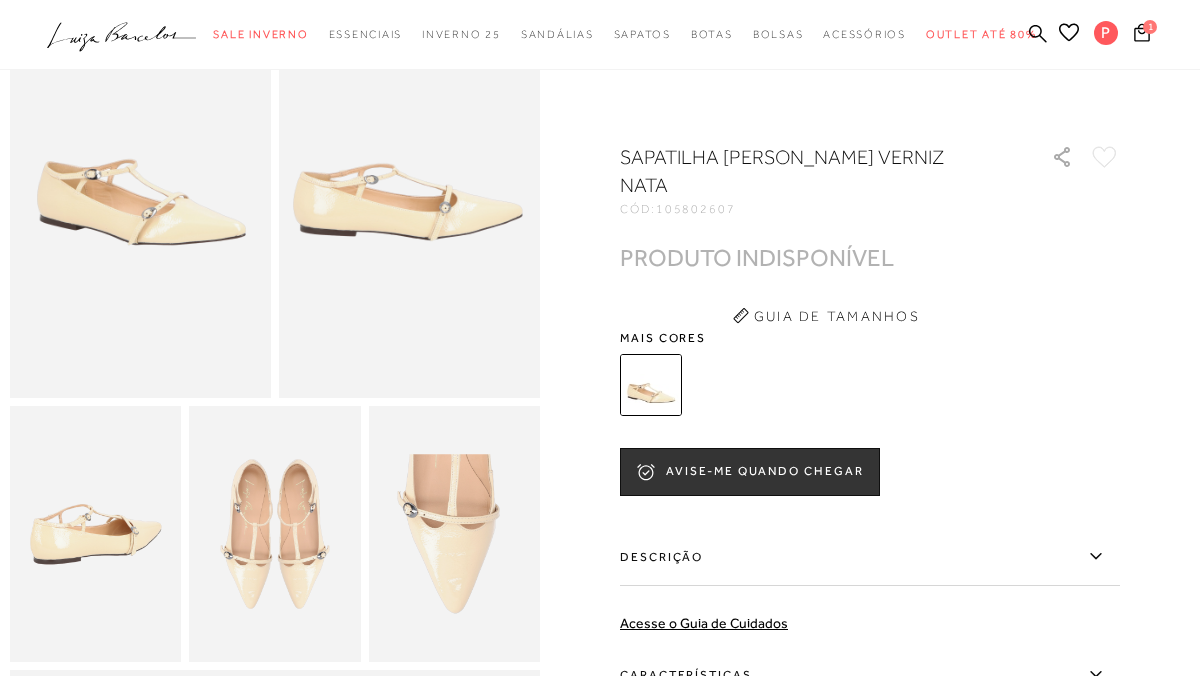 click at bounding box center (651, 385) 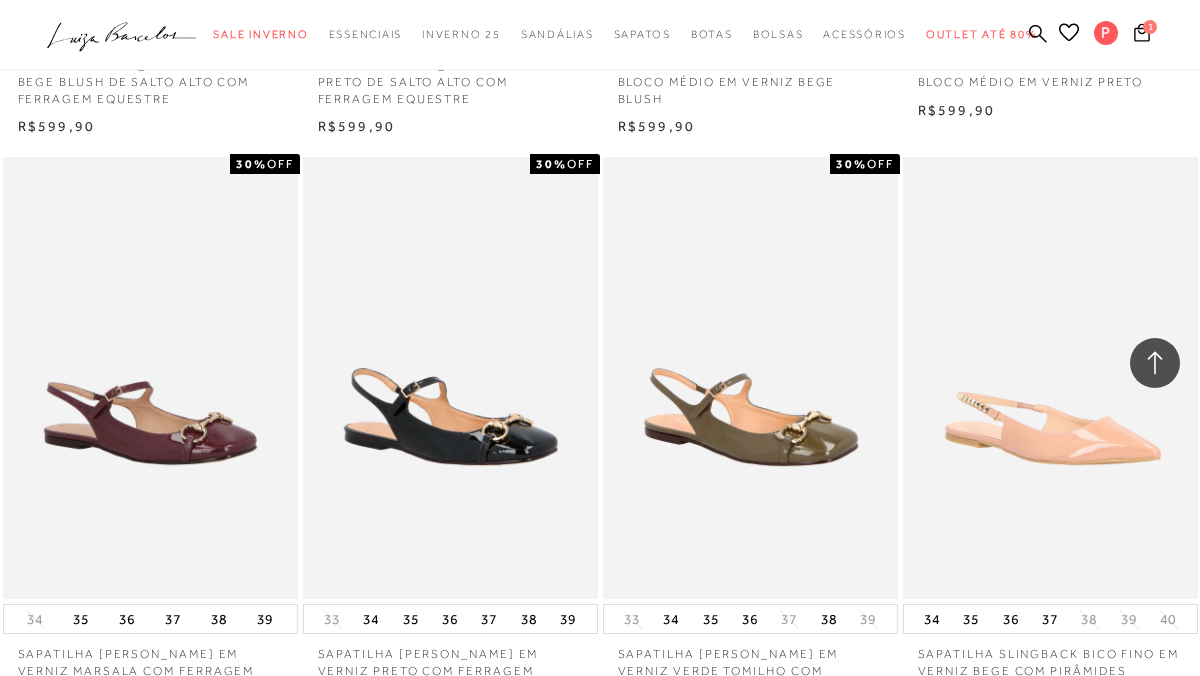 scroll, scrollTop: 1746, scrollLeft: 0, axis: vertical 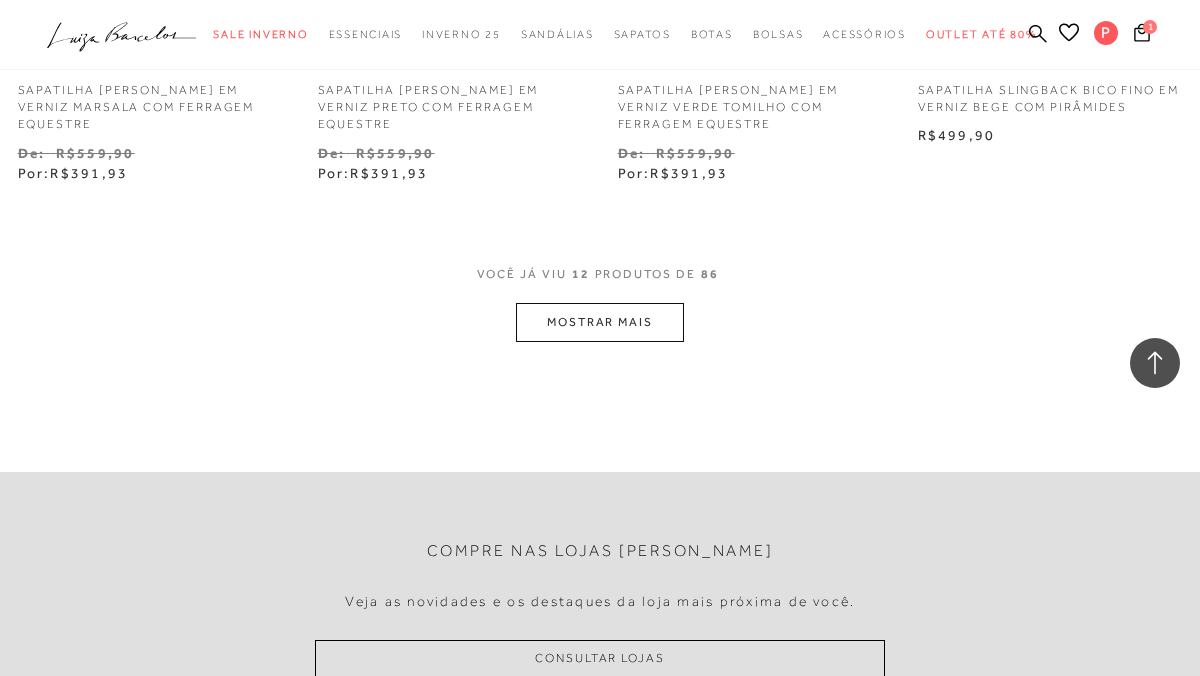 click on "MOSTRAR MAIS" at bounding box center [600, 322] 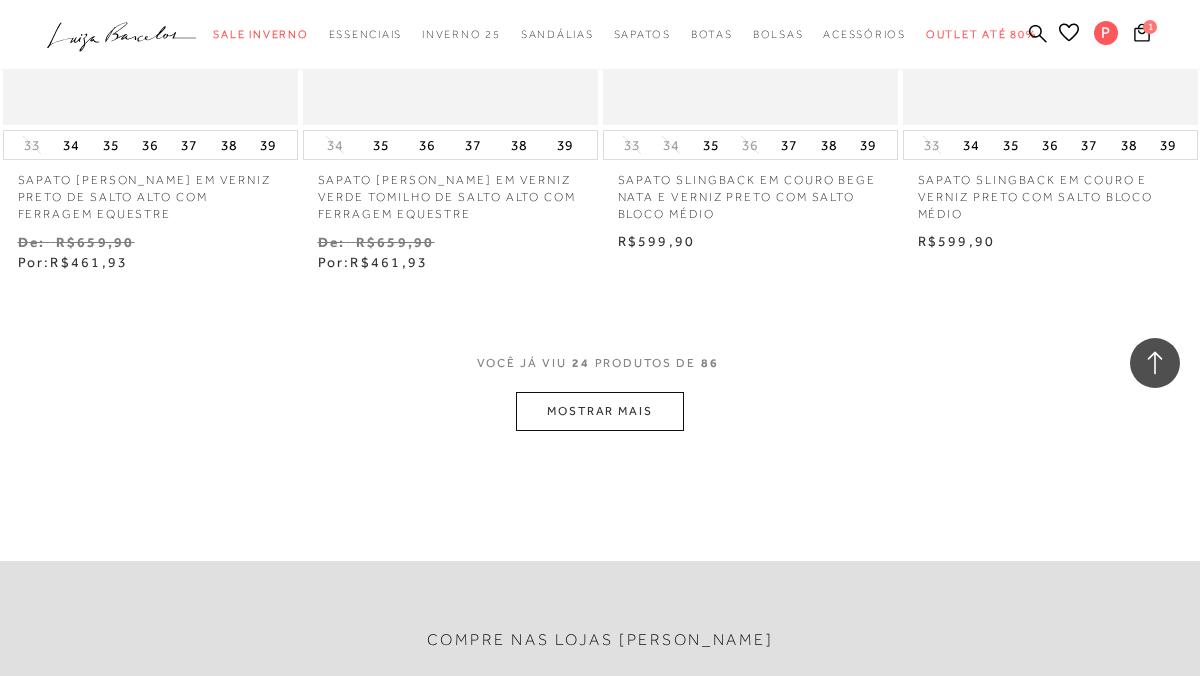 scroll, scrollTop: 3536, scrollLeft: 0, axis: vertical 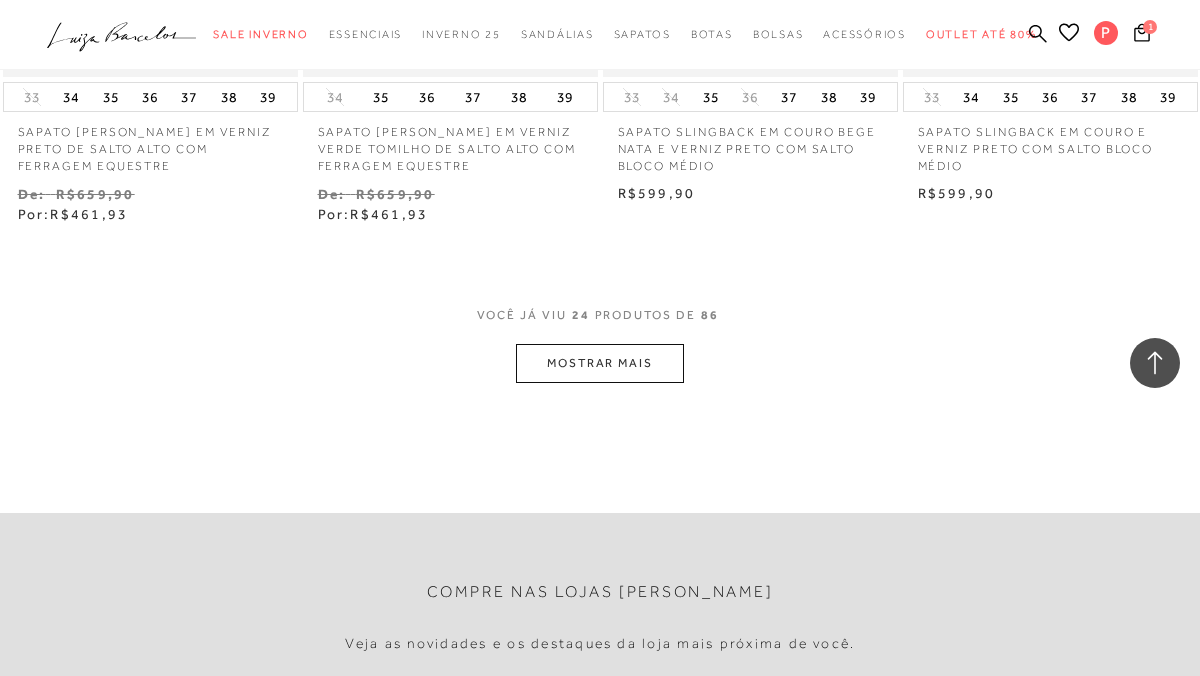 click on "MOSTRAR MAIS" at bounding box center [600, 363] 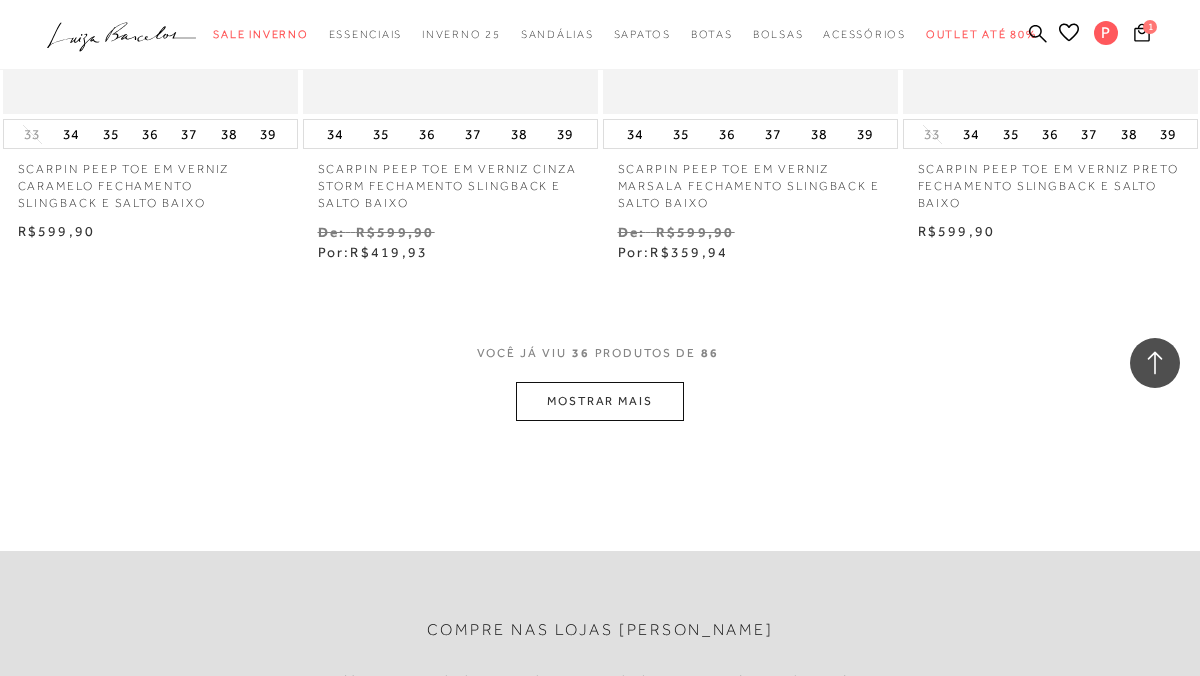 scroll, scrollTop: 5380, scrollLeft: 0, axis: vertical 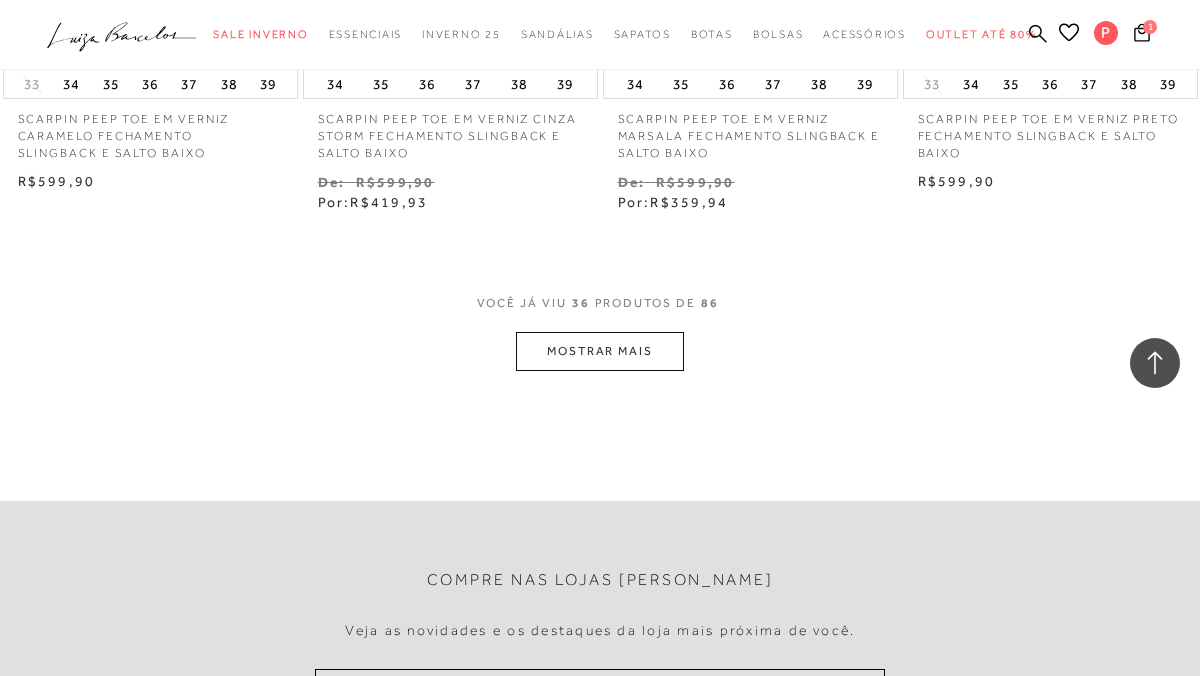 click on "MOSTRAR MAIS" at bounding box center (600, 351) 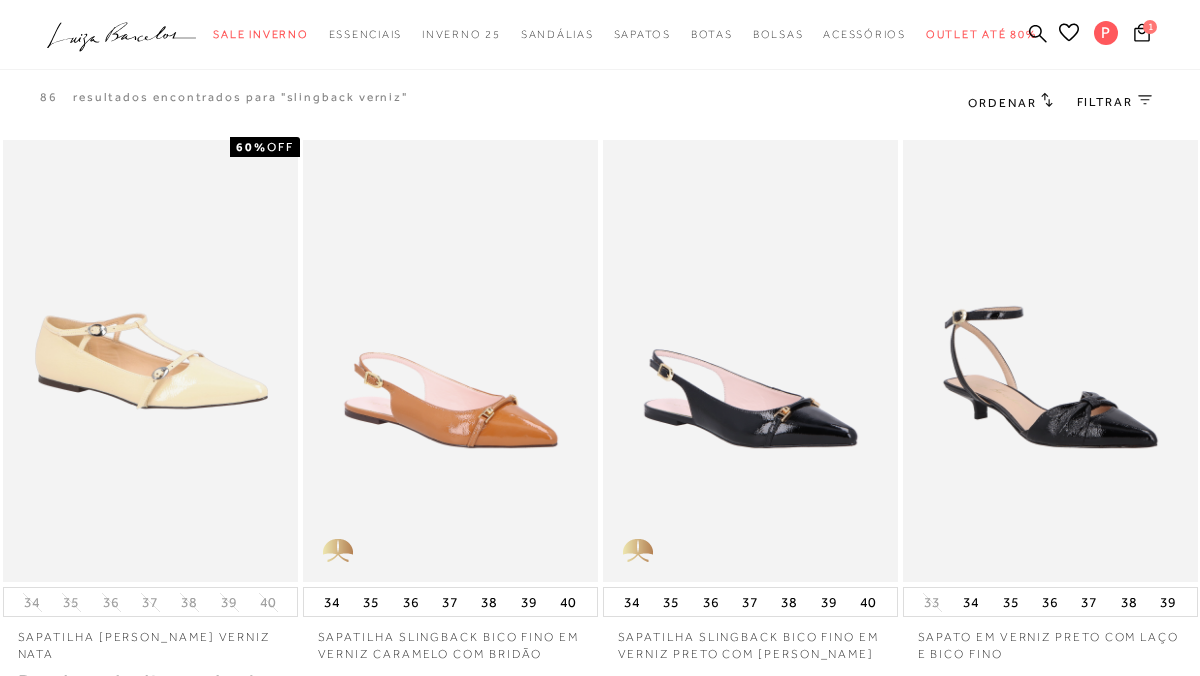 scroll, scrollTop: 0, scrollLeft: 0, axis: both 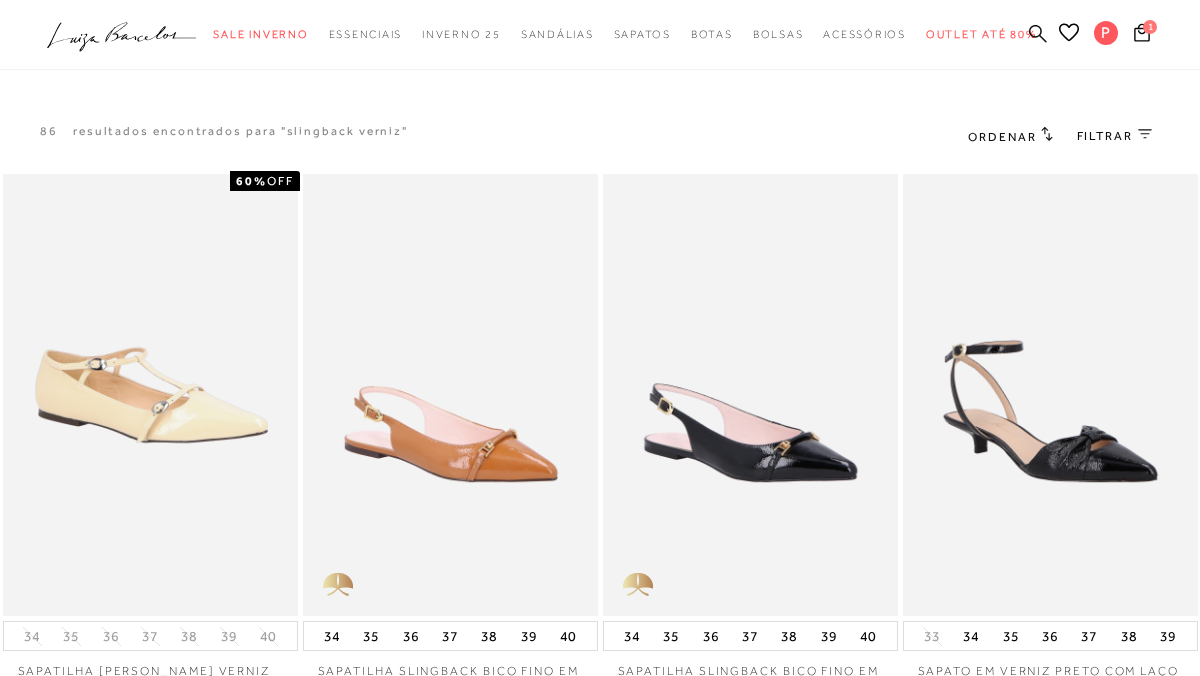 click 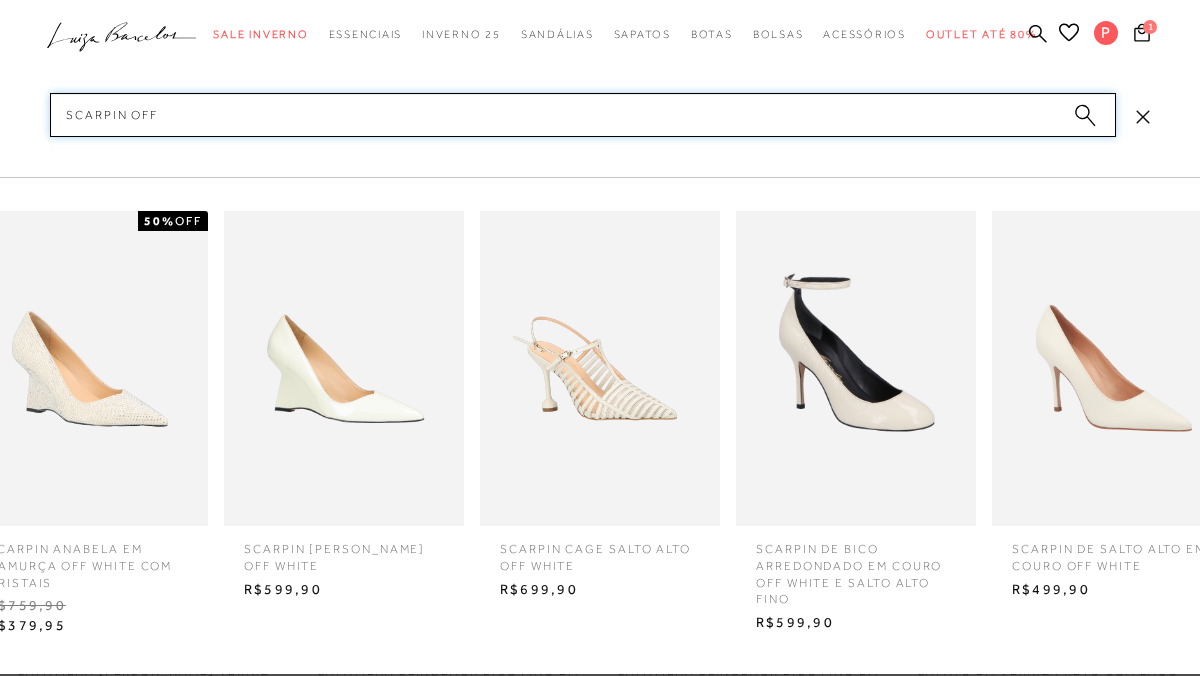 type on "scarpin off" 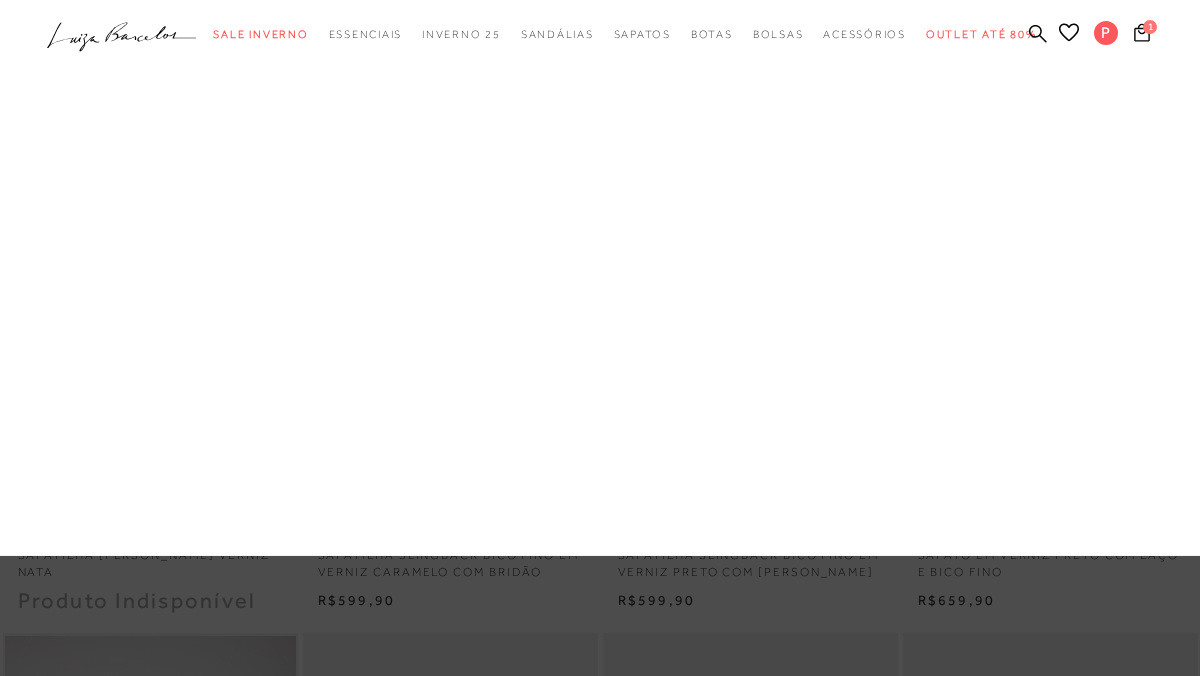 scroll, scrollTop: 118, scrollLeft: 0, axis: vertical 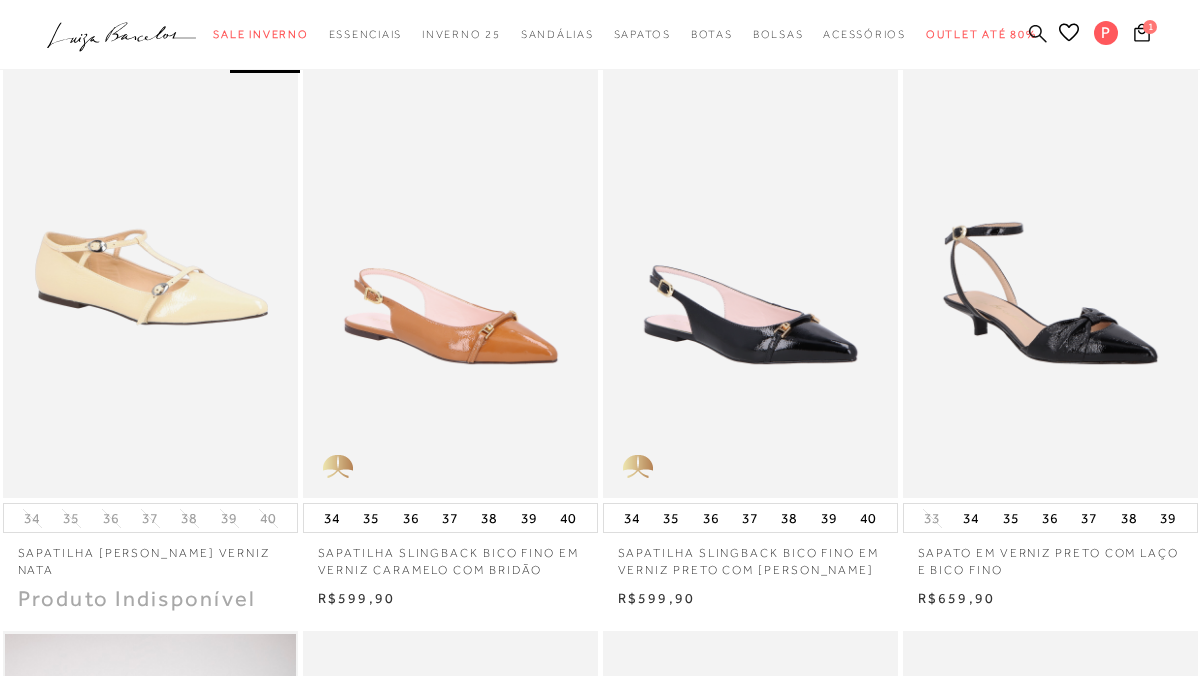 click 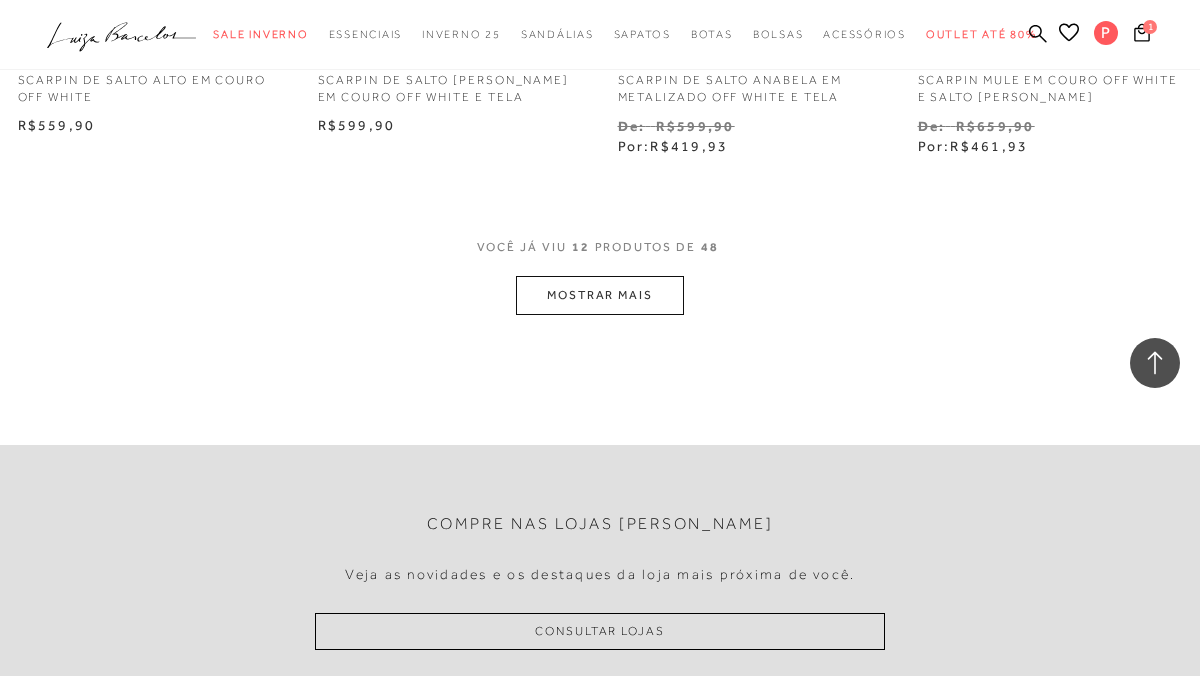 scroll, scrollTop: 1866, scrollLeft: 0, axis: vertical 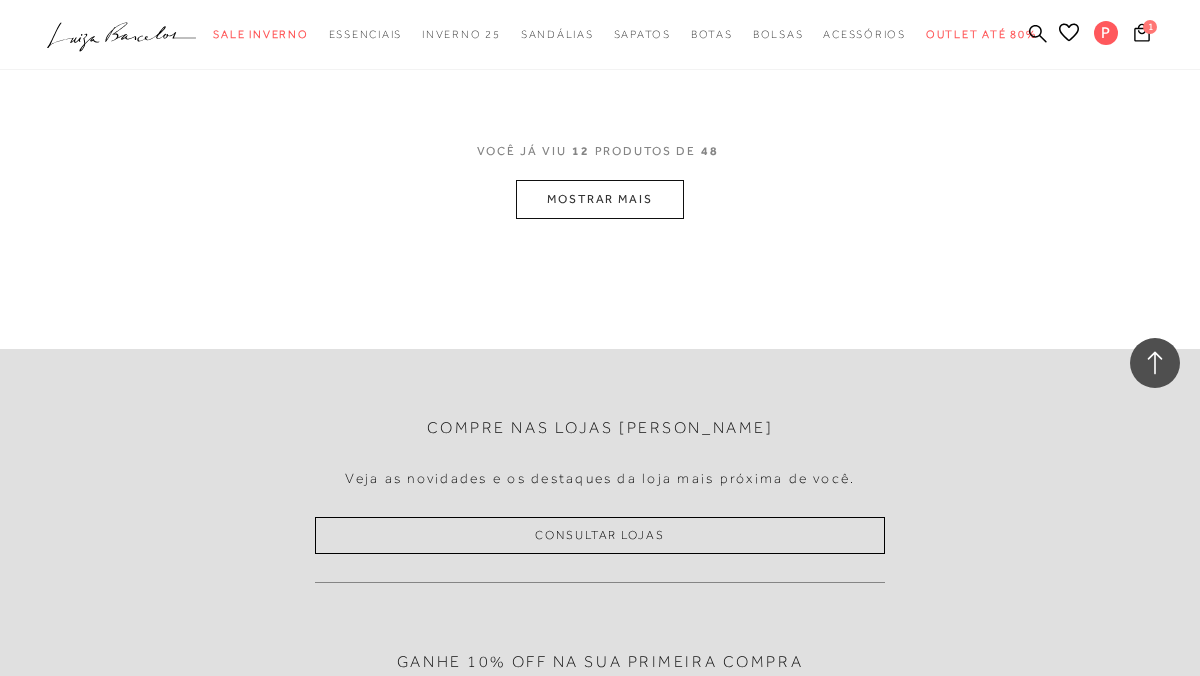 click on "MOSTRAR MAIS" at bounding box center [600, 199] 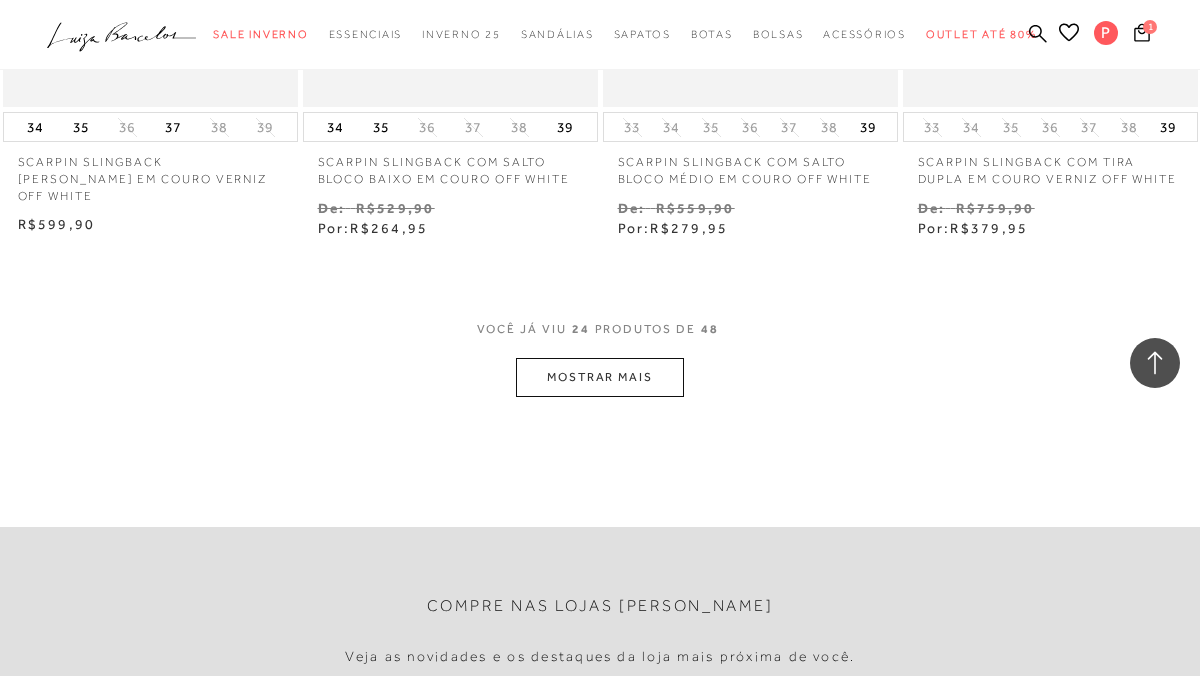 scroll, scrollTop: 3474, scrollLeft: 0, axis: vertical 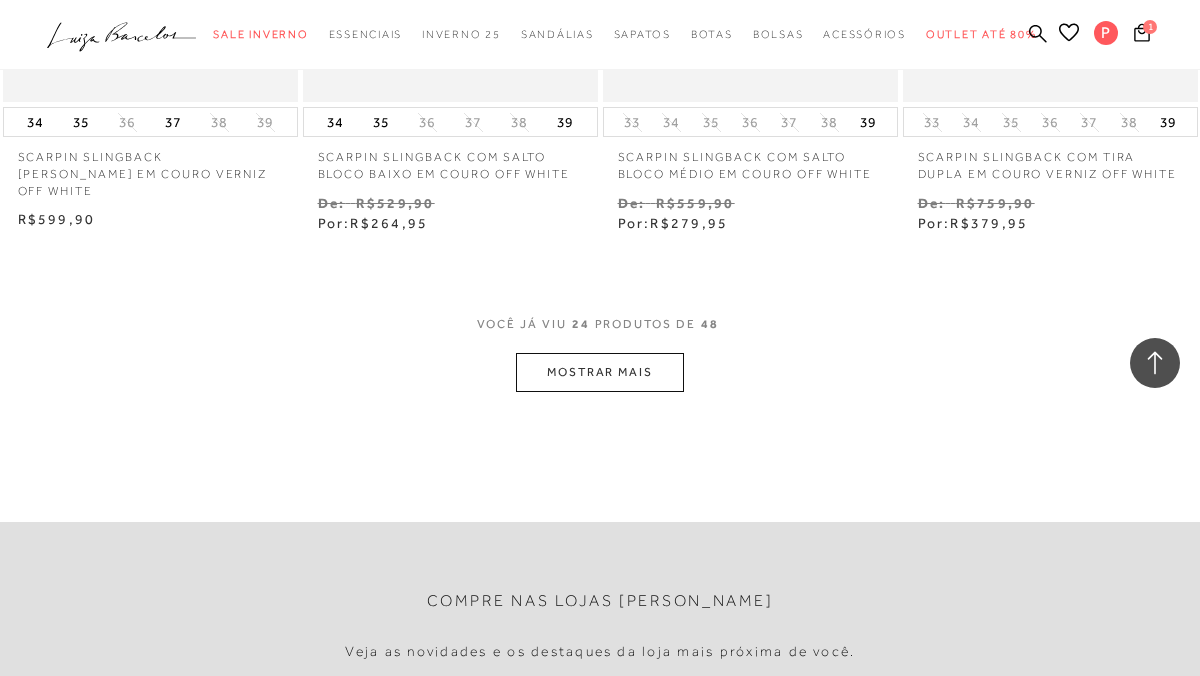click on "Resultados da pesquisa
Mostrar Resultados para "scarpin off"
Resultados: 13 - 24 (de 48)
Opções de exibição
48
resultados encontrados para "scarpin off"
Ordenar Padrão 0" at bounding box center (600, -1501) 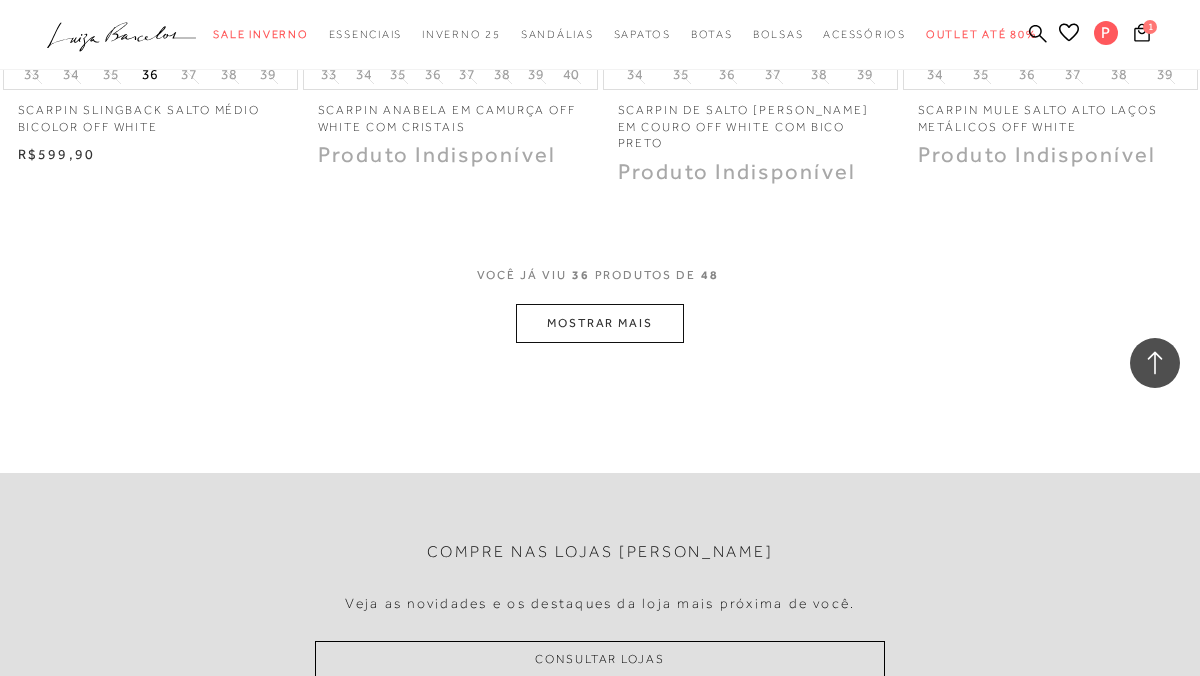 scroll, scrollTop: 5378, scrollLeft: 0, axis: vertical 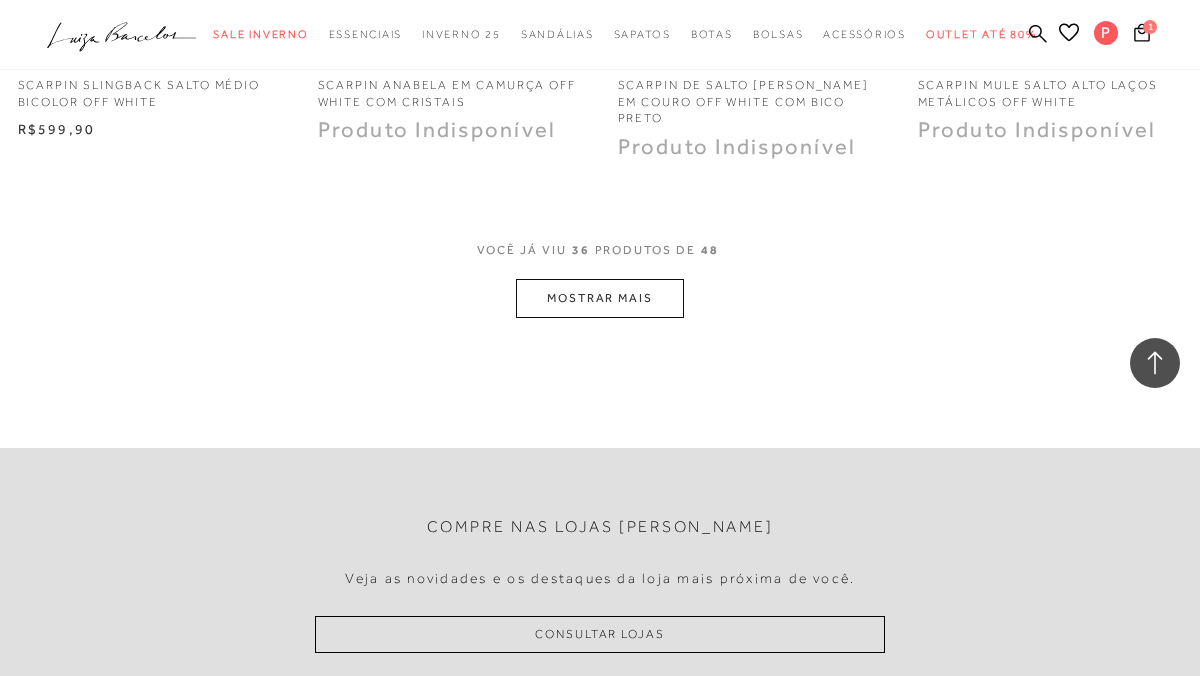 click on "MOSTRAR MAIS" at bounding box center (600, 298) 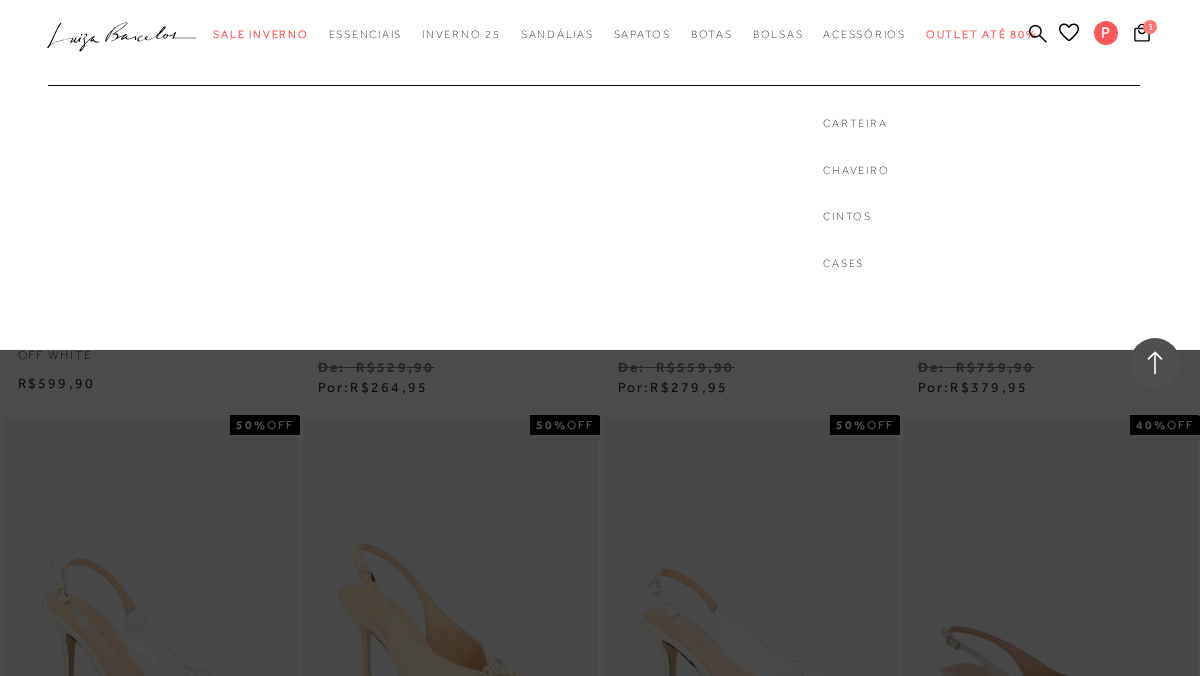 scroll, scrollTop: 3147, scrollLeft: 0, axis: vertical 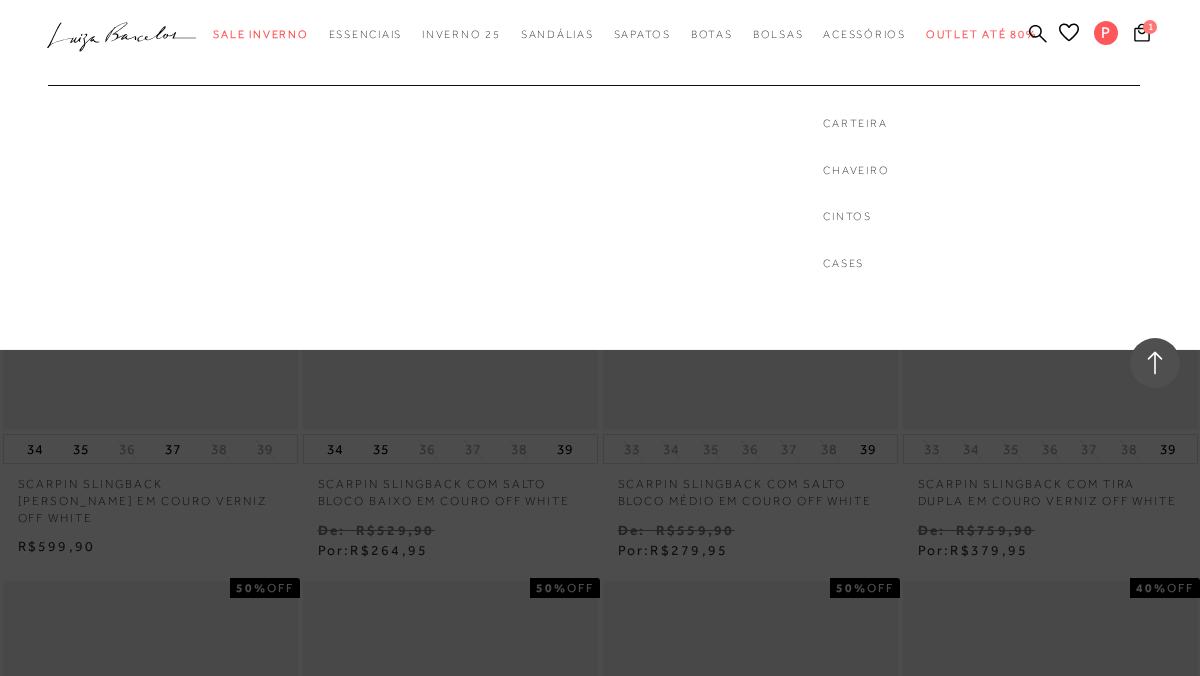 click on "Carteira
Chaveiro
Cintos
Cases" at bounding box center [856, 178] 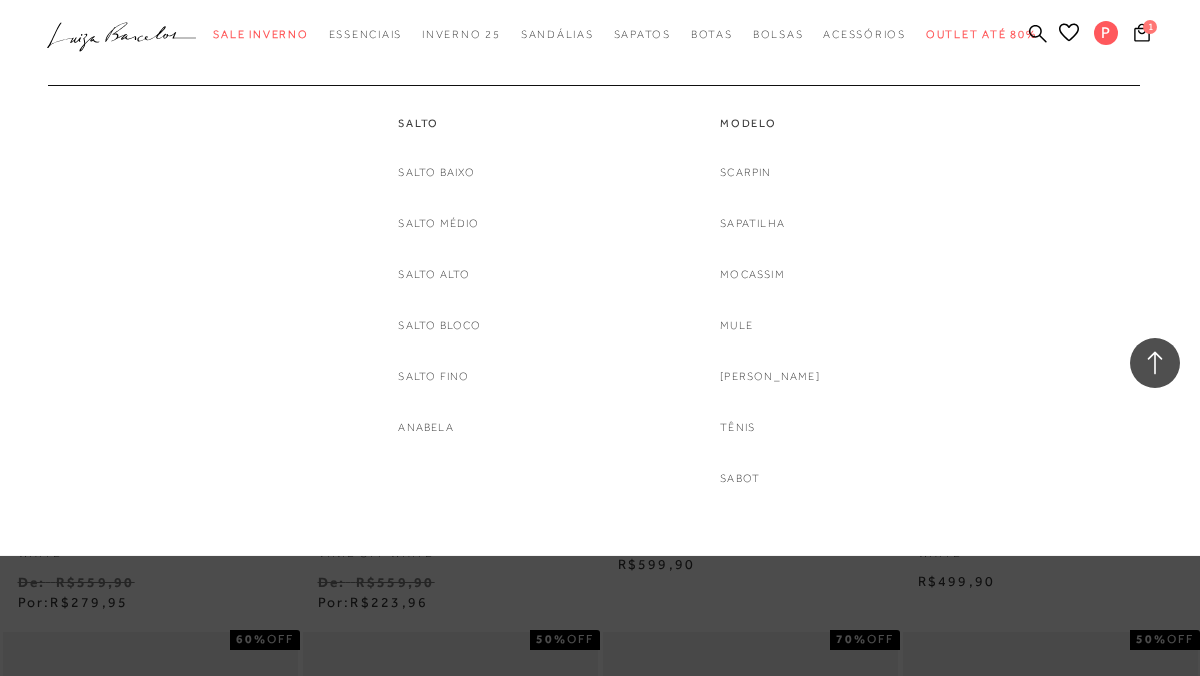 scroll, scrollTop: 1857, scrollLeft: 0, axis: vertical 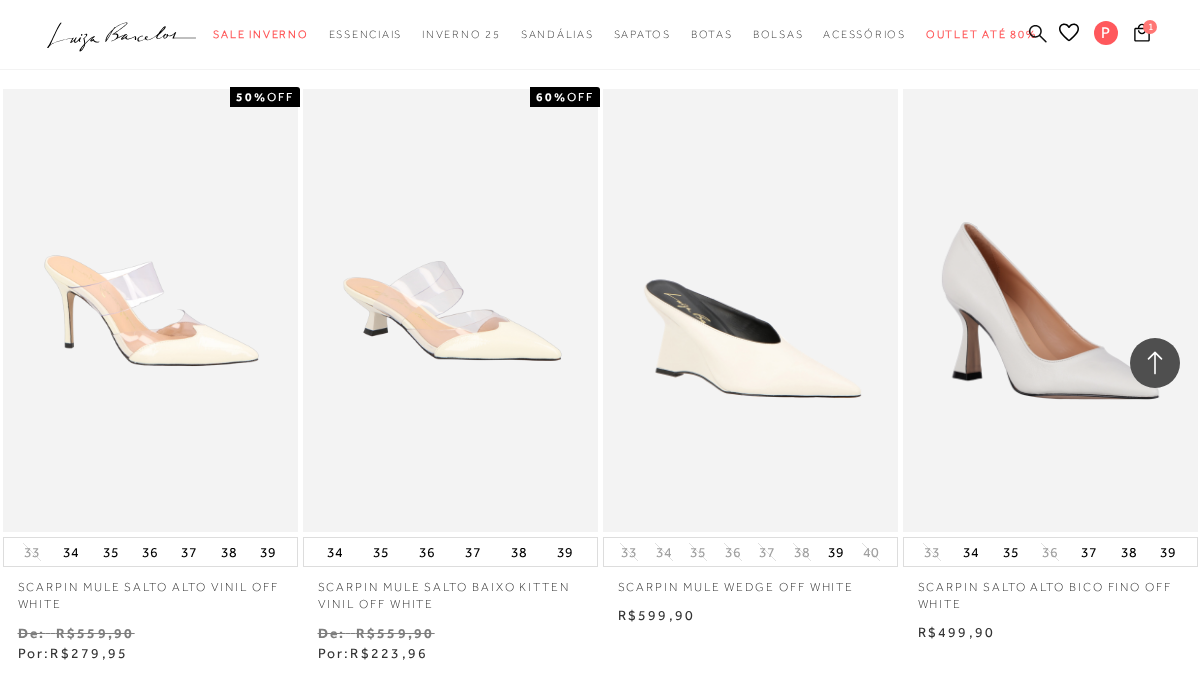 click 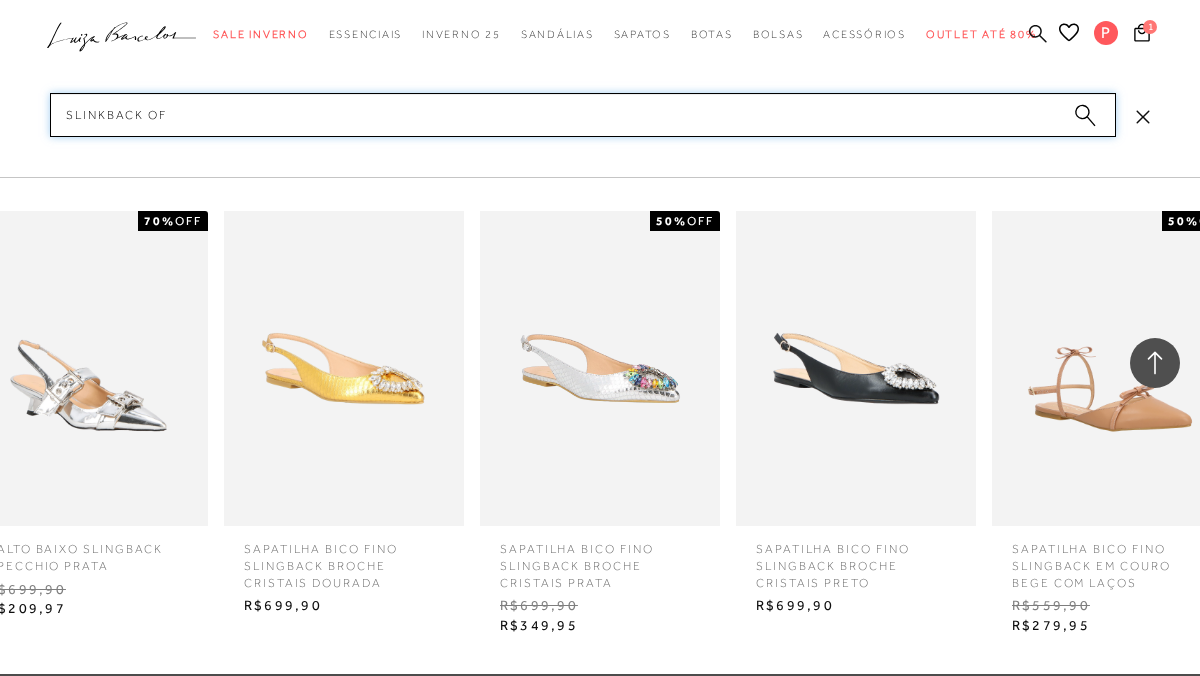 type on "slinkback off" 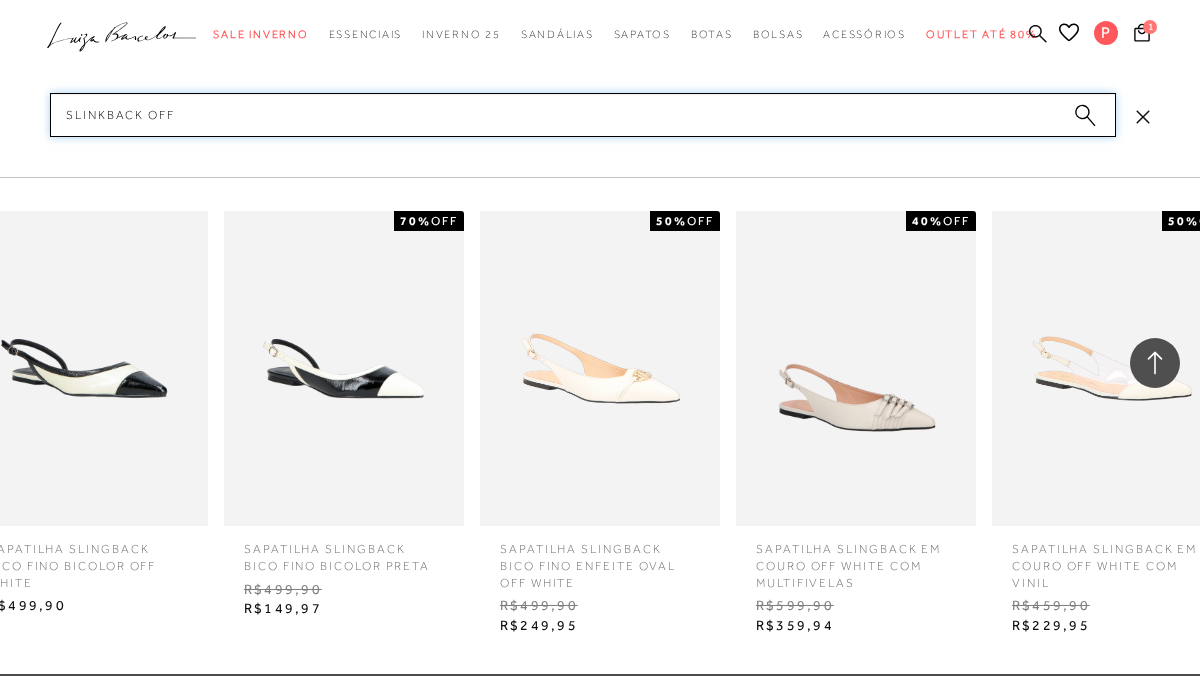 type 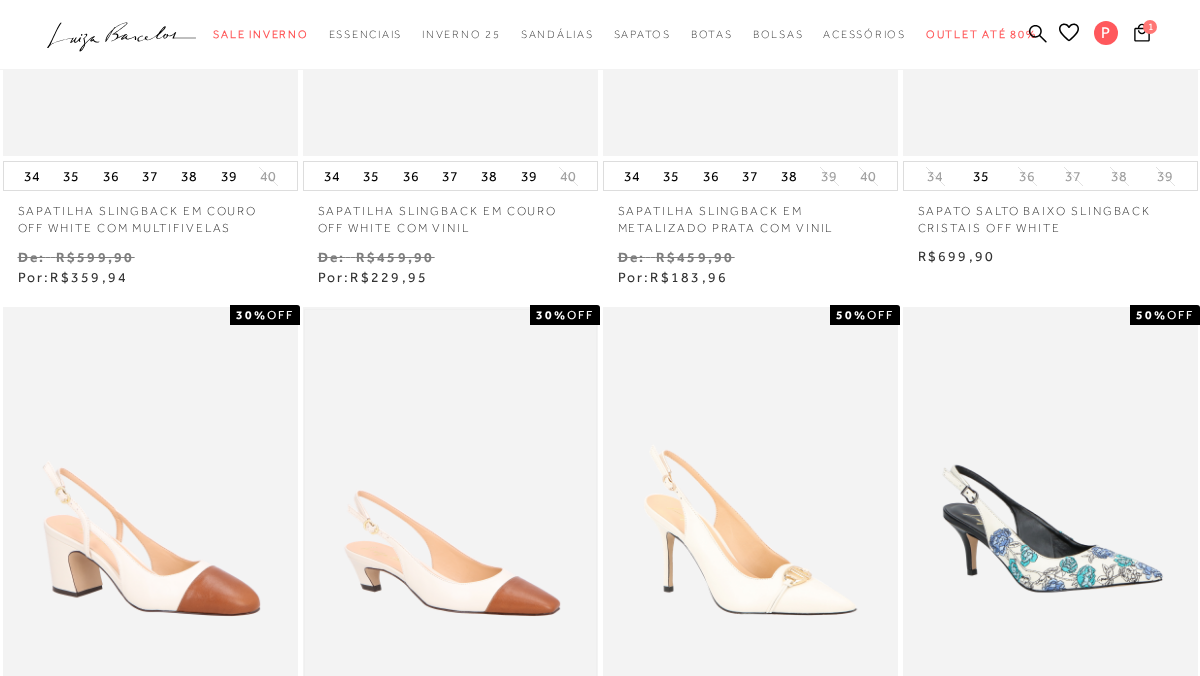 scroll, scrollTop: 0, scrollLeft: 0, axis: both 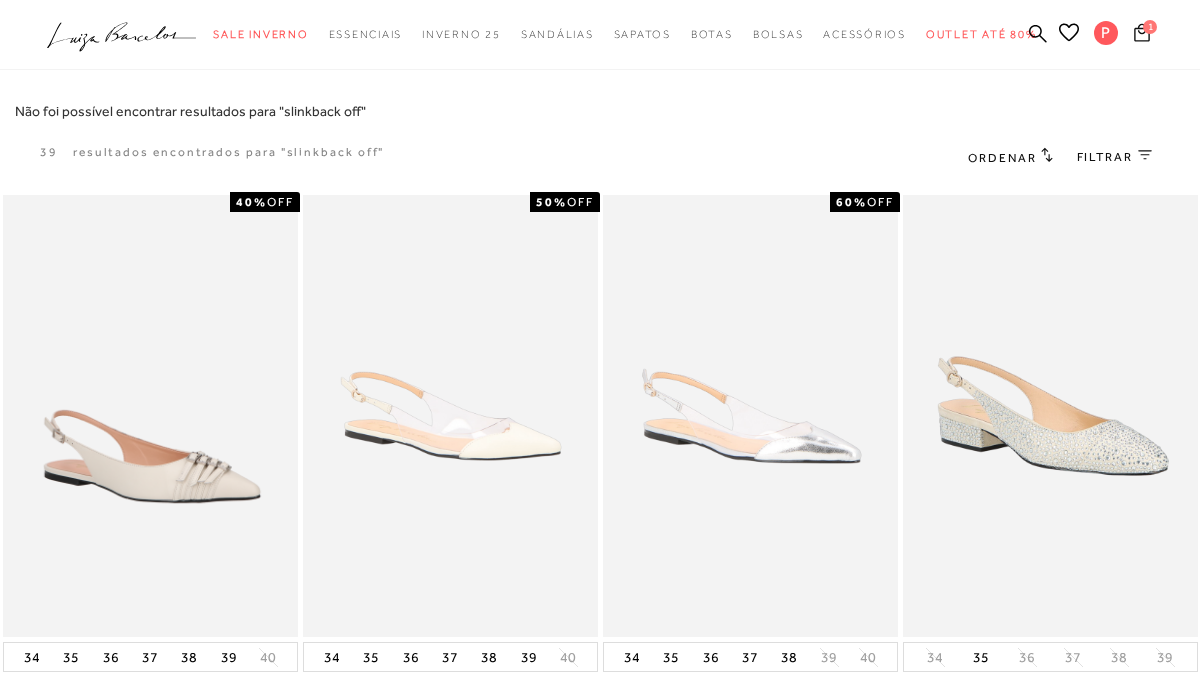 click on "1" at bounding box center (1142, 35) 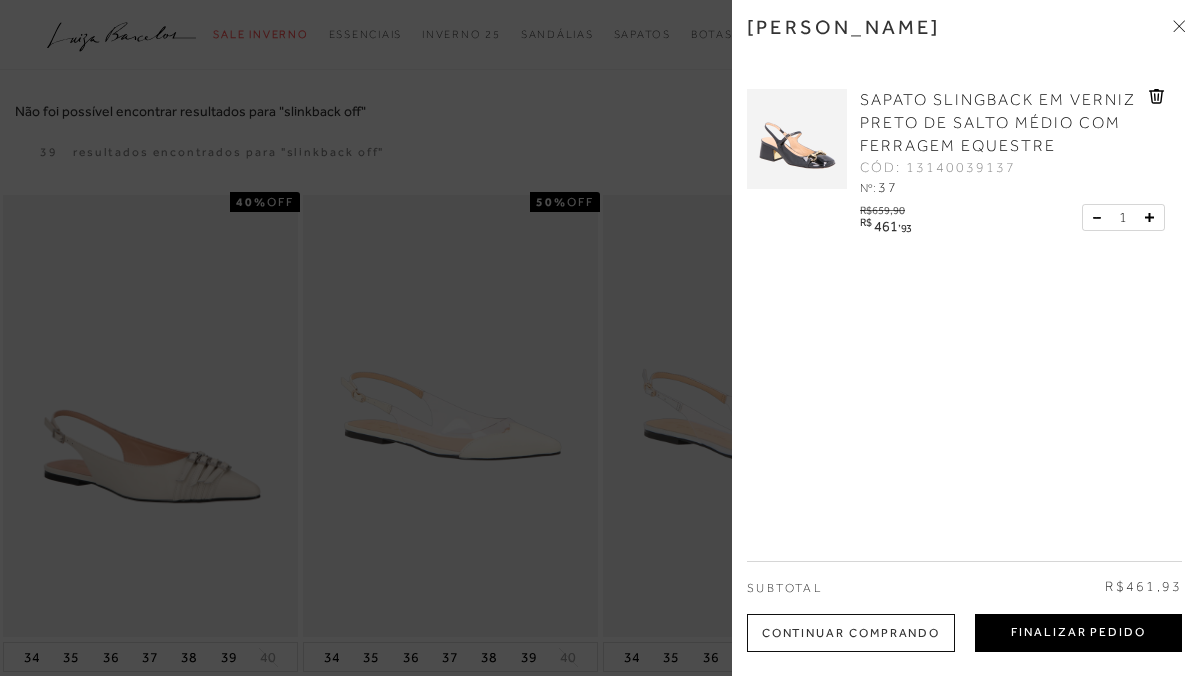 click on "Finalizar Pedido" at bounding box center [1078, 633] 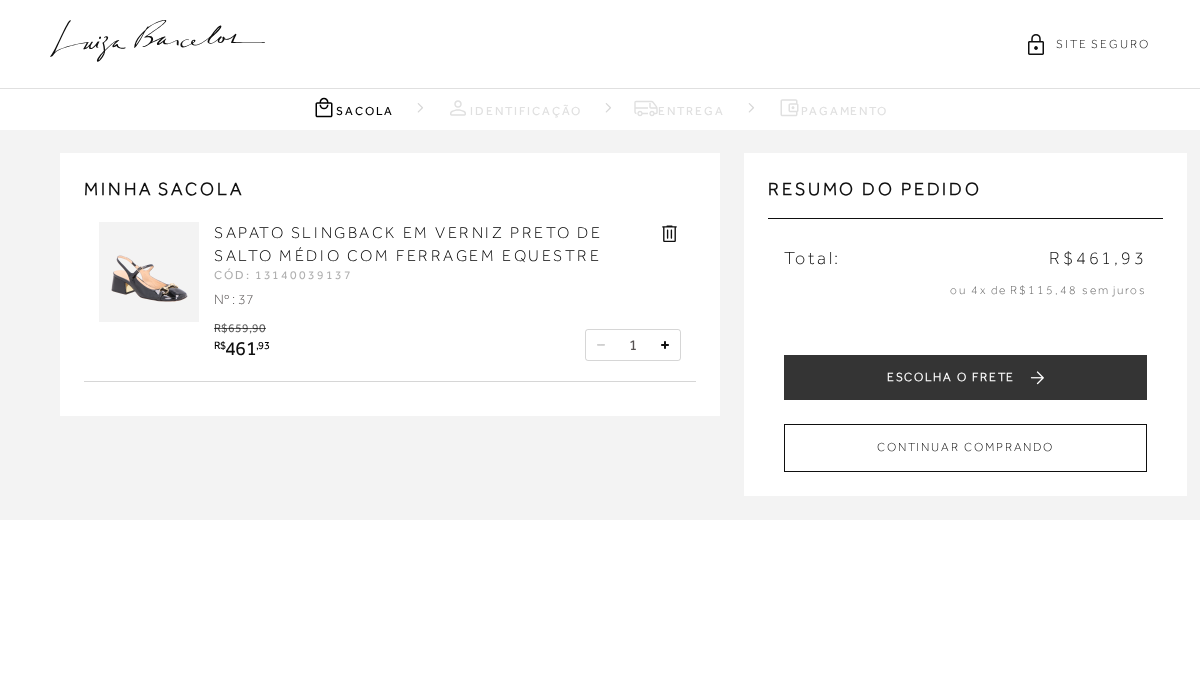 scroll, scrollTop: 0, scrollLeft: 0, axis: both 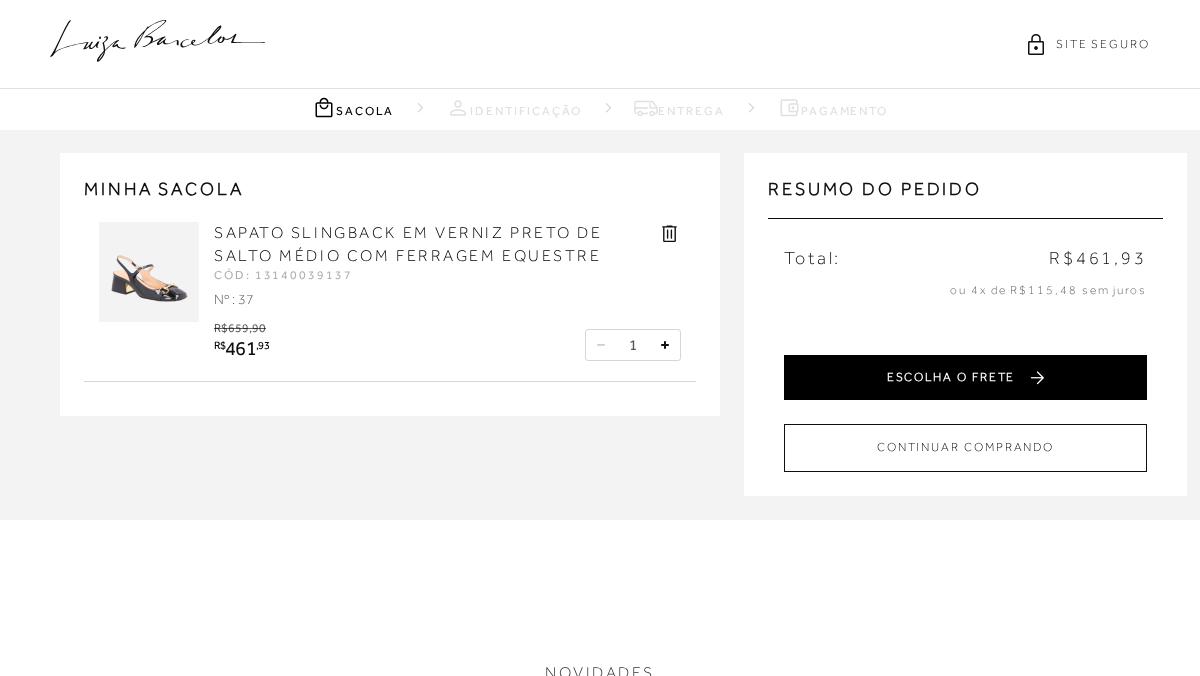 click on "ESCOLHA O FRETE" at bounding box center [965, 377] 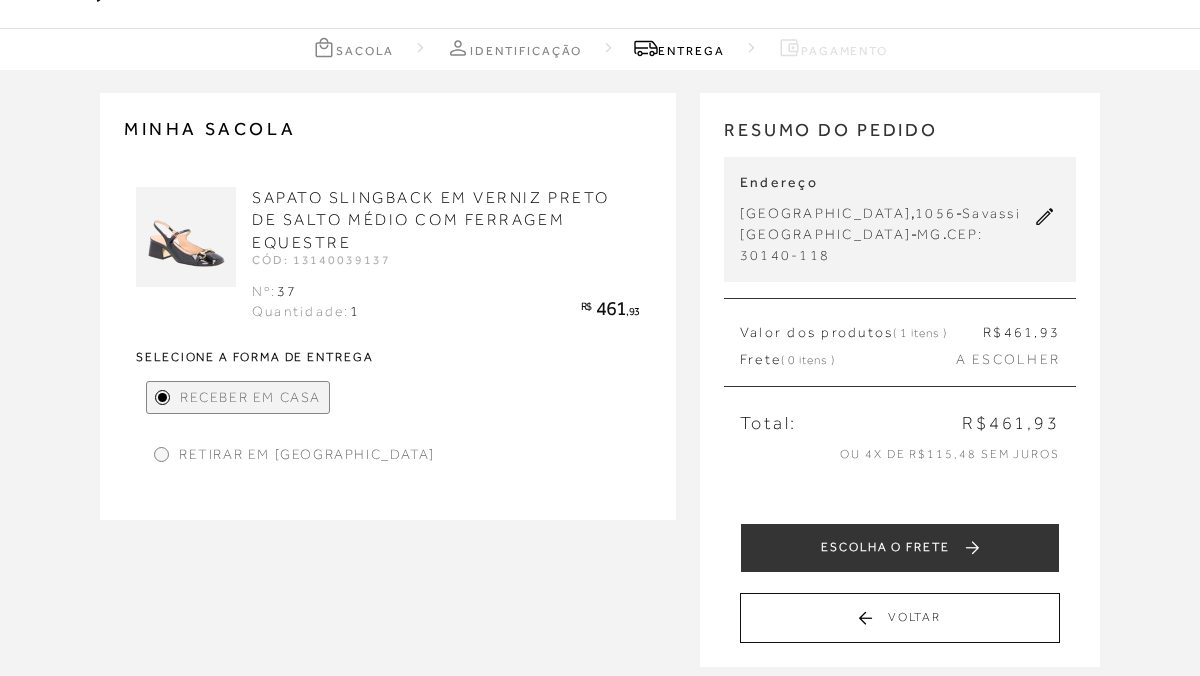 scroll, scrollTop: 61, scrollLeft: 0, axis: vertical 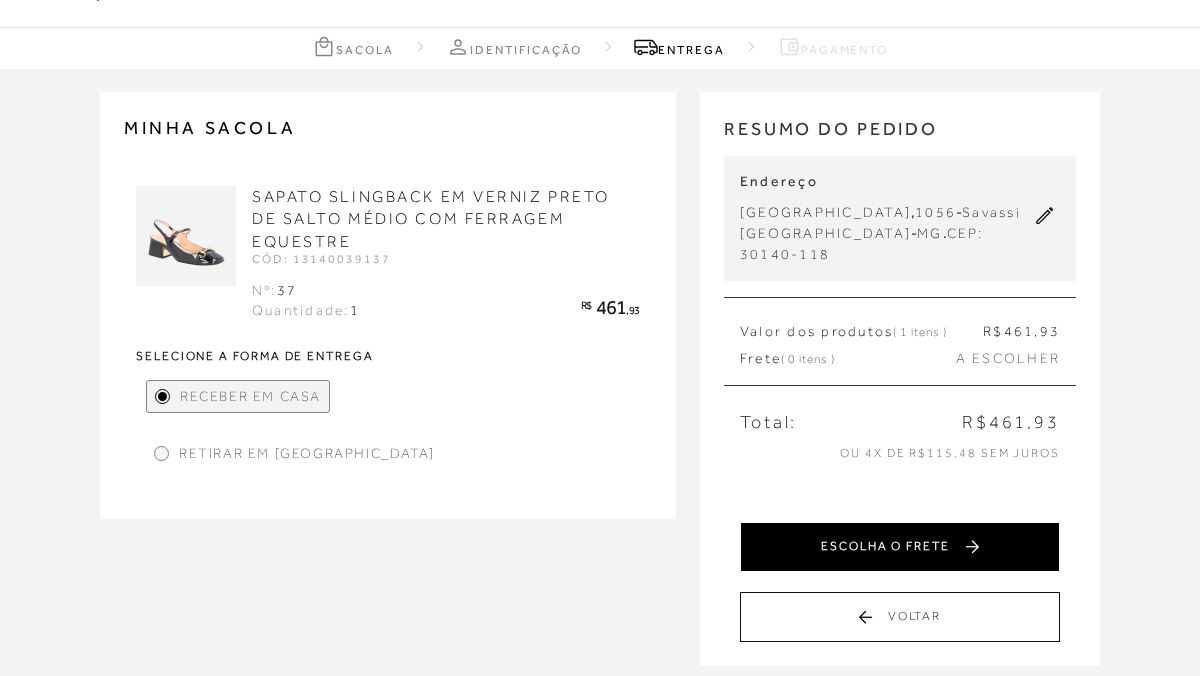 click on "ESCOLHA O FRETE" at bounding box center (900, 547) 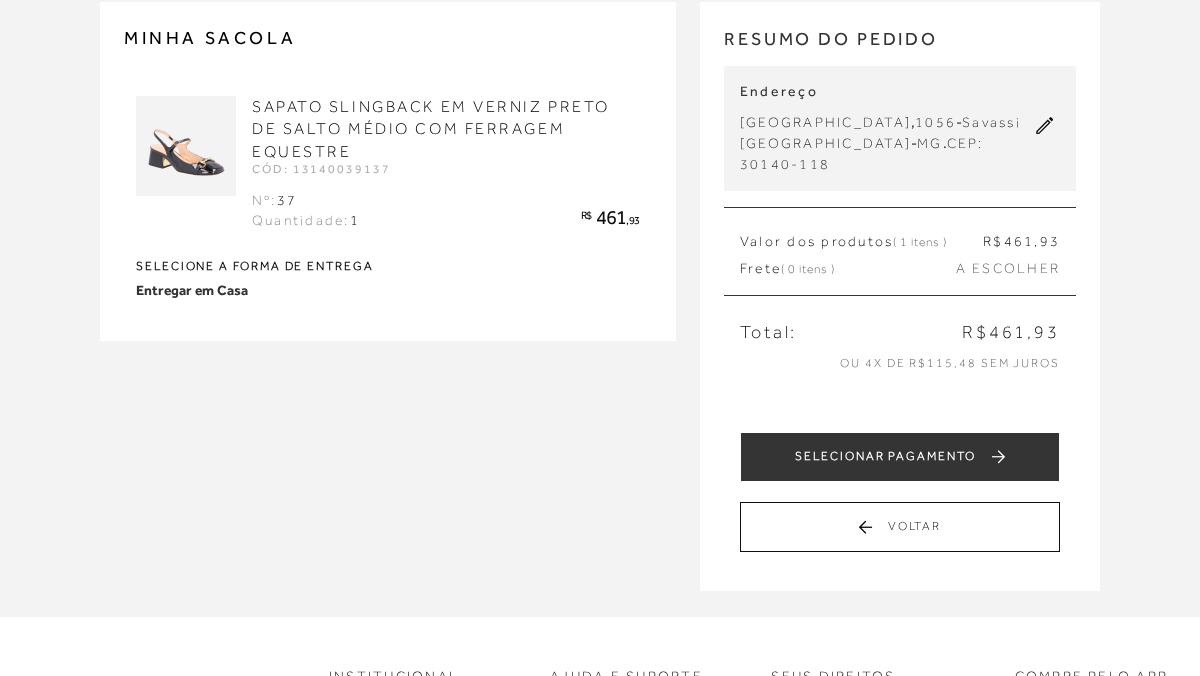 scroll, scrollTop: 154, scrollLeft: 0, axis: vertical 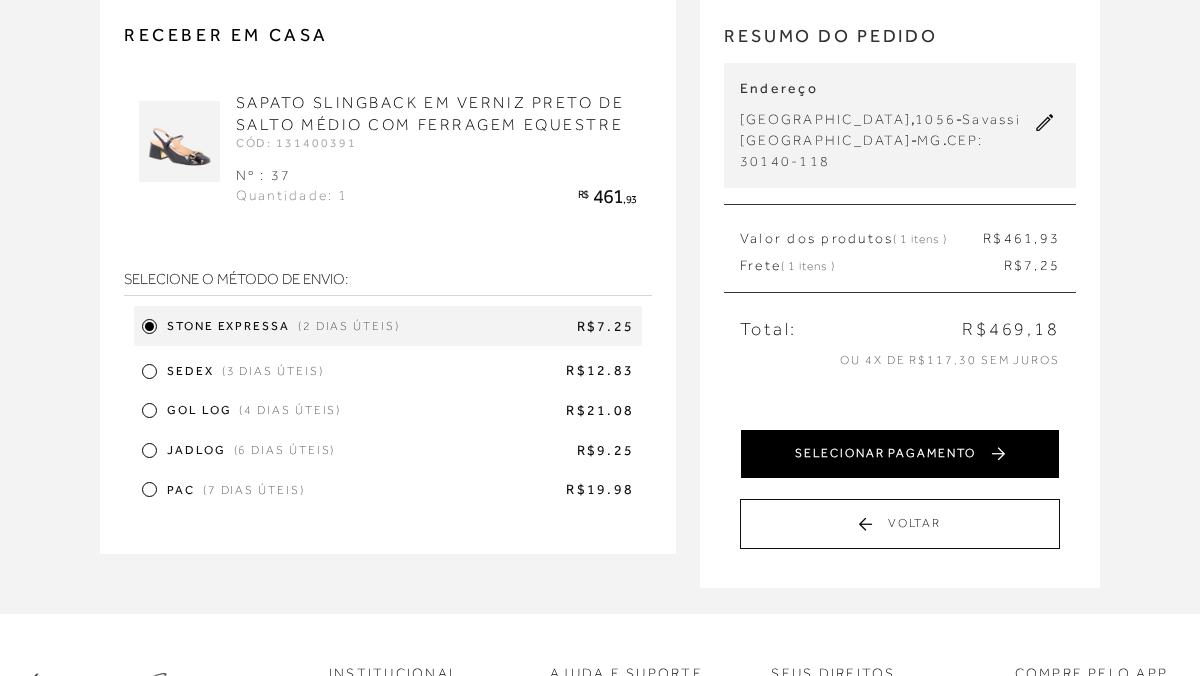 click on "SELECIONAR PAGAMENTO" at bounding box center [900, 454] 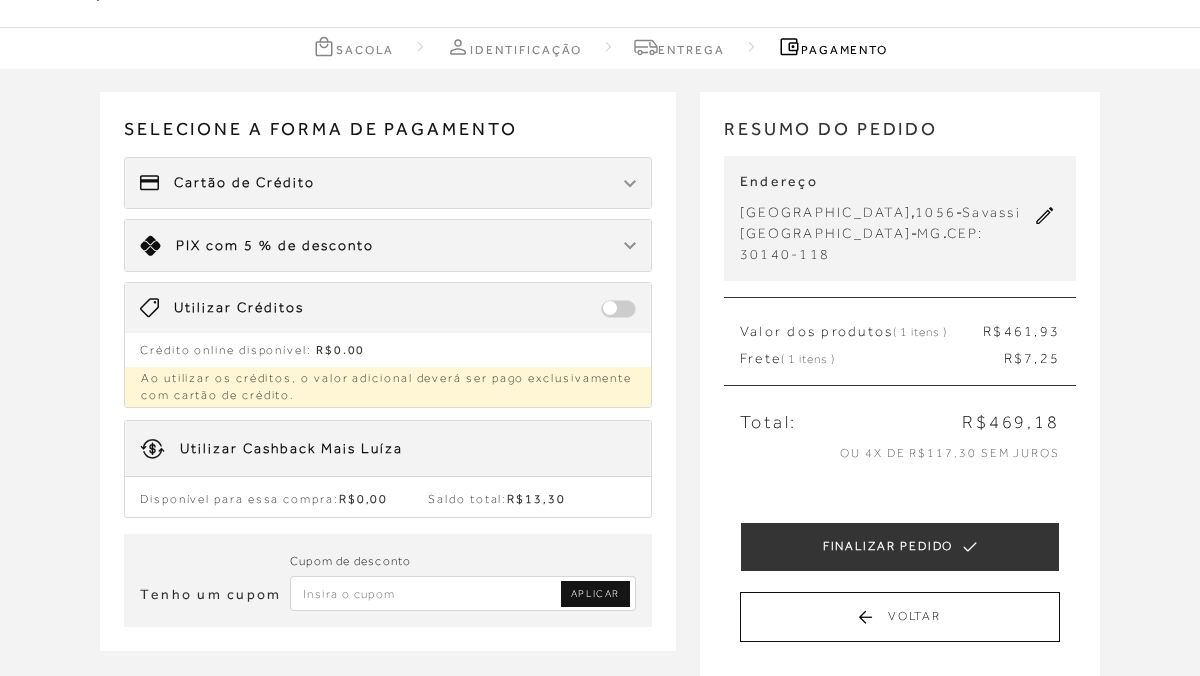 scroll, scrollTop: 63, scrollLeft: 0, axis: vertical 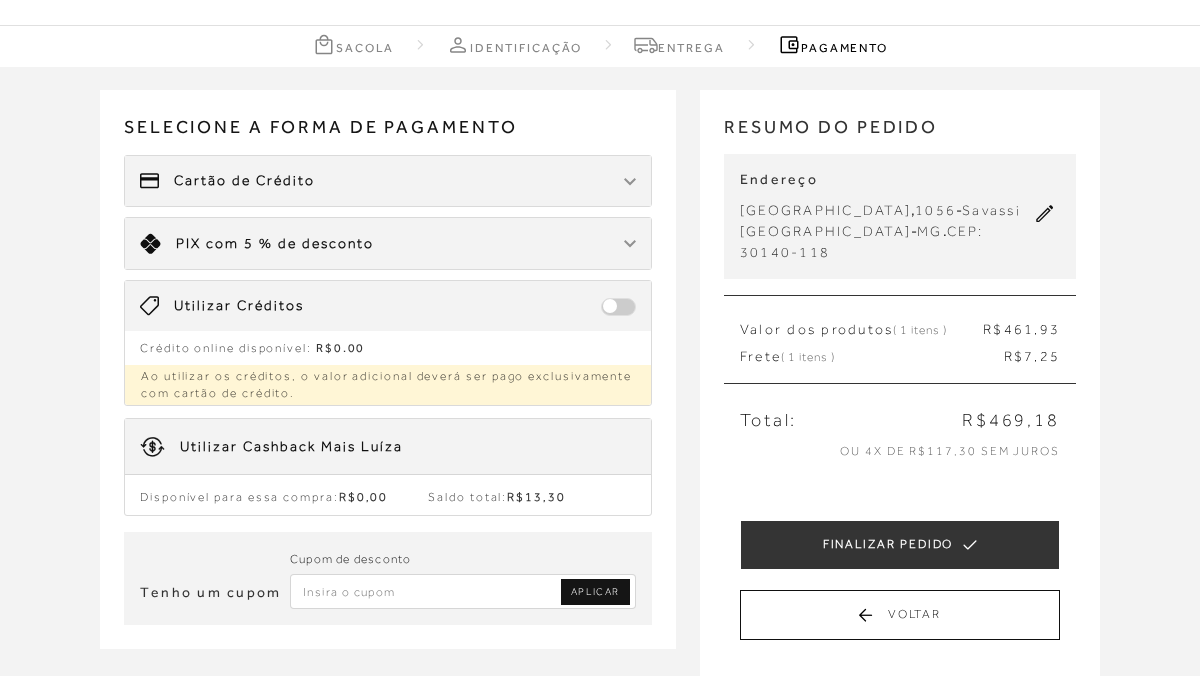 click on "Utilizar Cashback Mais Luíza" at bounding box center (291, 447) 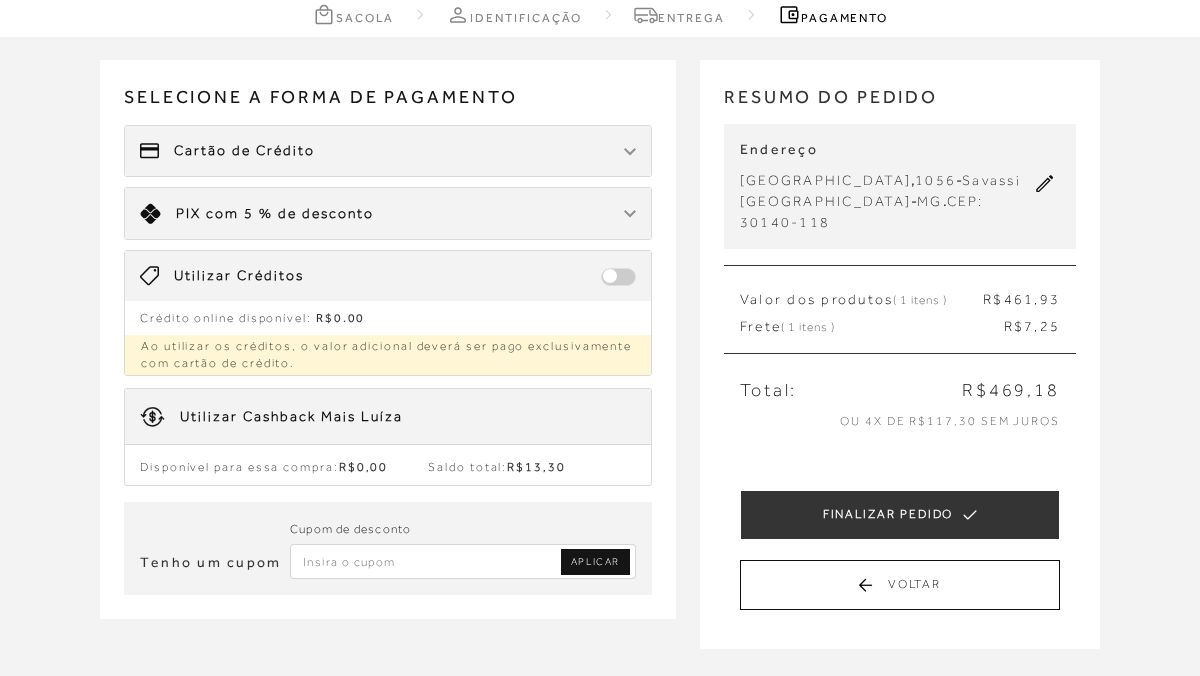 scroll, scrollTop: 101, scrollLeft: 0, axis: vertical 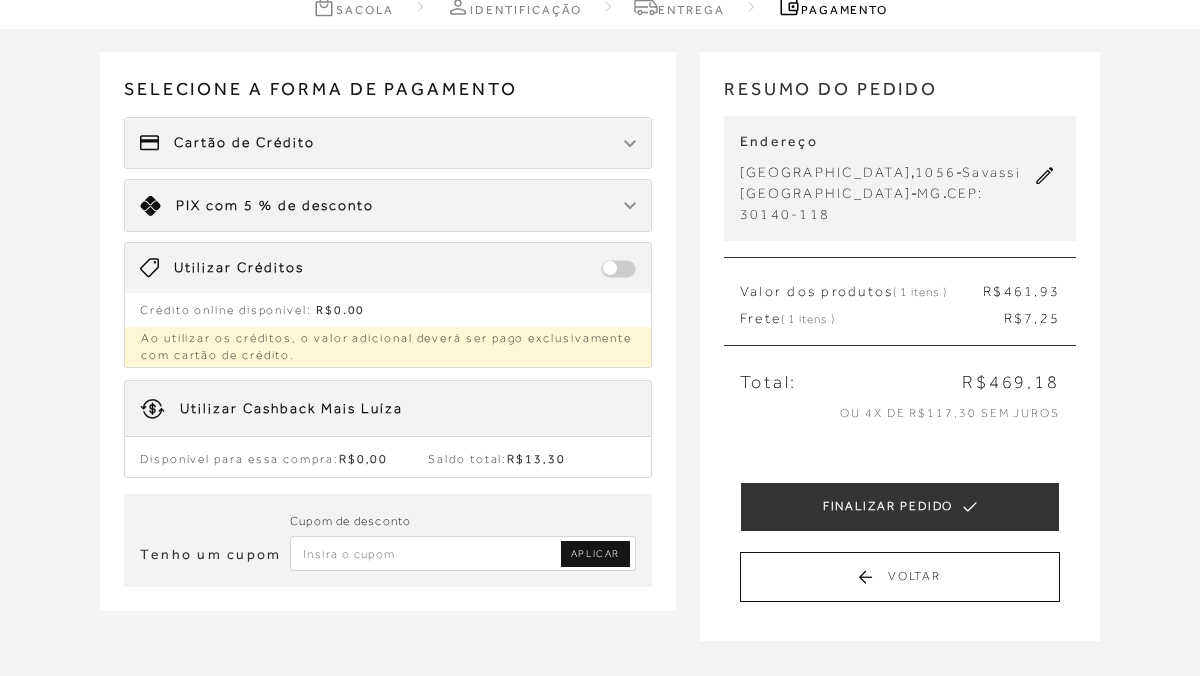 click at bounding box center [618, 269] 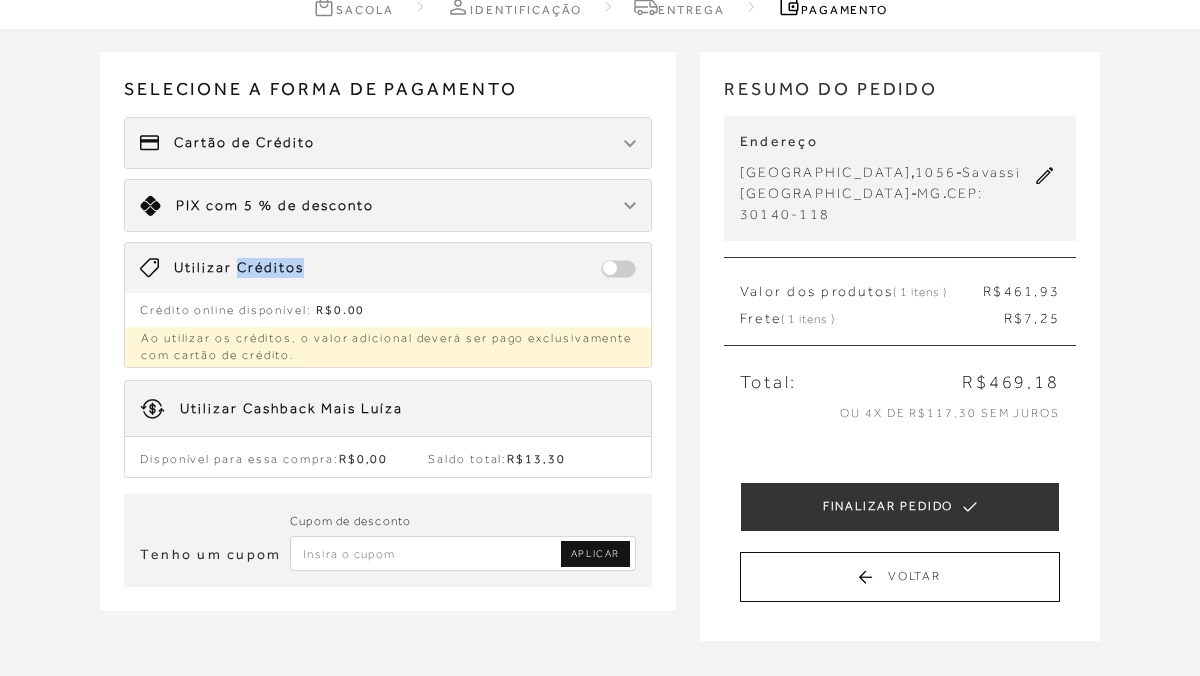 click on "Utilizar Créditos" at bounding box center (239, 268) 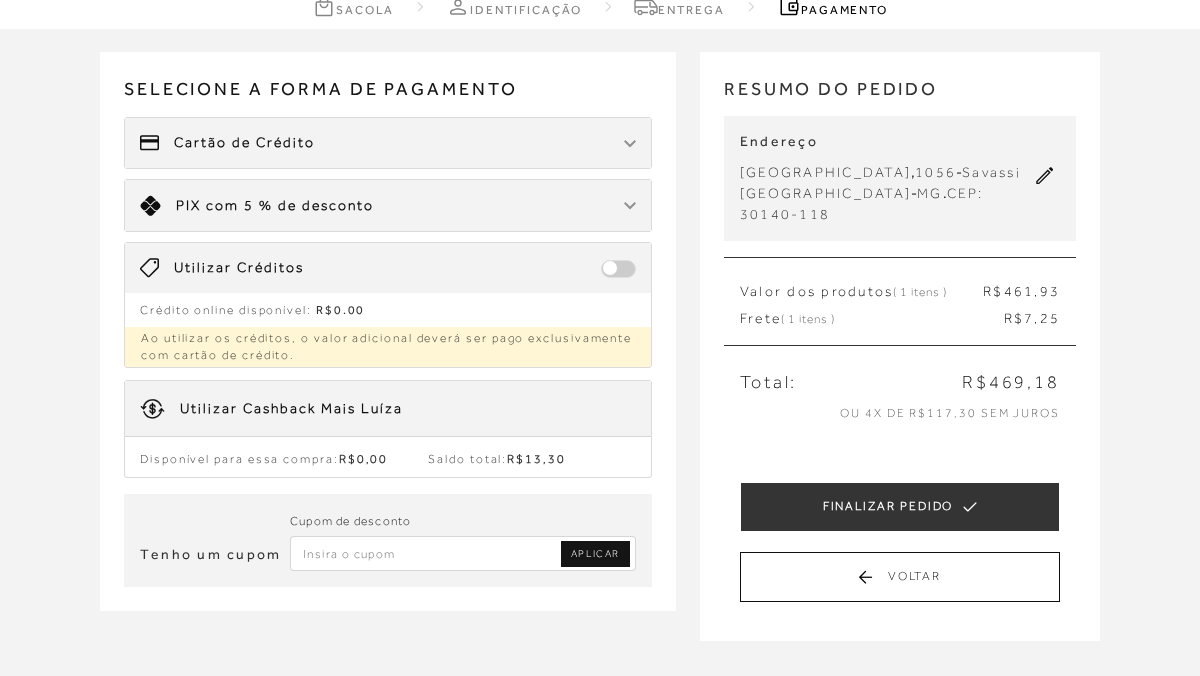 click 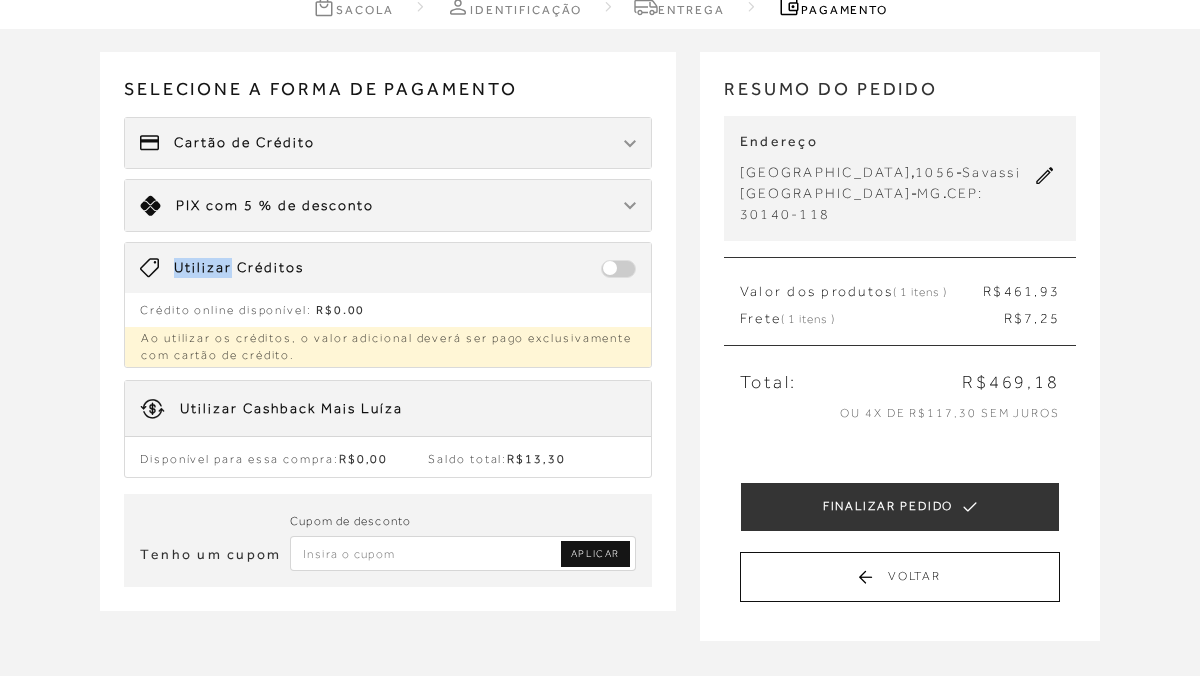 click 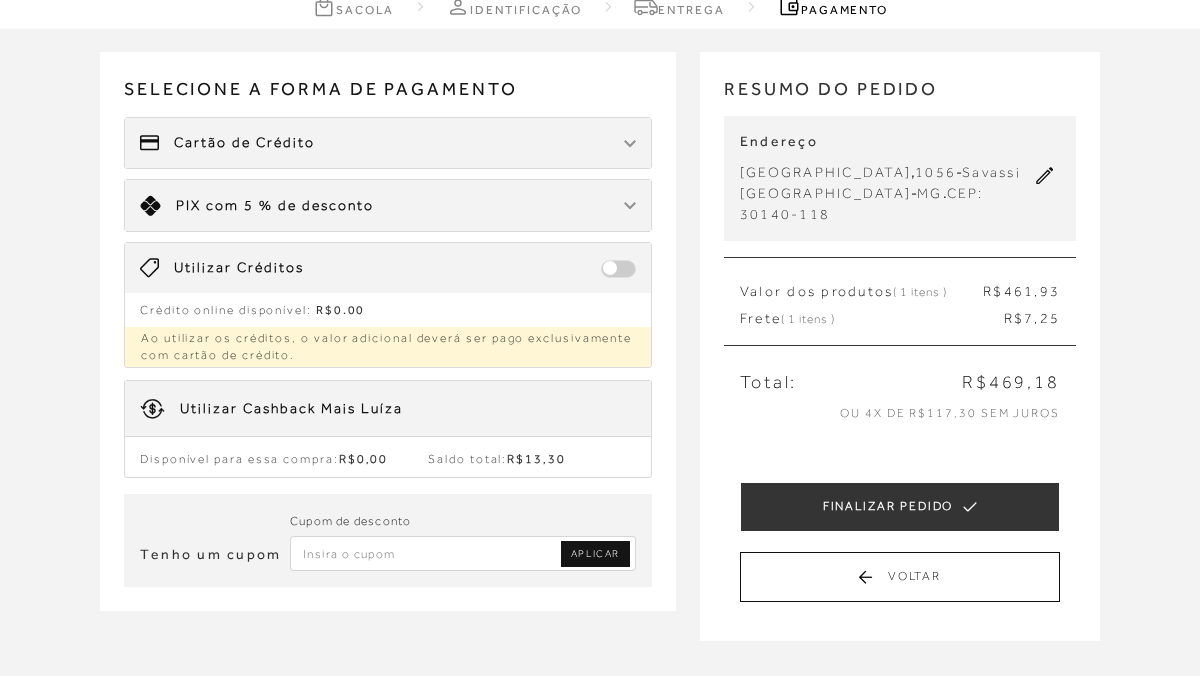 click at bounding box center (618, 269) 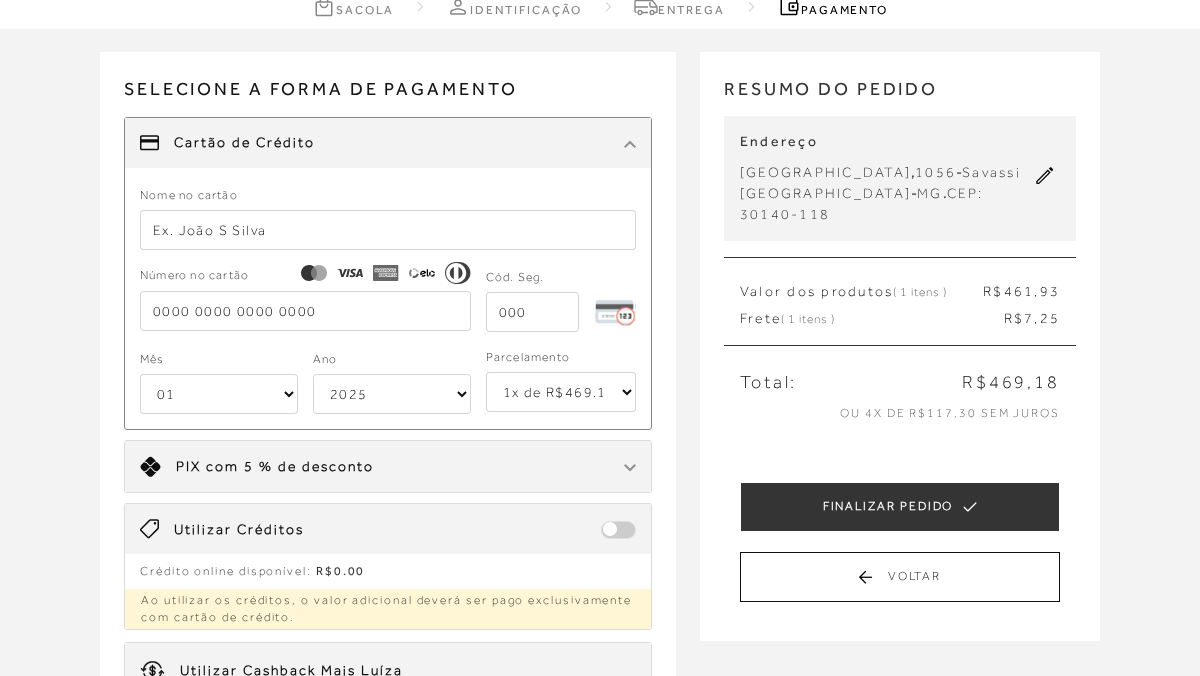 click at bounding box center (388, 230) 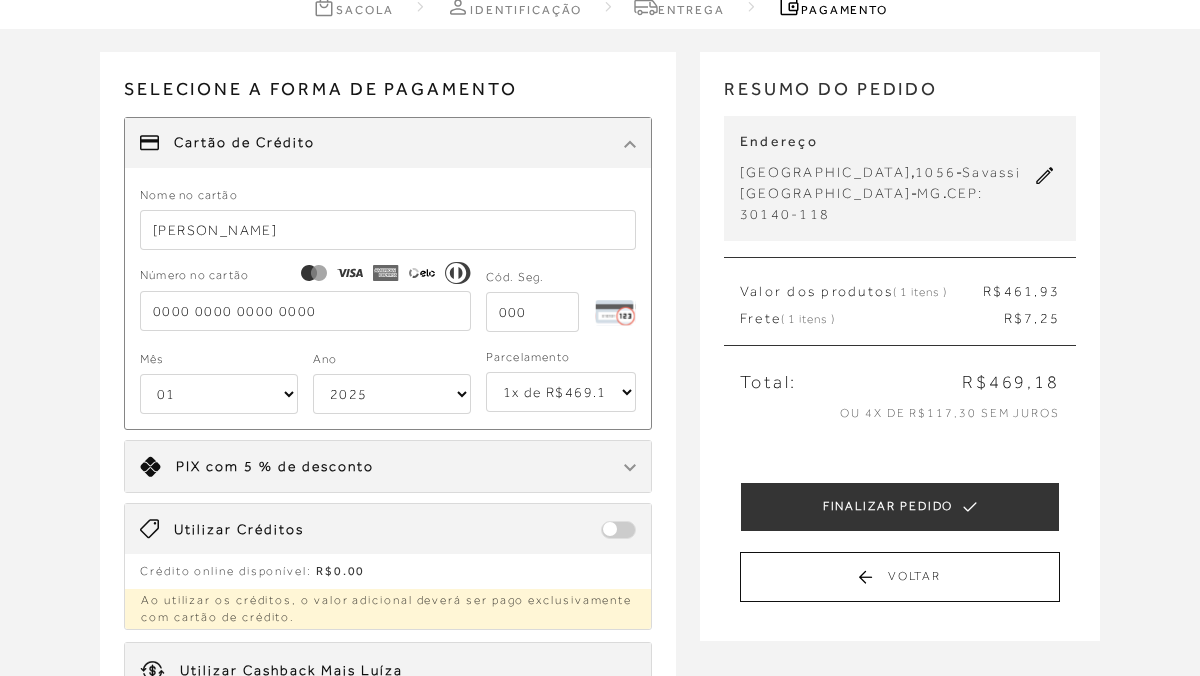 type on "[CREDIT_CARD_NUMBER]" 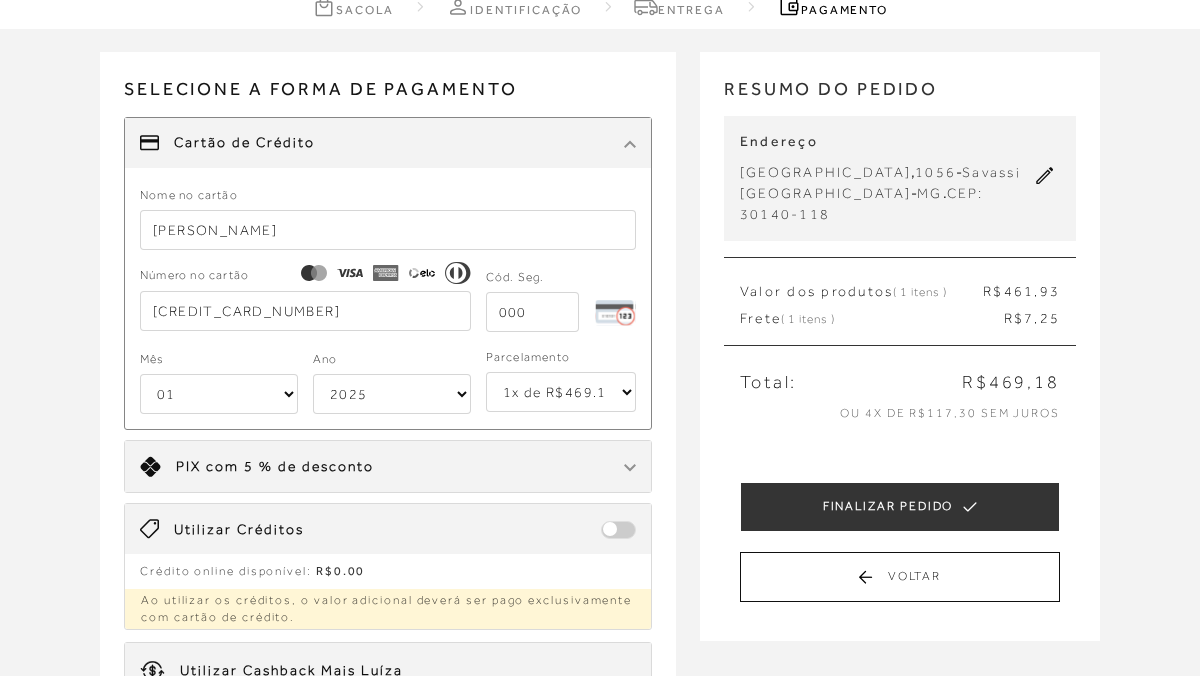 type on "234" 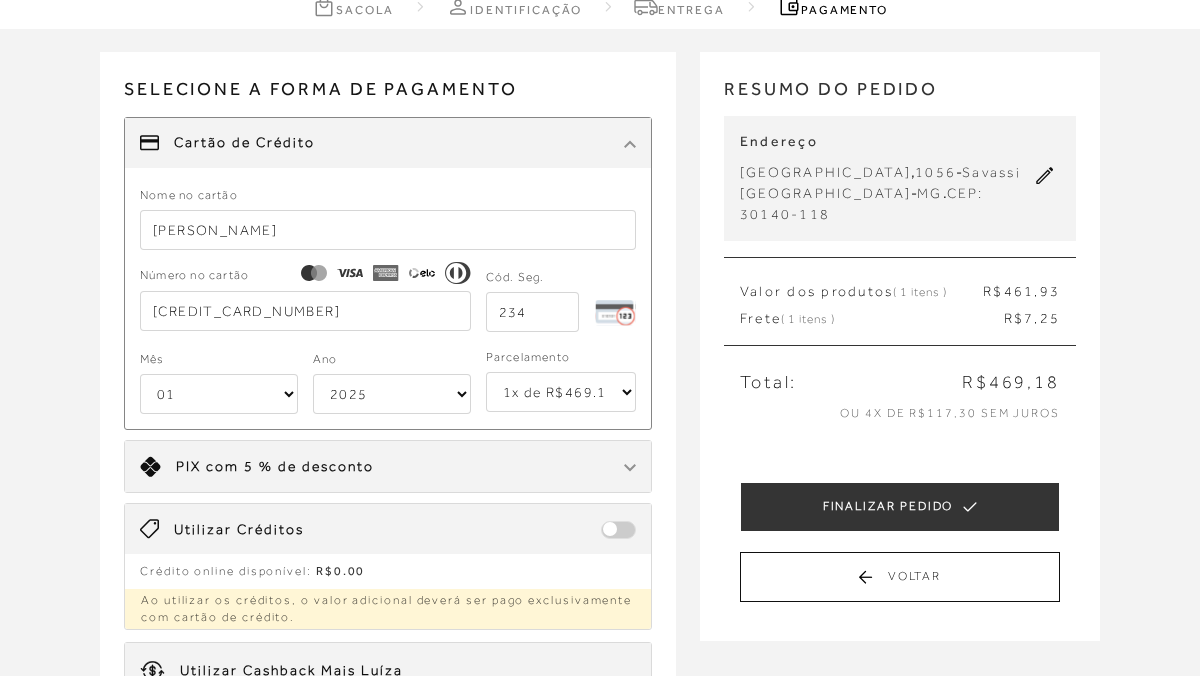 select on "07" 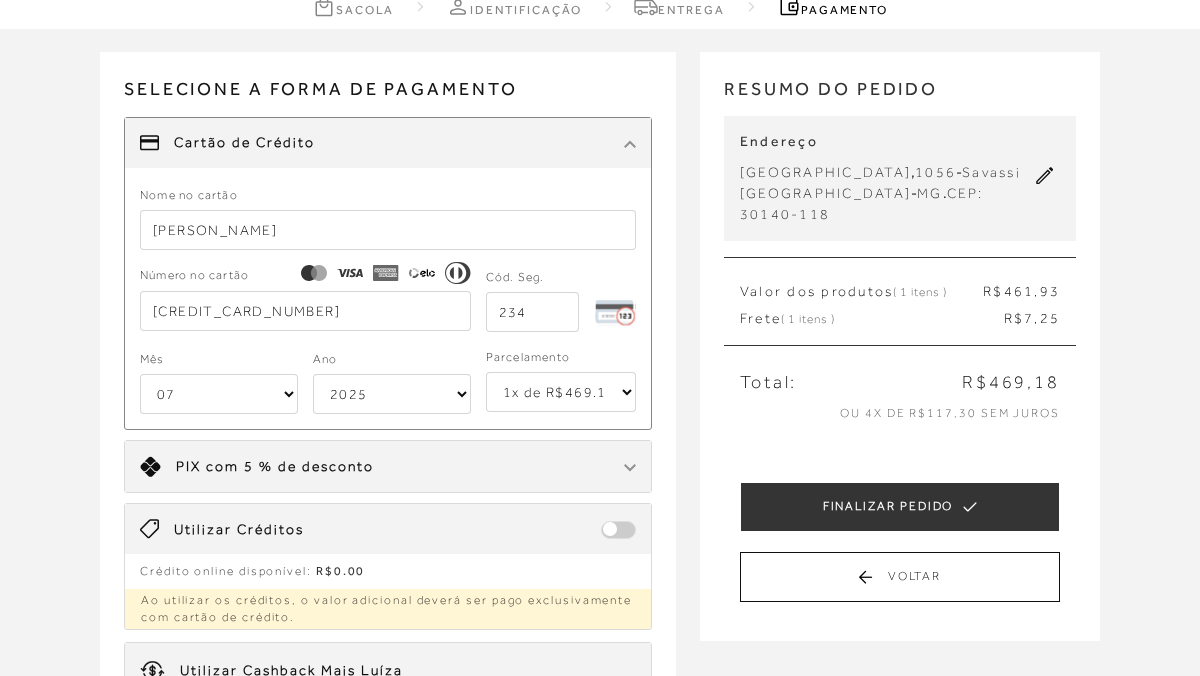 select on "2028" 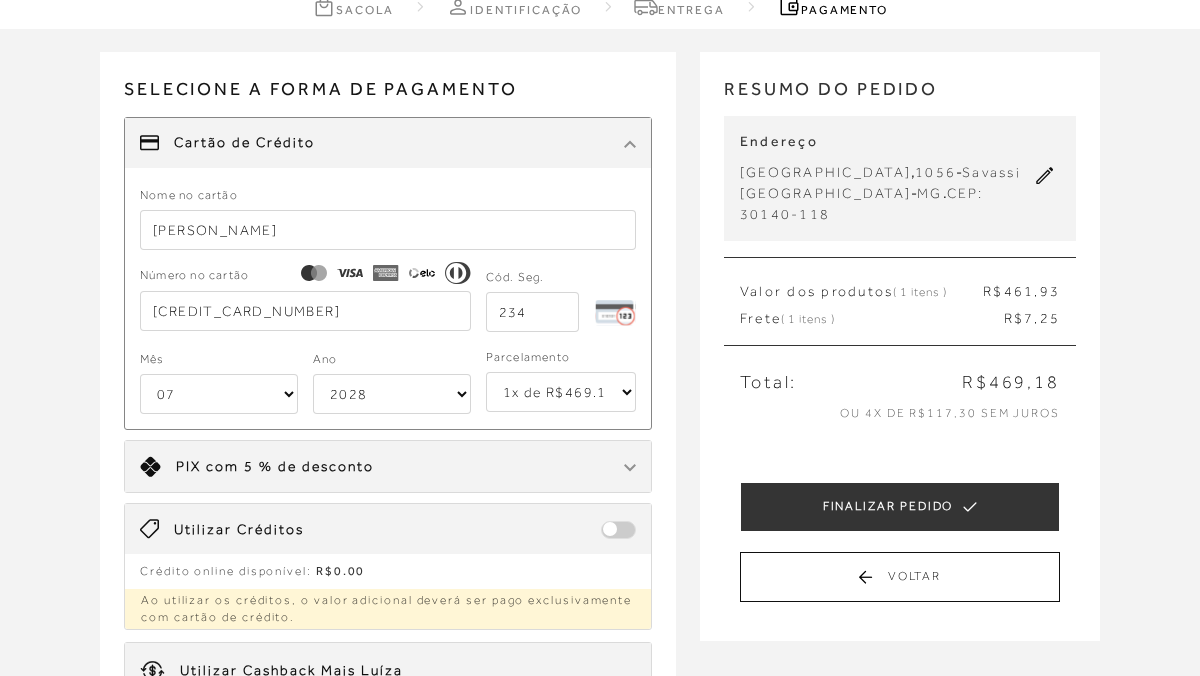 type on "[CREDIT_CARD_NUMBER]" 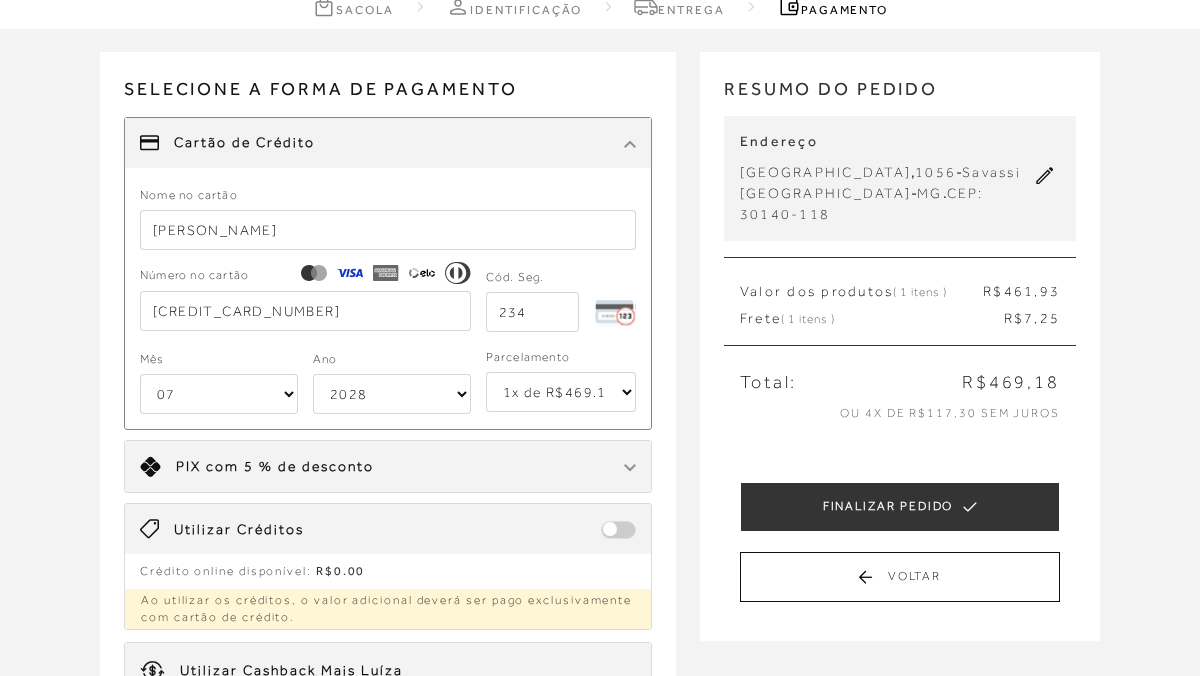 click on "234" at bounding box center [532, 312] 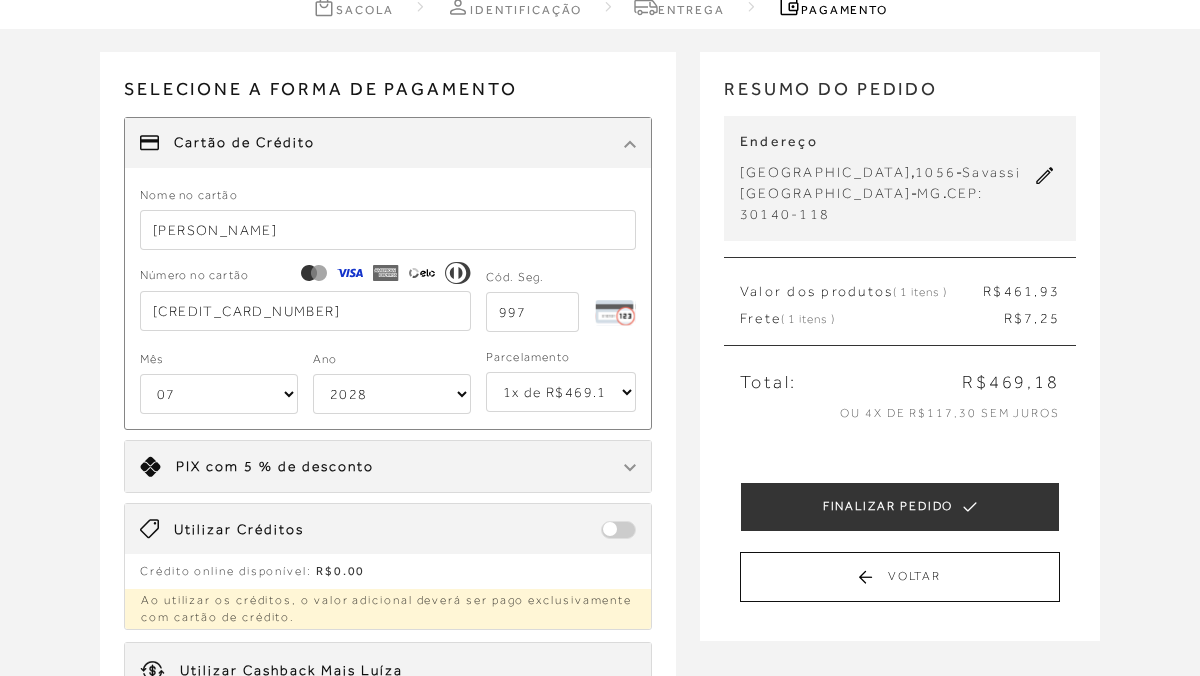 type on "997" 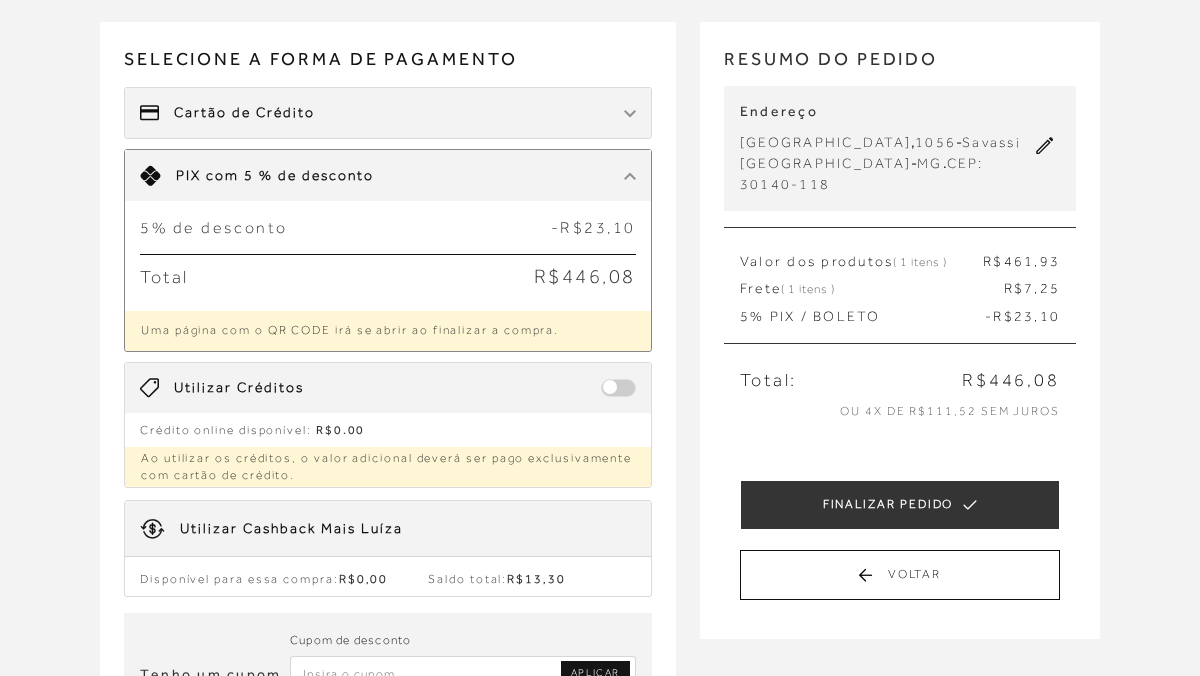 scroll, scrollTop: 138, scrollLeft: 0, axis: vertical 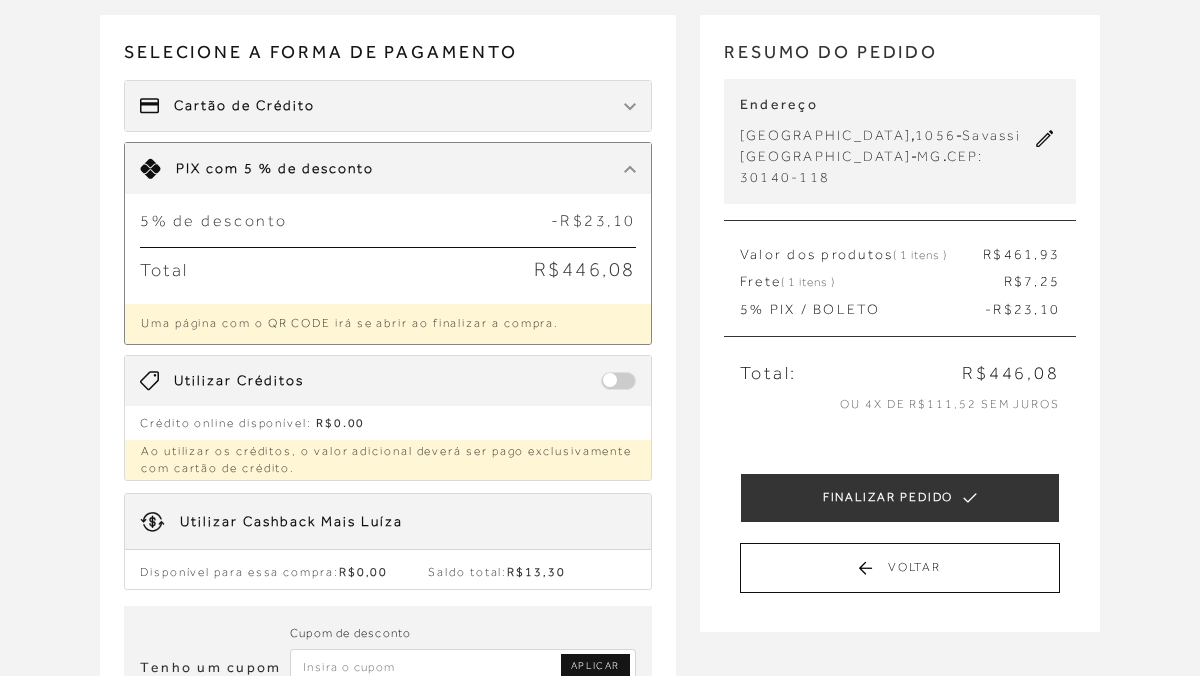 click at bounding box center (618, 381) 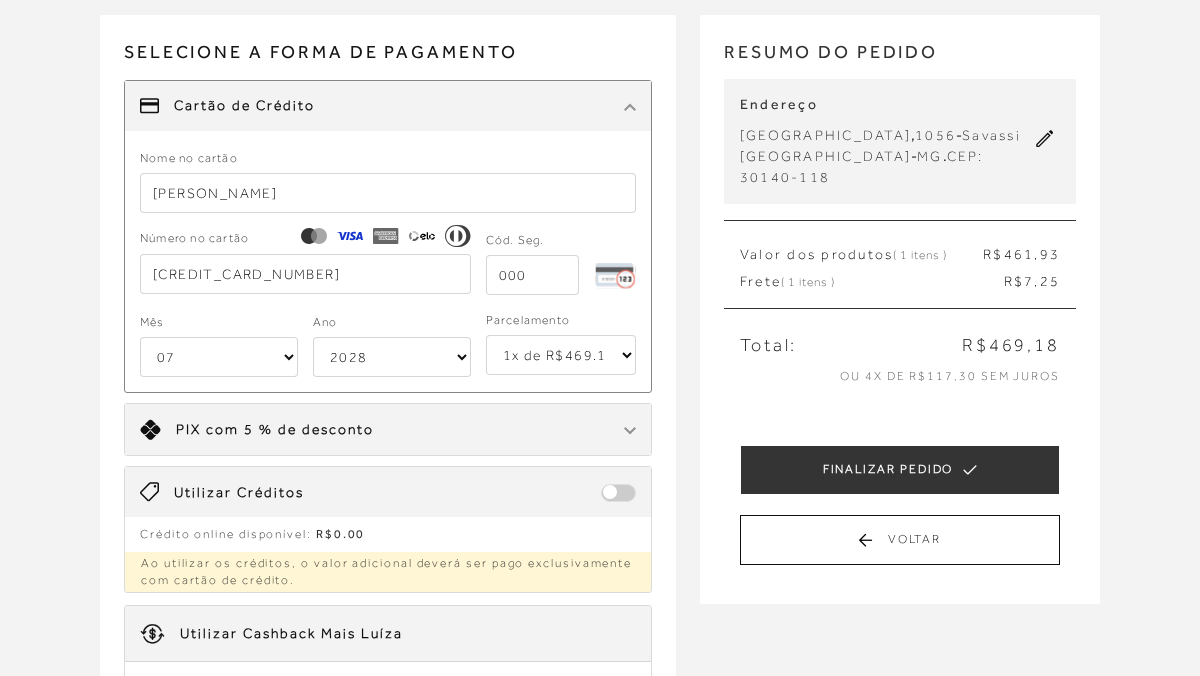 click at bounding box center [532, 275] 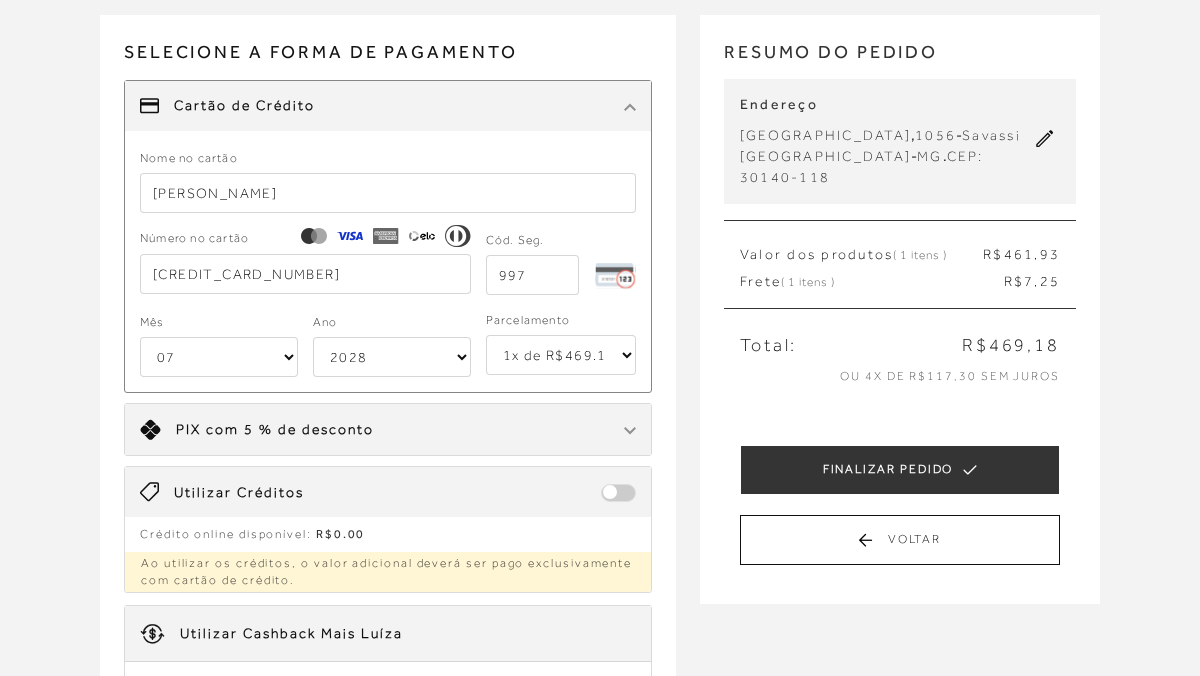 type on "997" 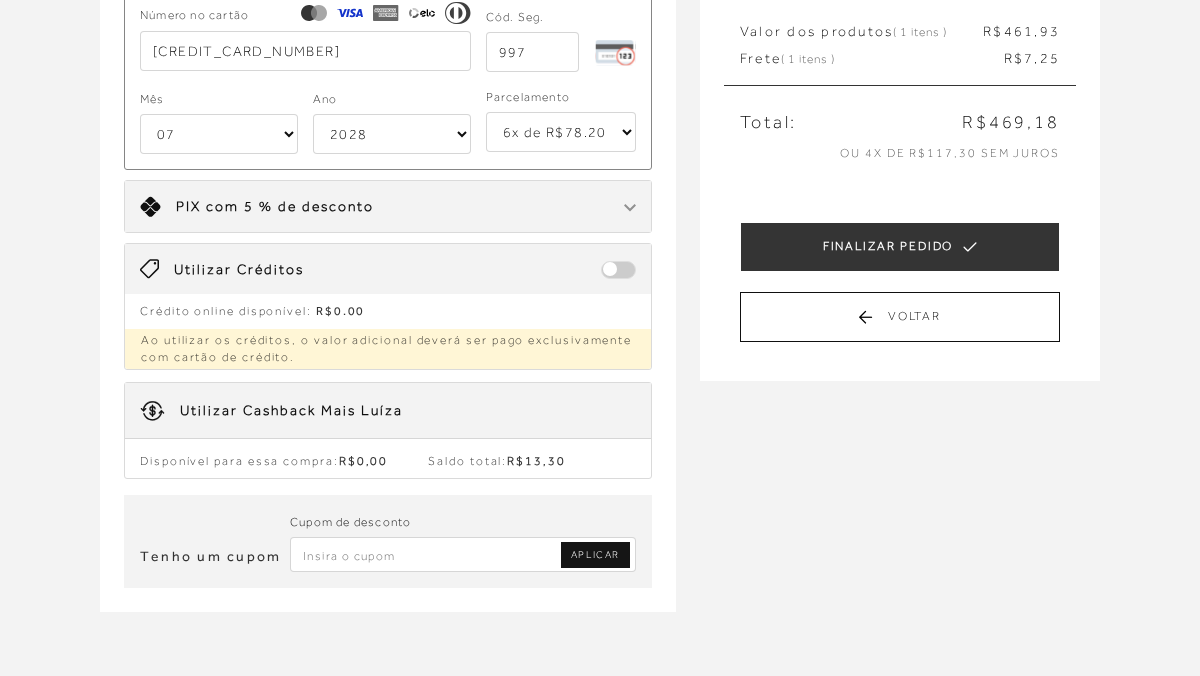 scroll, scrollTop: 365, scrollLeft: 0, axis: vertical 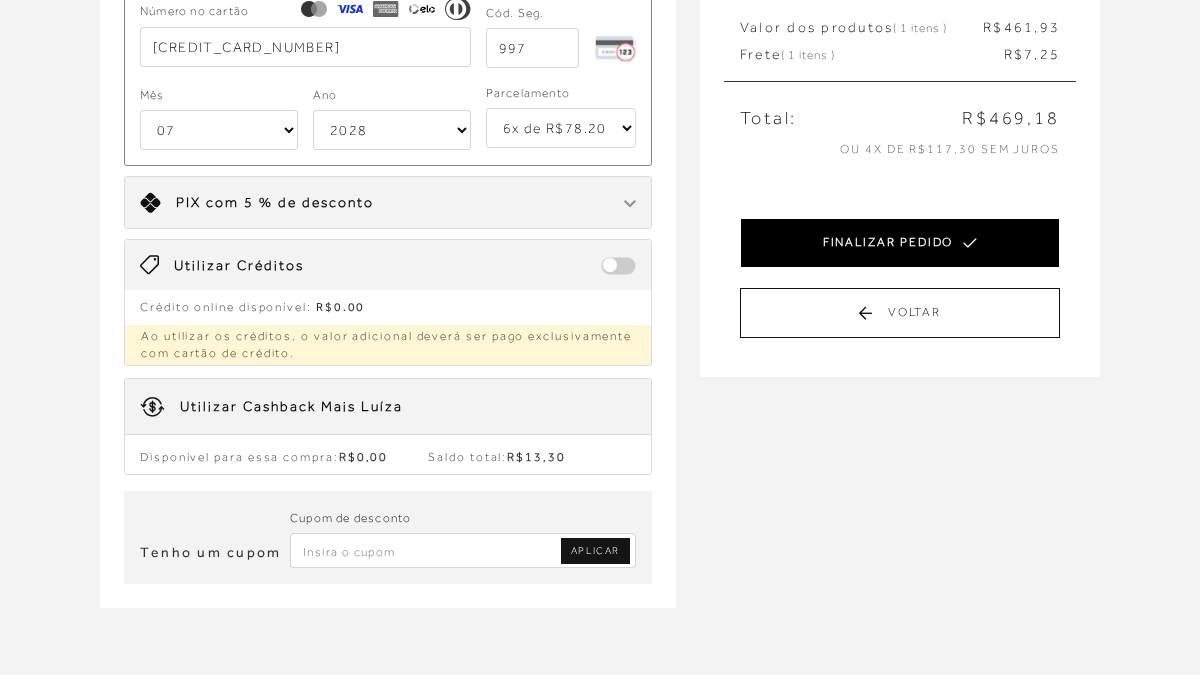click on "FINALIZAR PEDIDO" at bounding box center (900, 243) 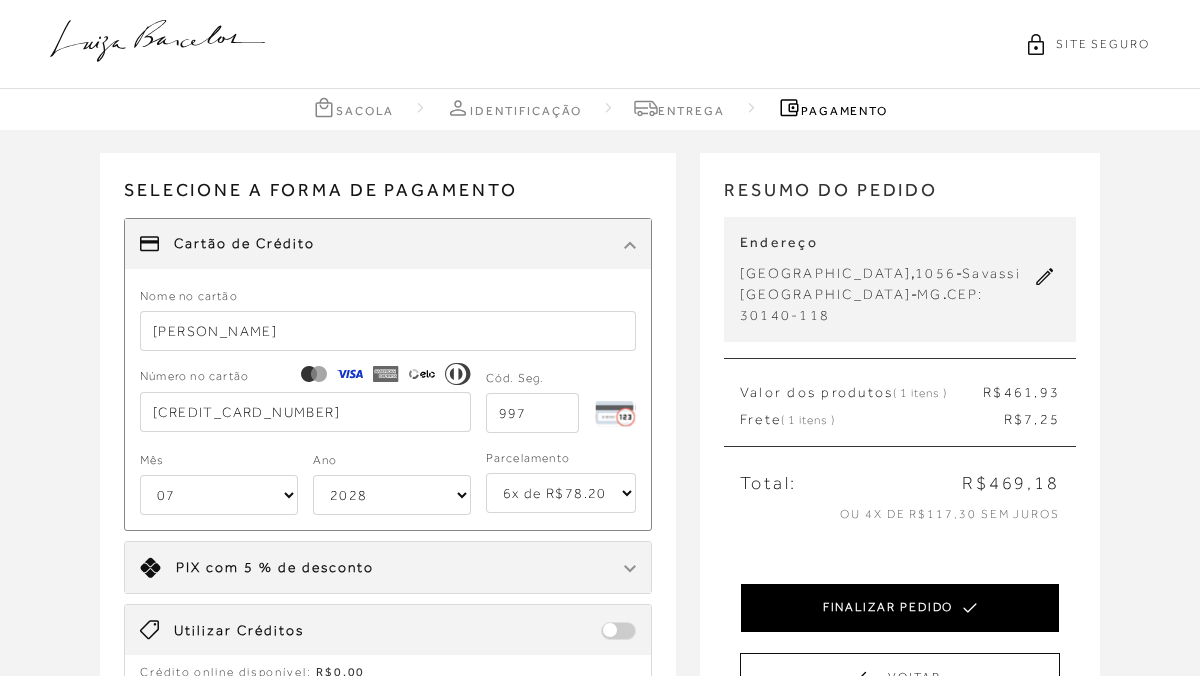 select on "07" 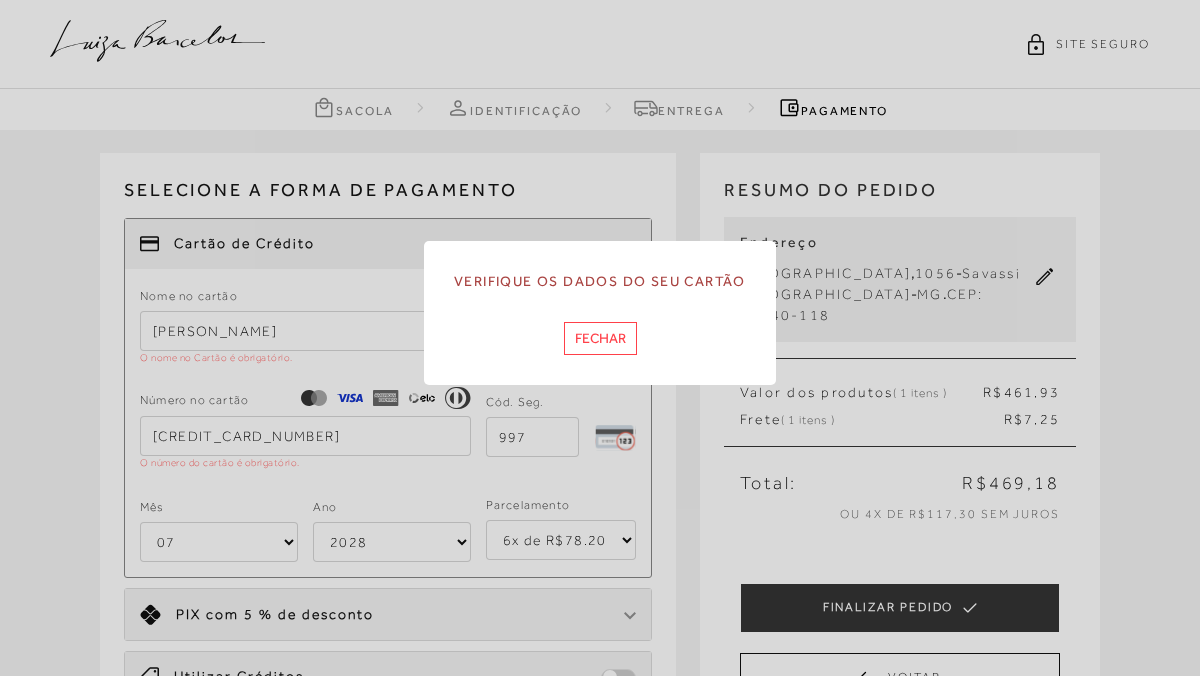 click on "Fechar" at bounding box center [600, 338] 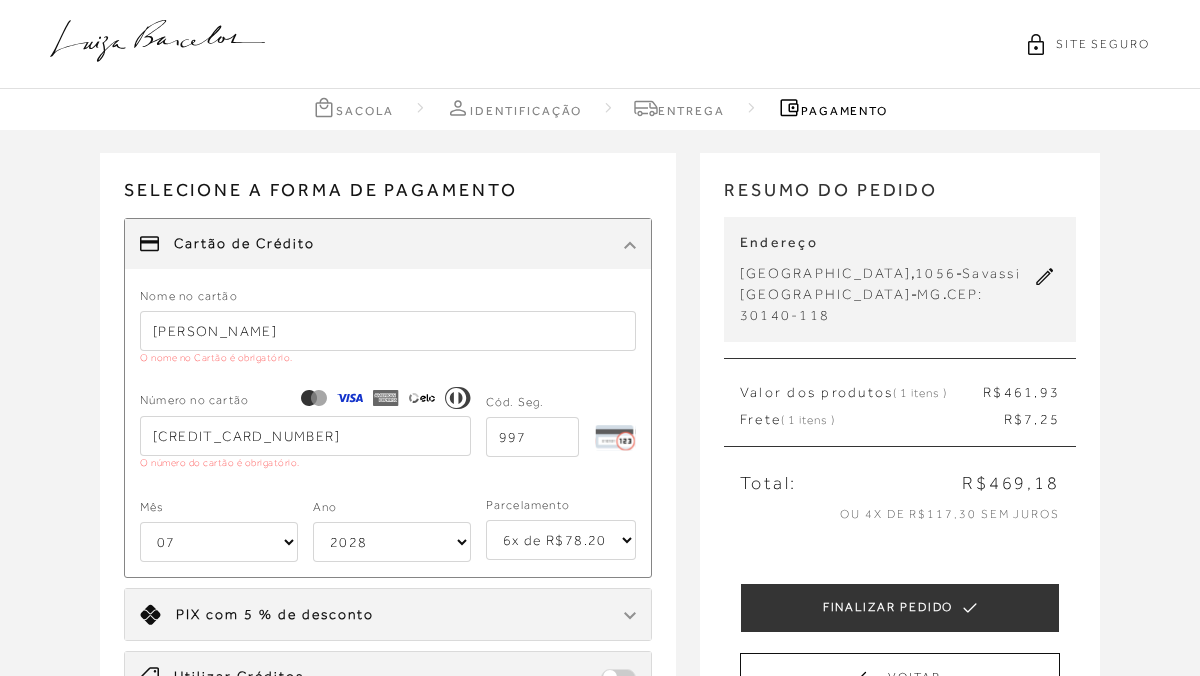 click on "[CREDIT_CARD_NUMBER]" at bounding box center [305, 436] 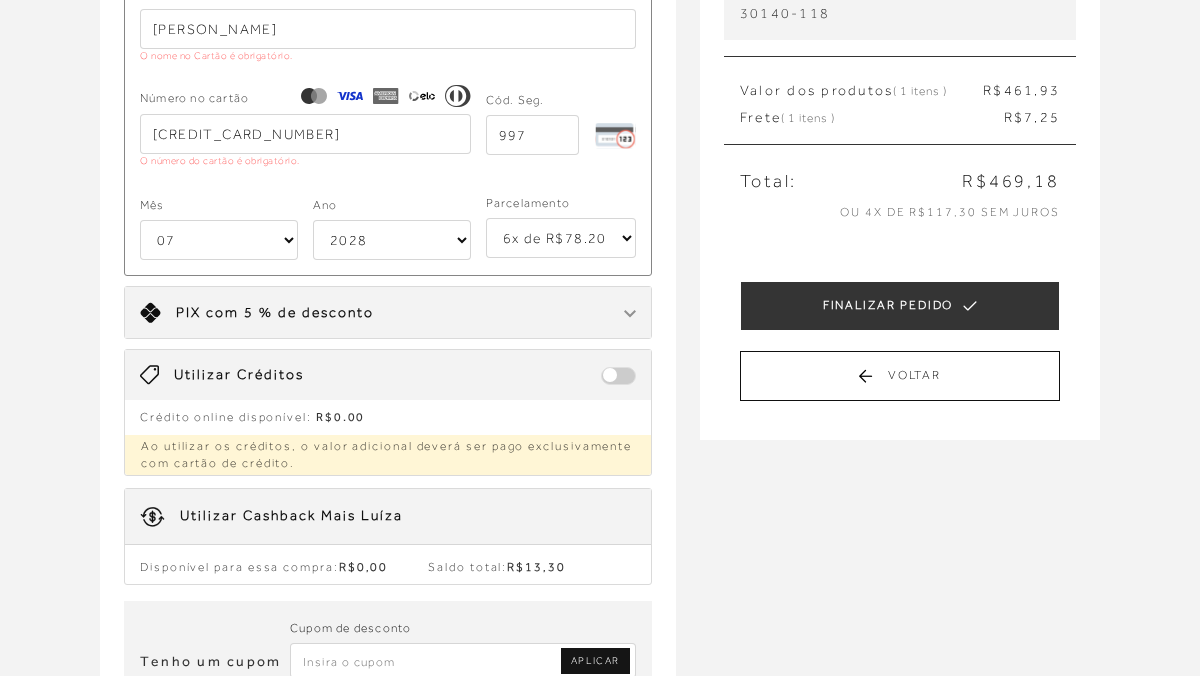scroll, scrollTop: 235, scrollLeft: 0, axis: vertical 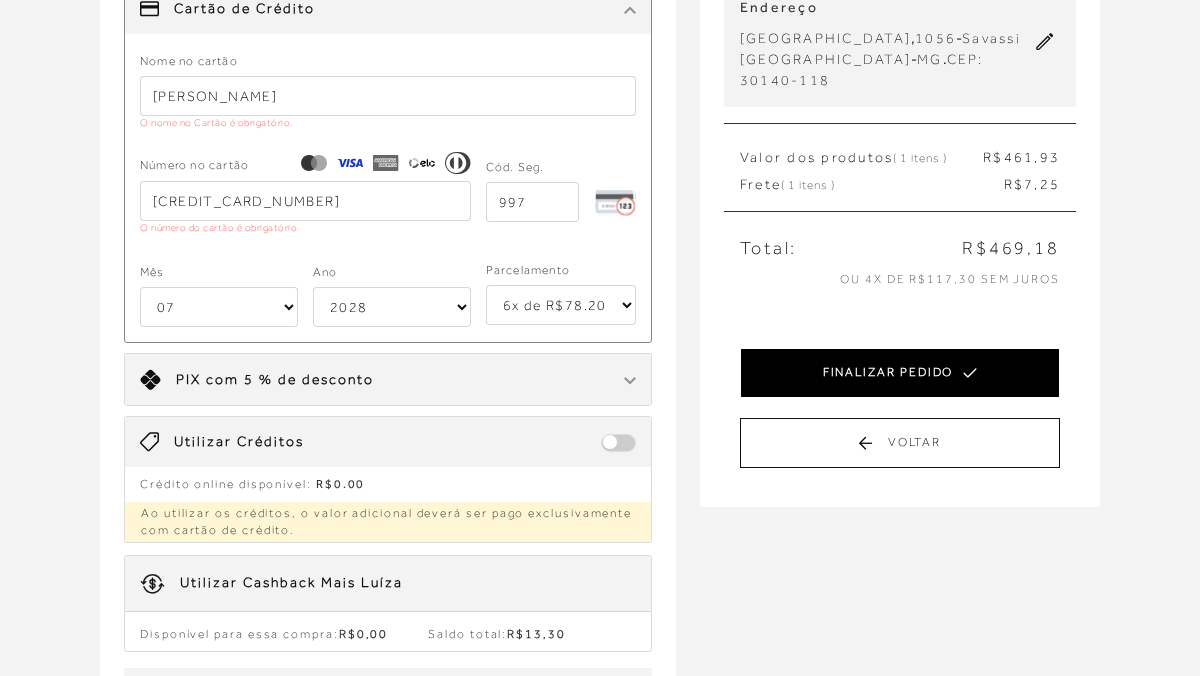 click on "FINALIZAR PEDIDO" at bounding box center [900, 373] 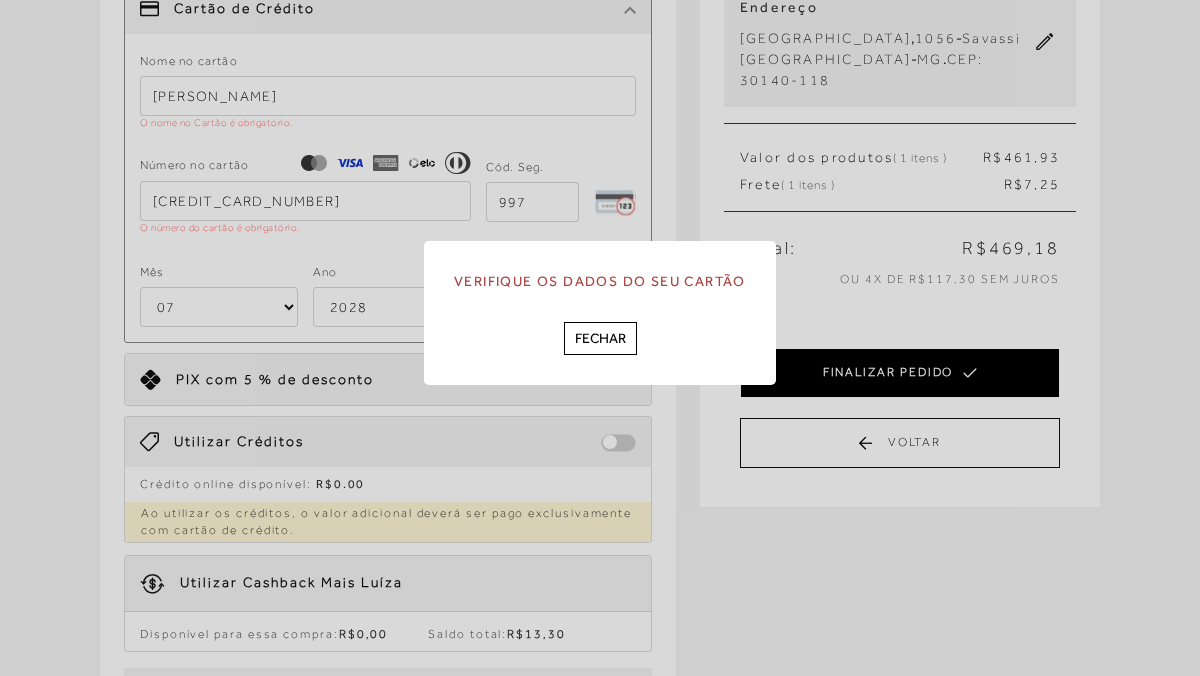 scroll, scrollTop: 0, scrollLeft: 0, axis: both 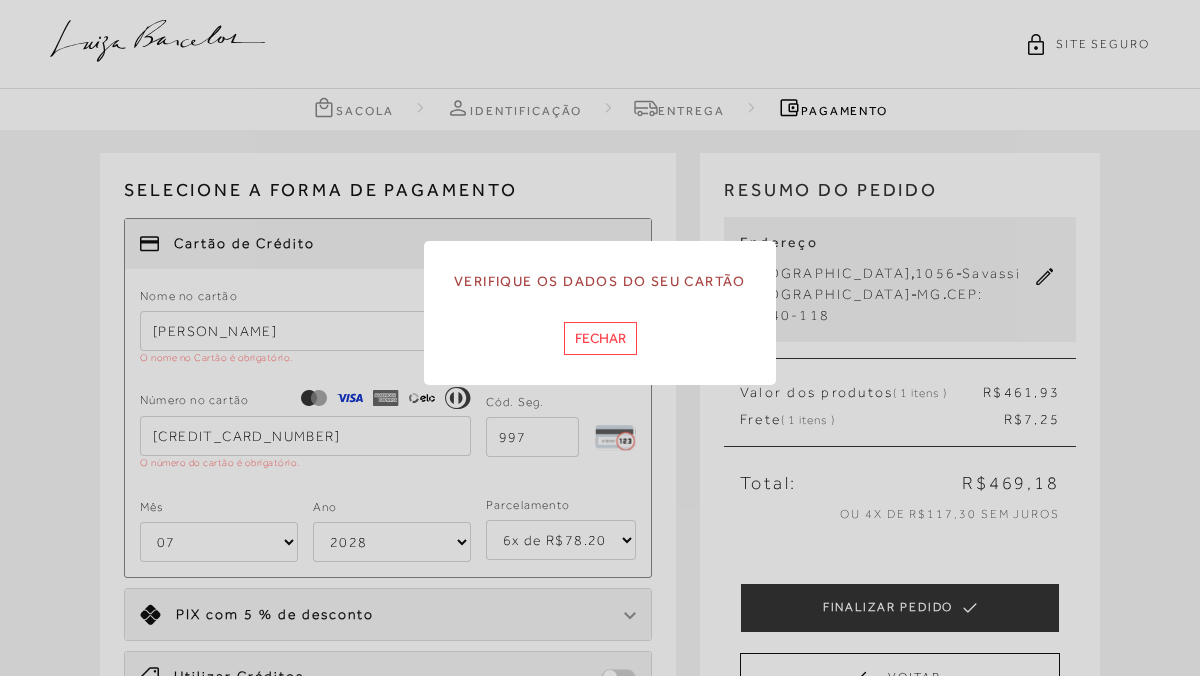 click on "Fechar" at bounding box center [600, 338] 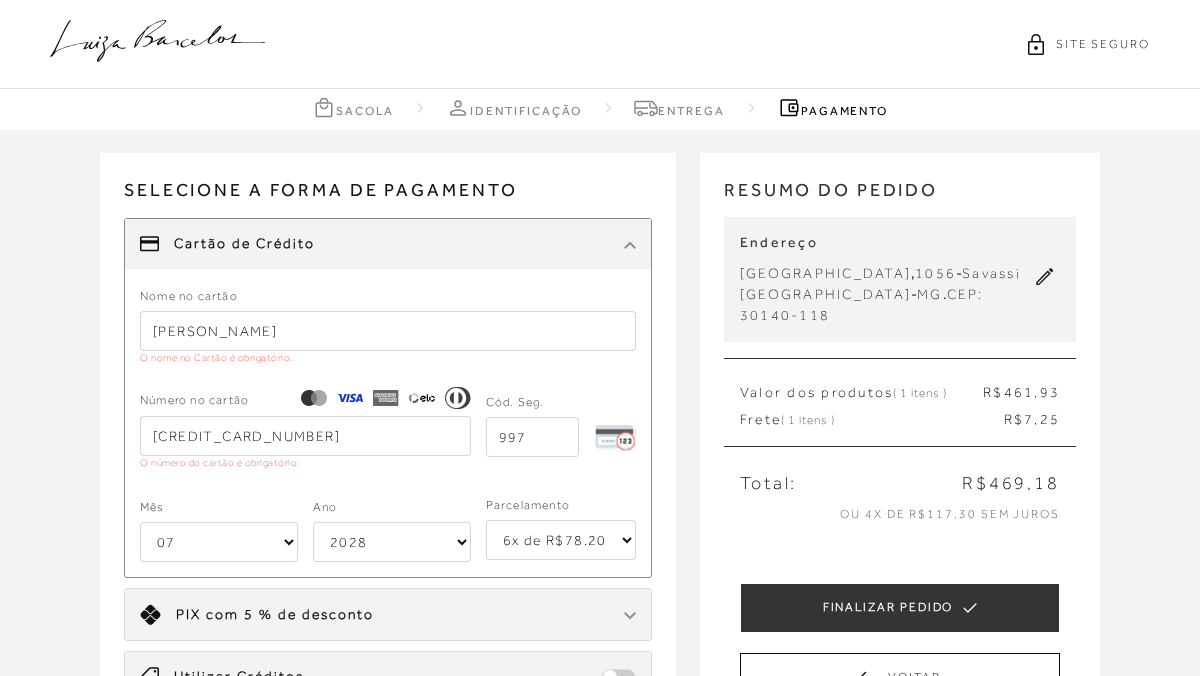 click on "[PERSON_NAME]" at bounding box center (388, 331) 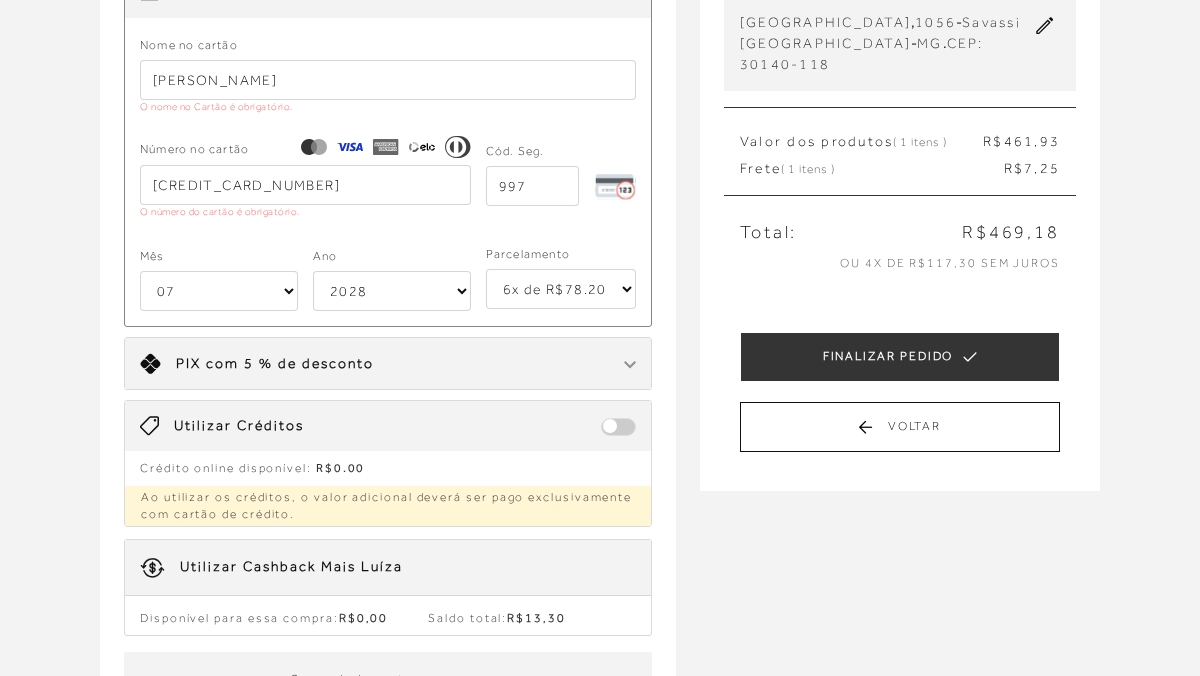 scroll, scrollTop: 507, scrollLeft: 0, axis: vertical 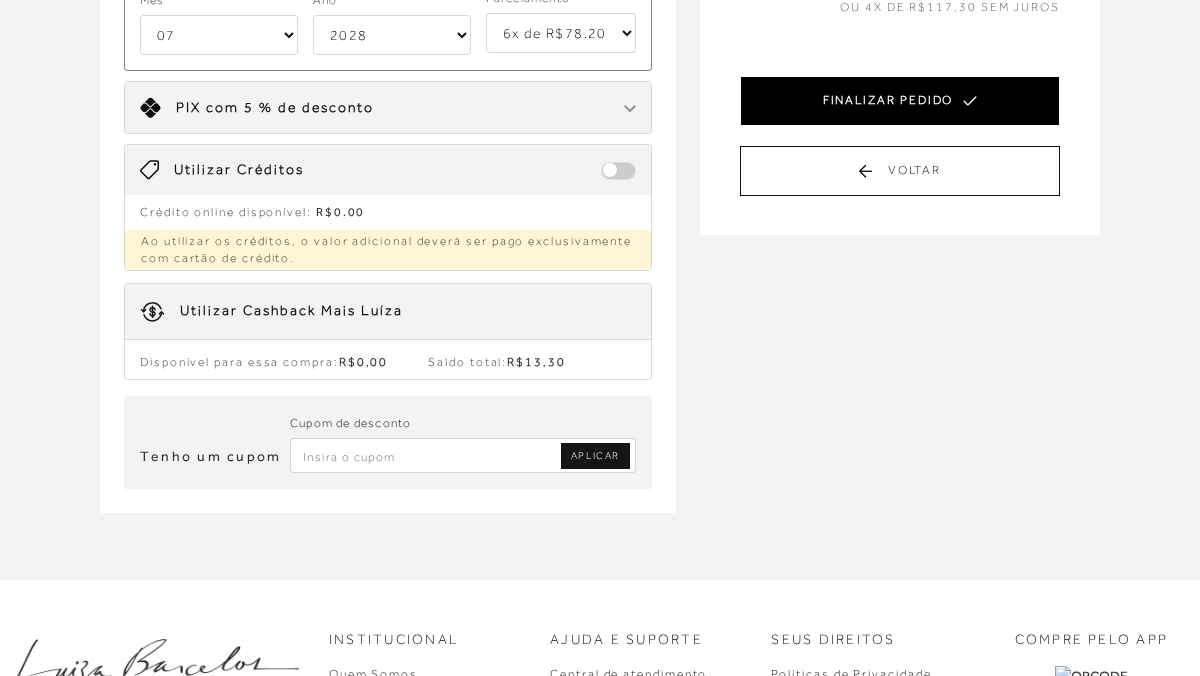 click 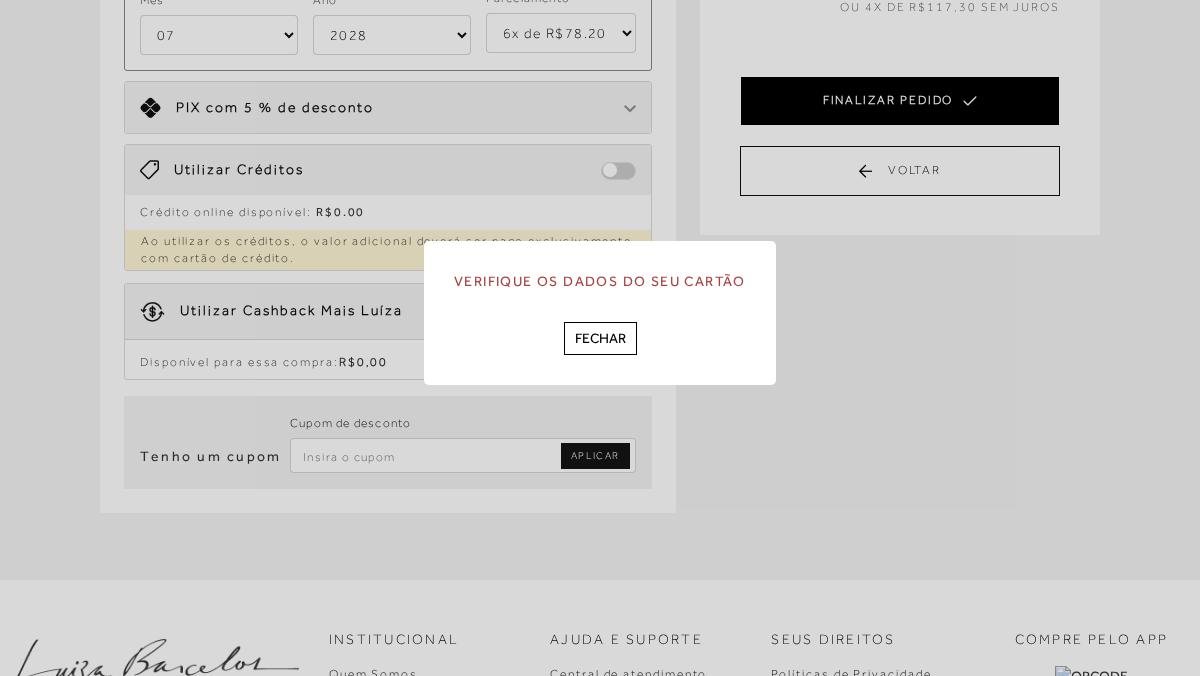 scroll, scrollTop: 0, scrollLeft: 0, axis: both 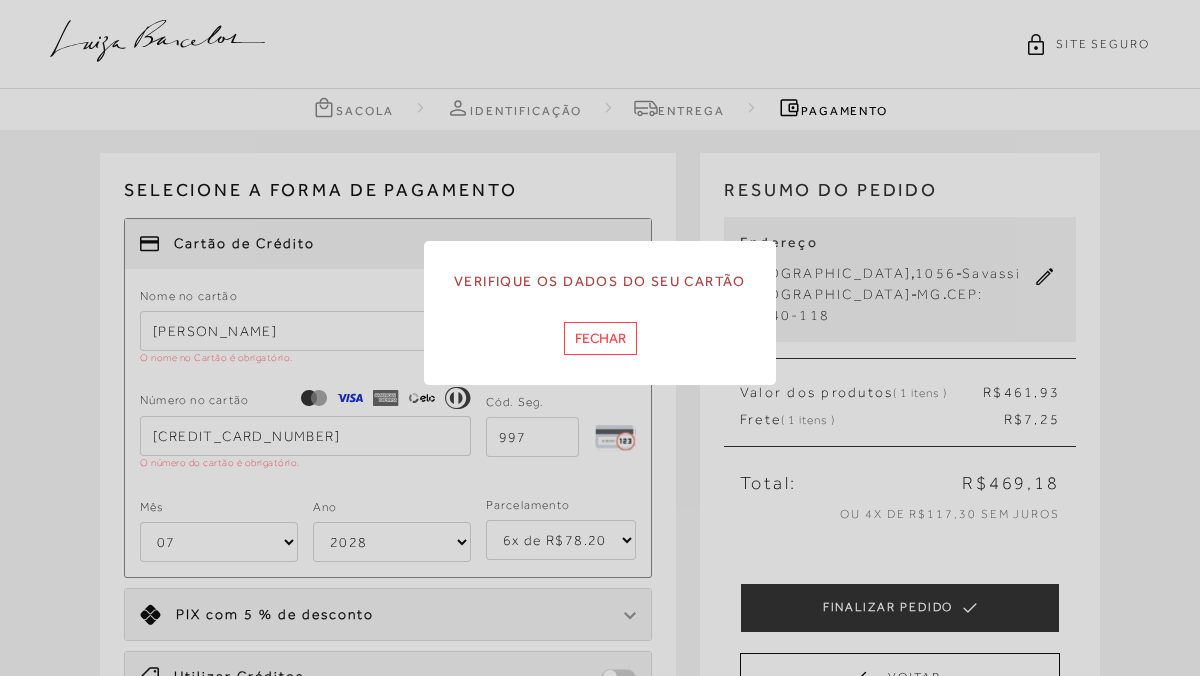 click on "Fechar" at bounding box center [600, 338] 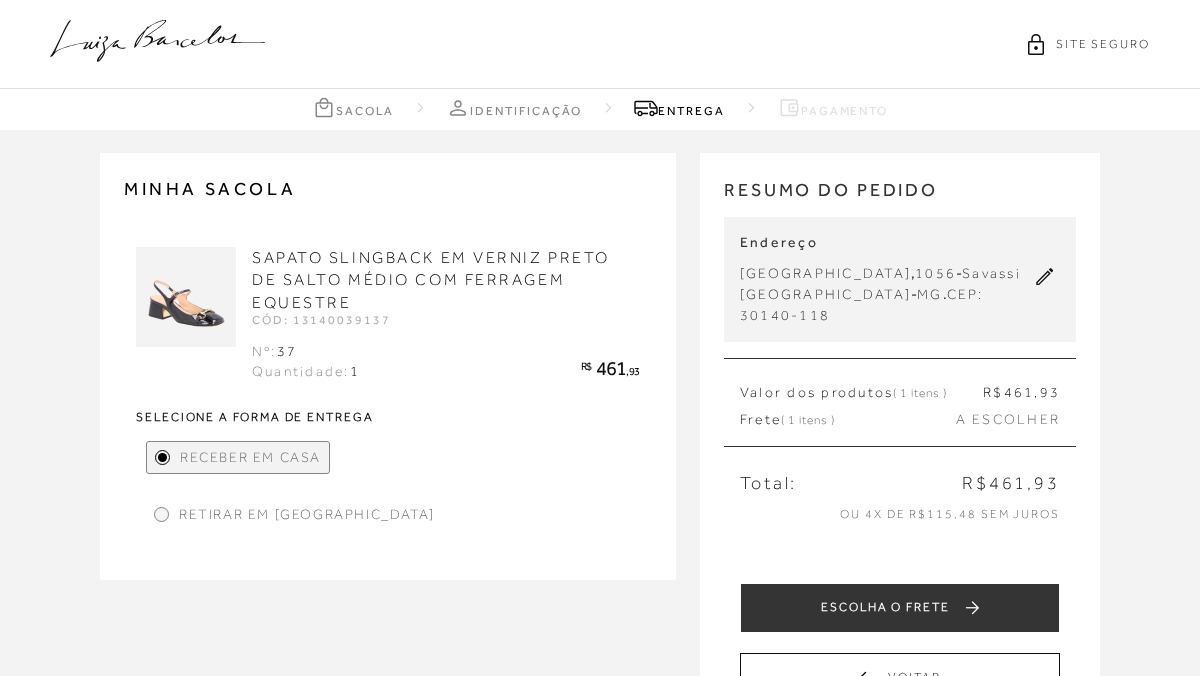 scroll, scrollTop: 0, scrollLeft: 0, axis: both 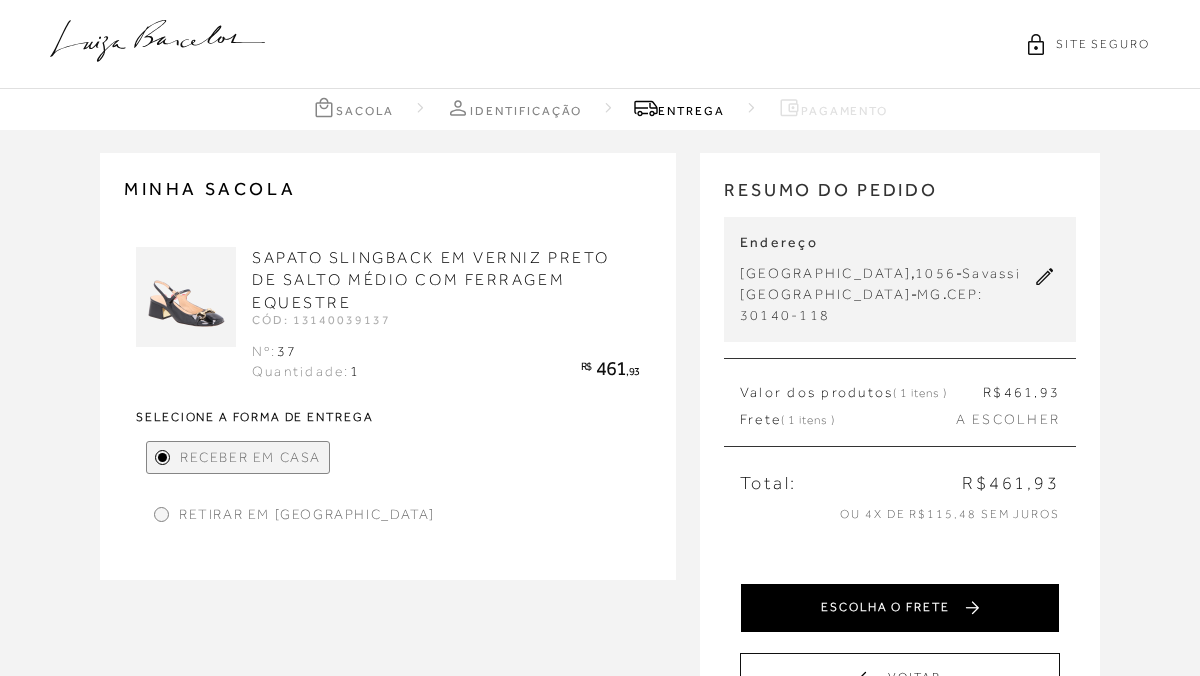 click on "ESCOLHA O FRETE" at bounding box center (900, 608) 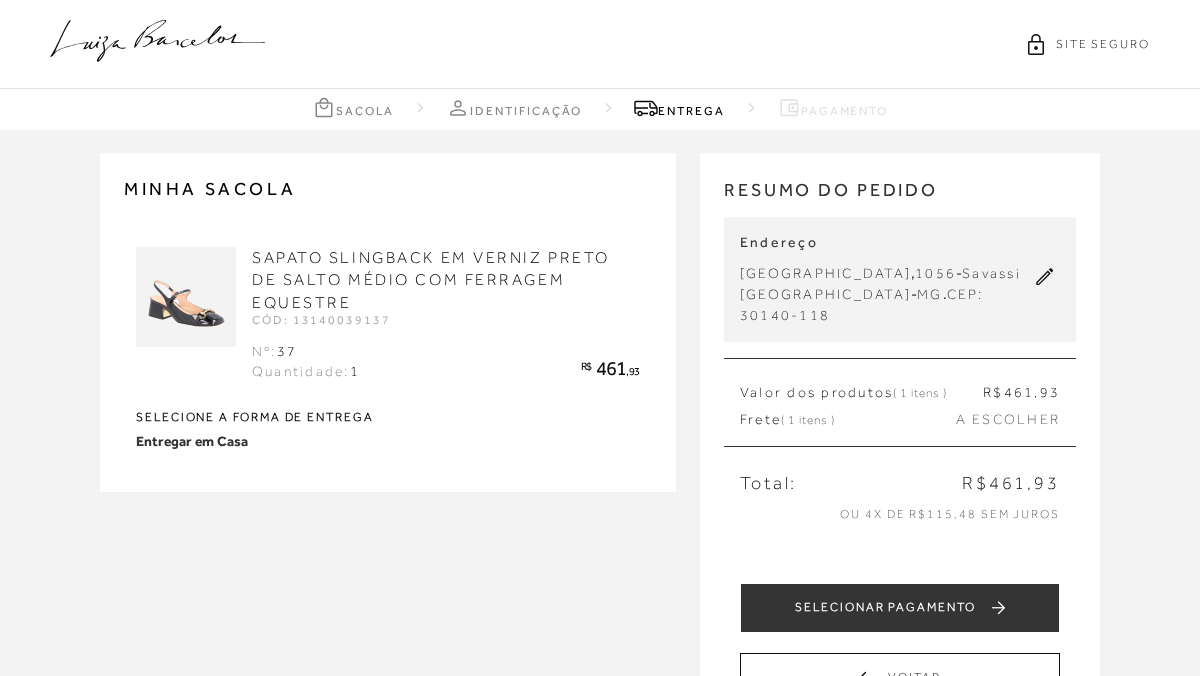 click on "SELECIONAR PAGAMENTO" at bounding box center [900, 608] 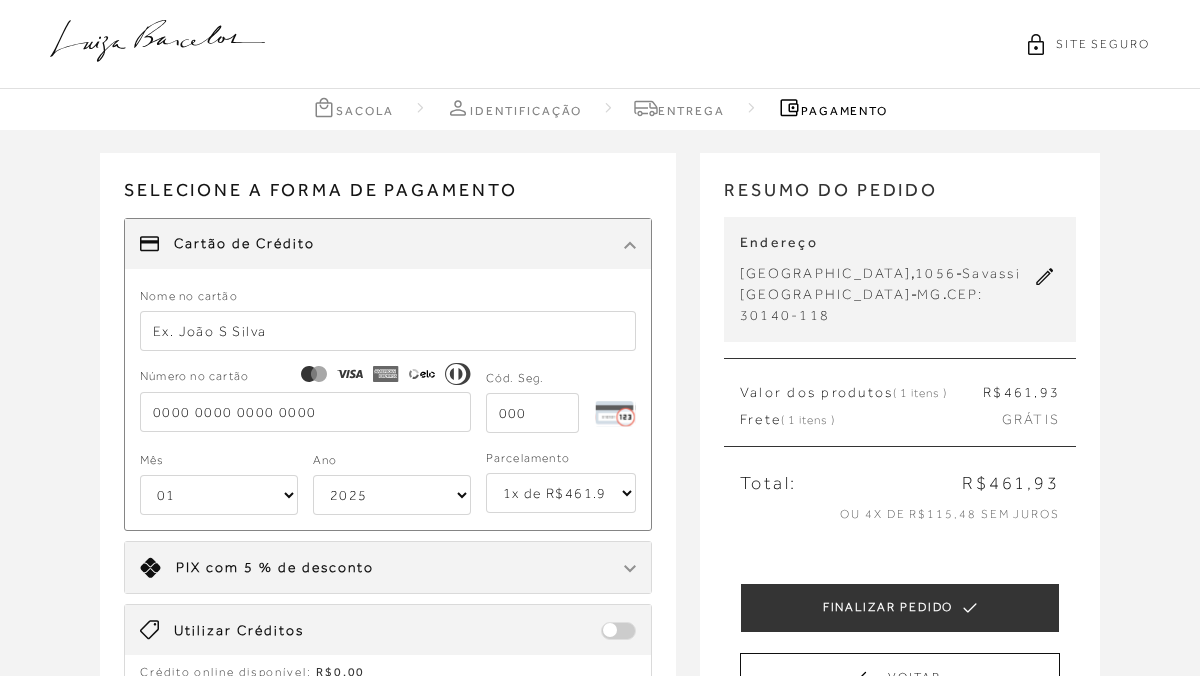 click at bounding box center (388, 331) 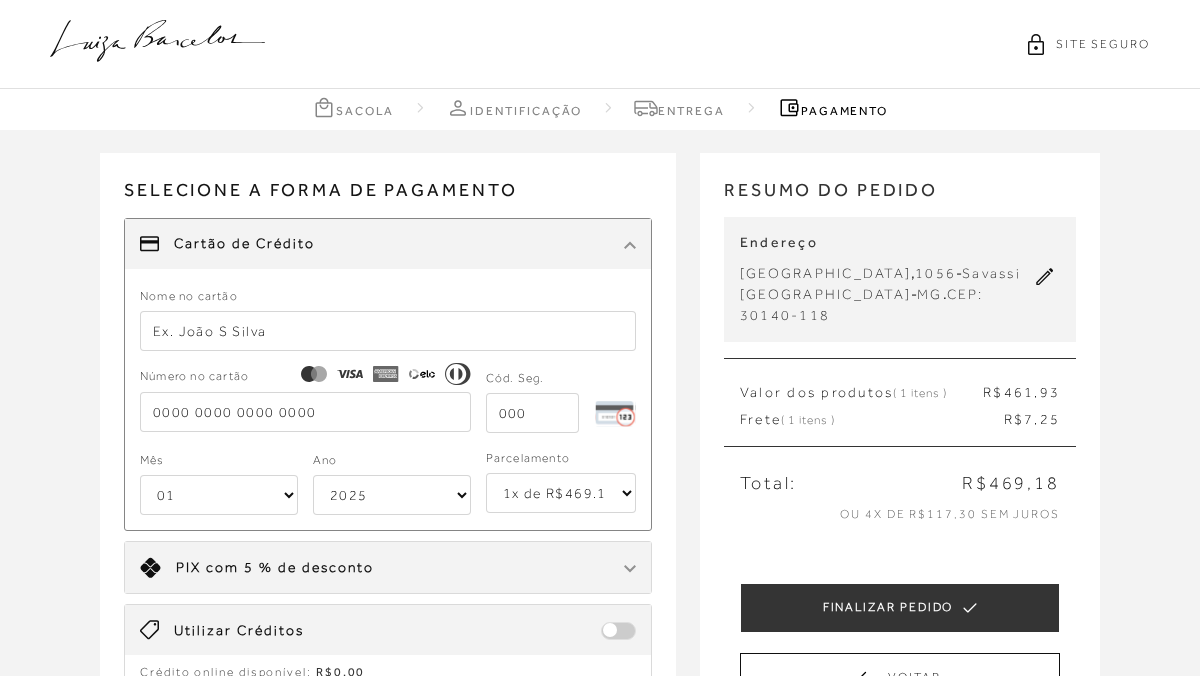 type on "[PERSON_NAME]" 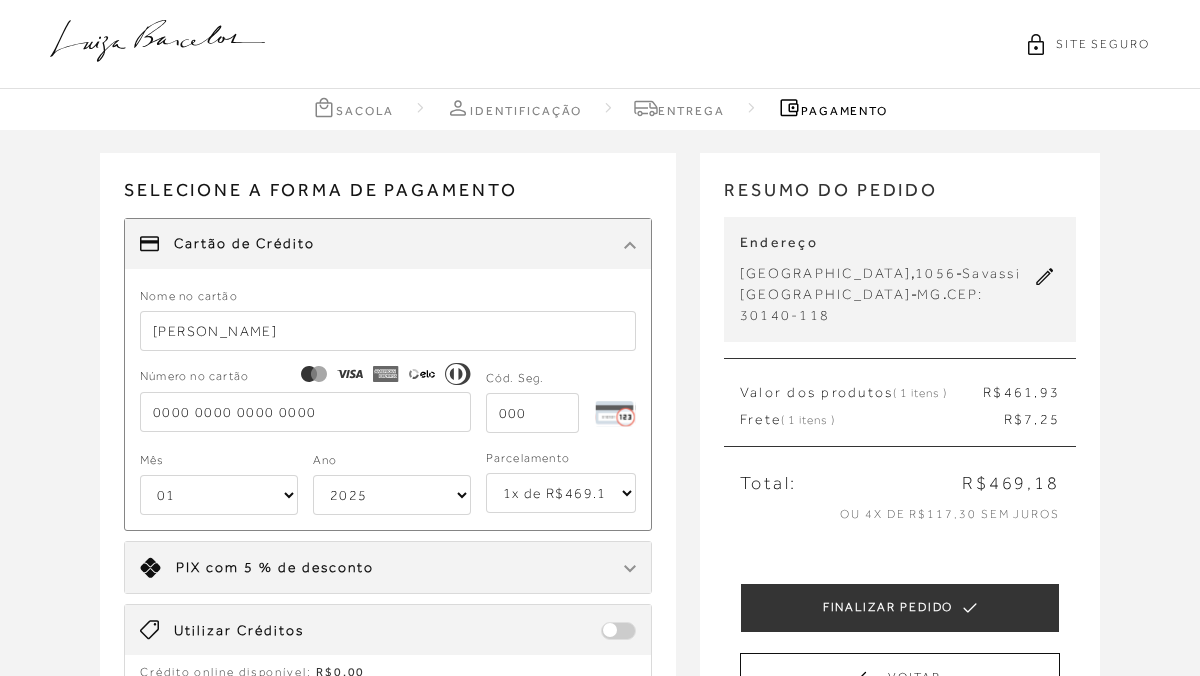 type on "[CREDIT_CARD_NUMBER]" 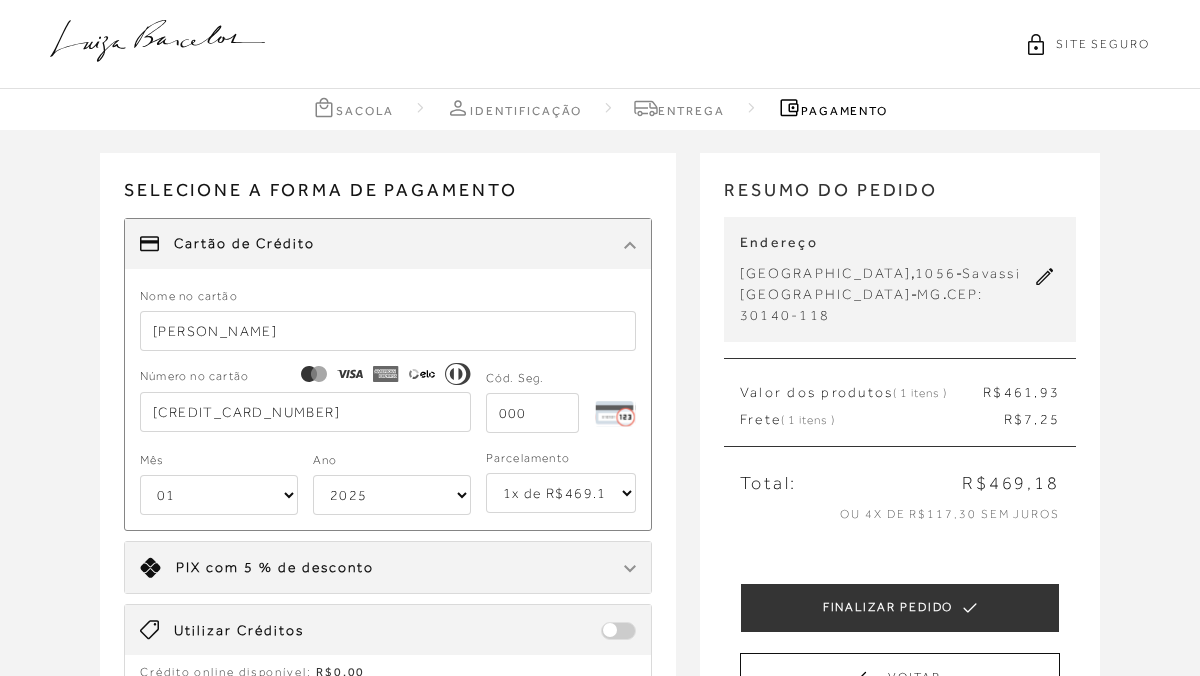 type on "234" 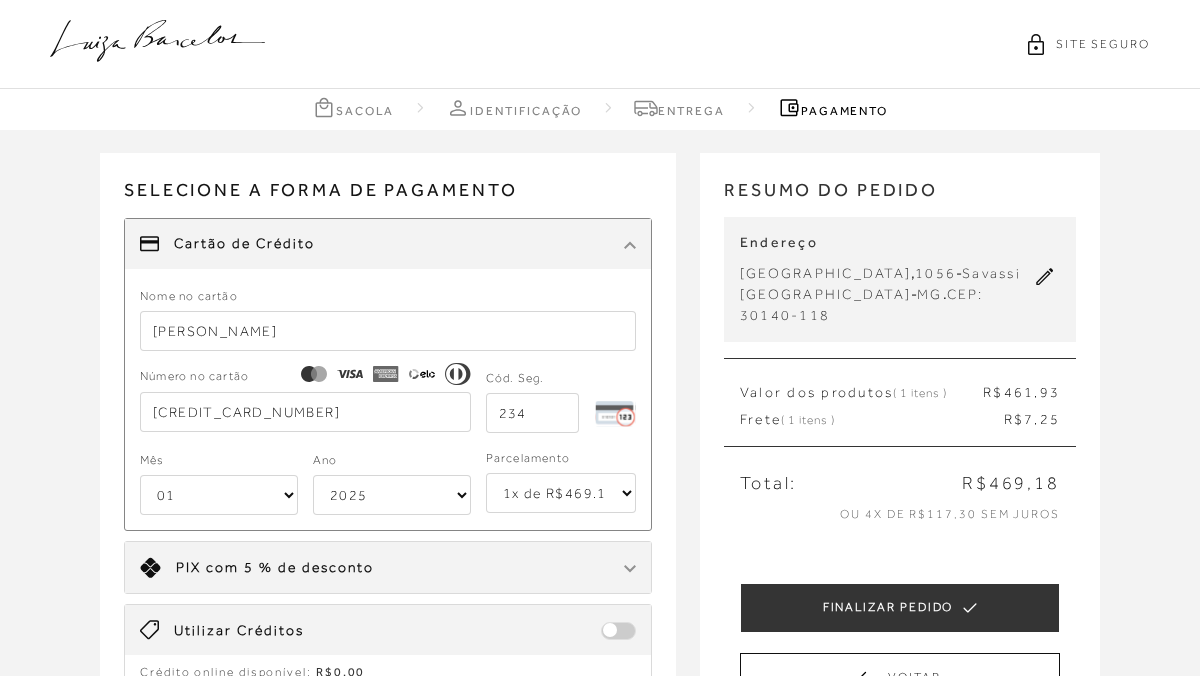 select on "07" 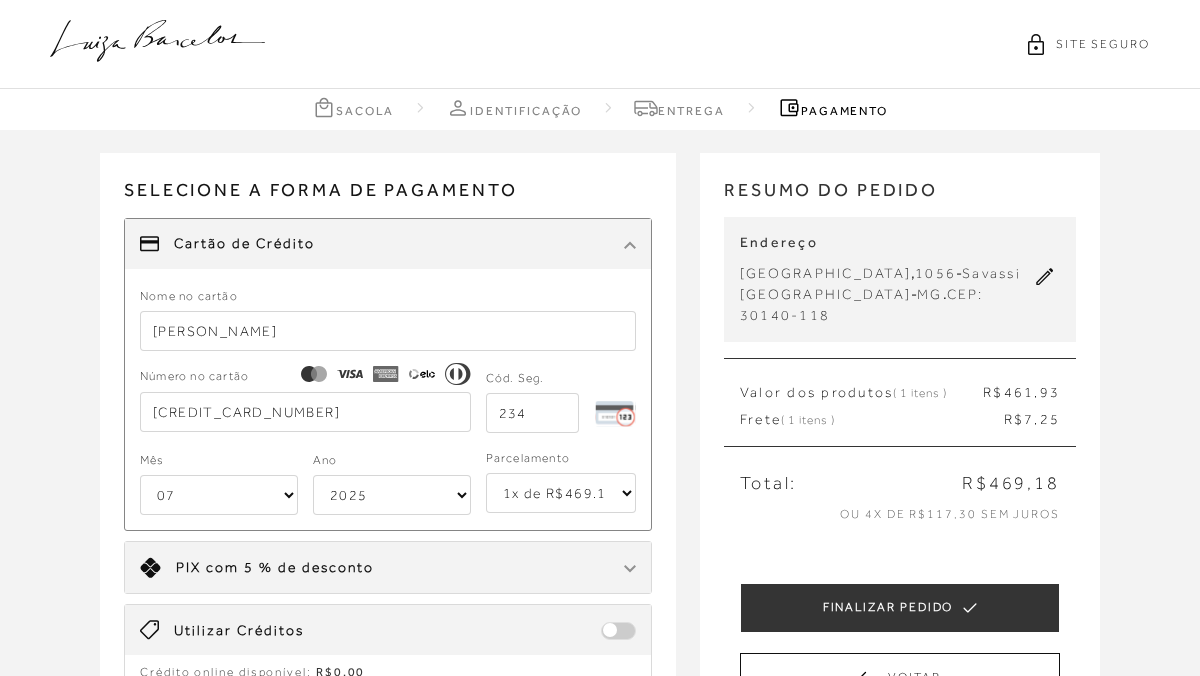 select on "2028" 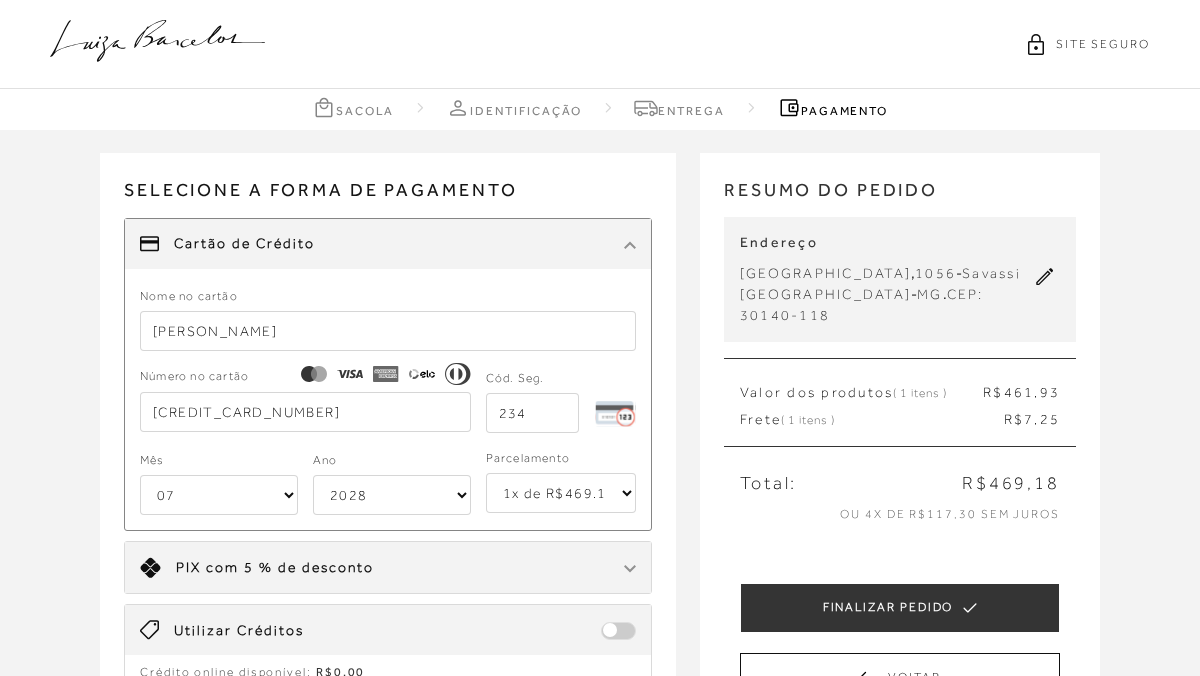 type on "[CREDIT_CARD_NUMBER]" 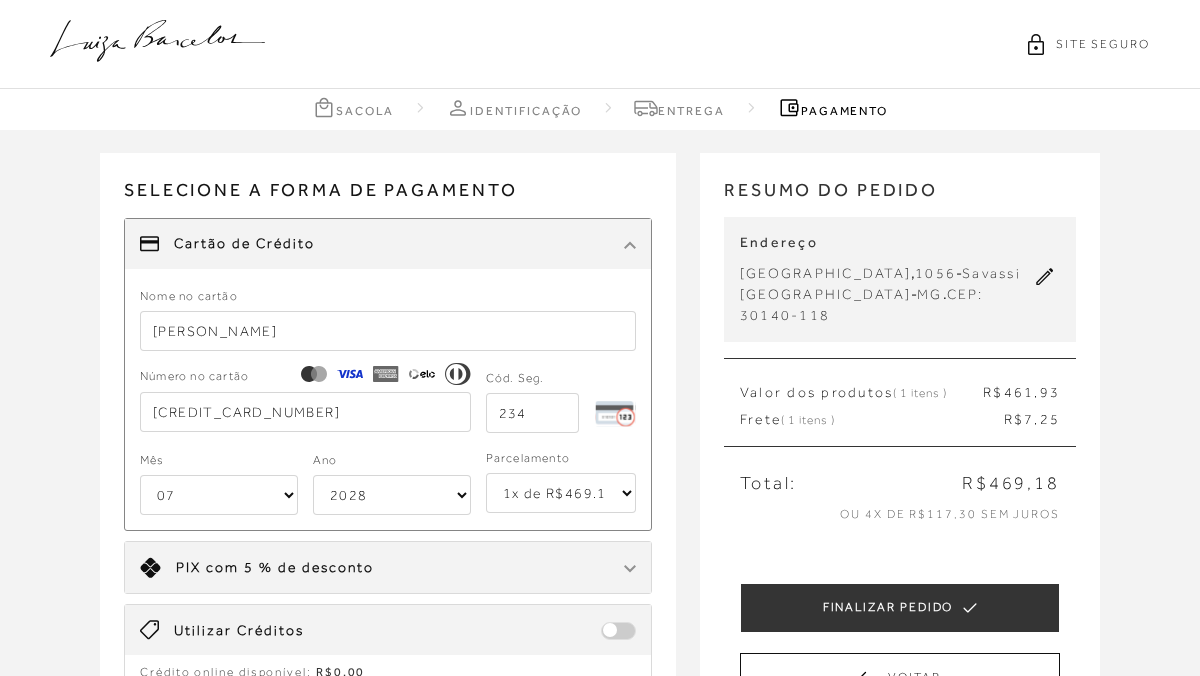 click on "234" at bounding box center (532, 413) 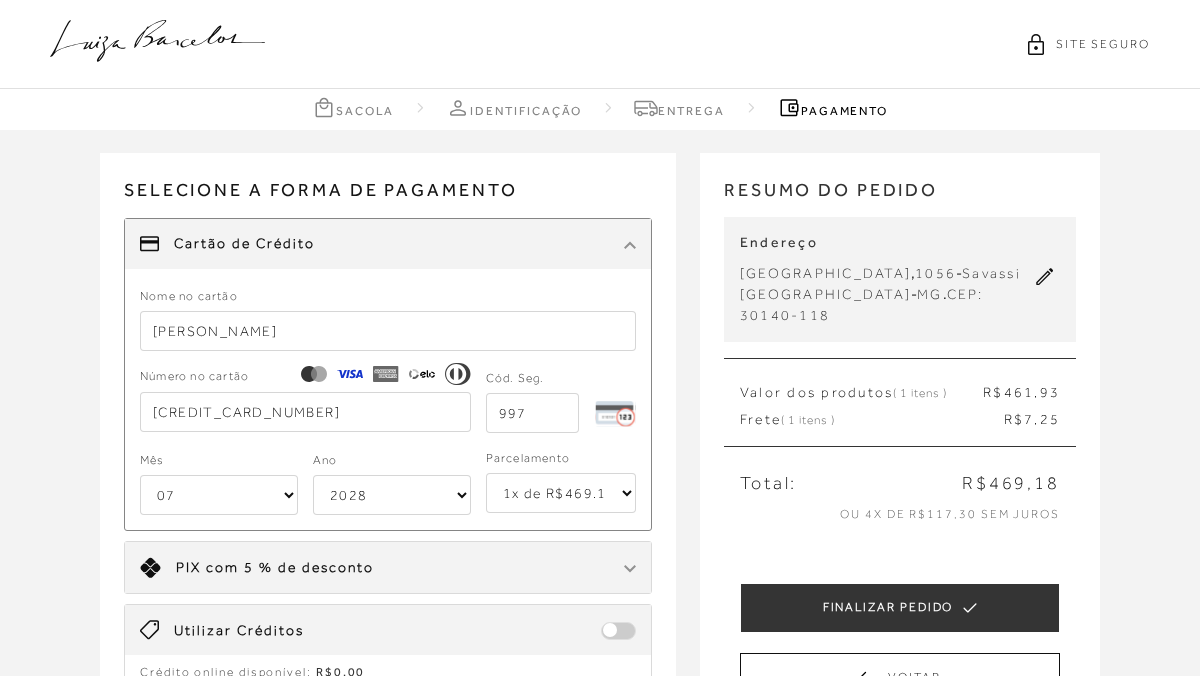 type on "997" 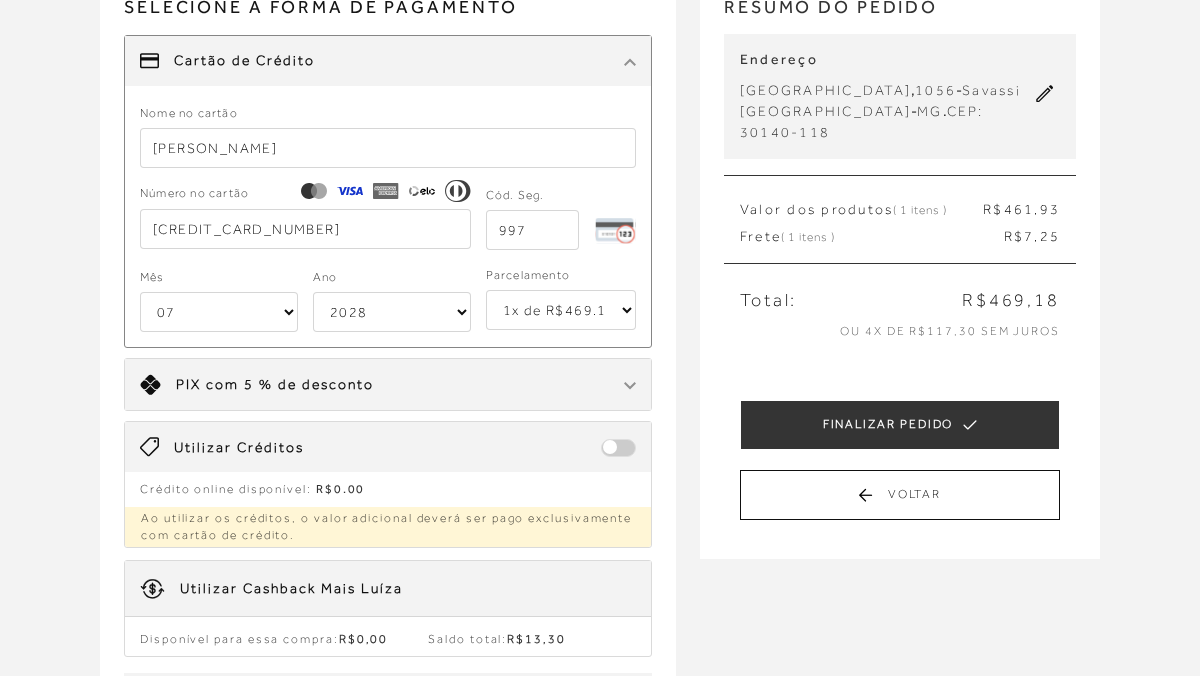 scroll, scrollTop: 192, scrollLeft: 0, axis: vertical 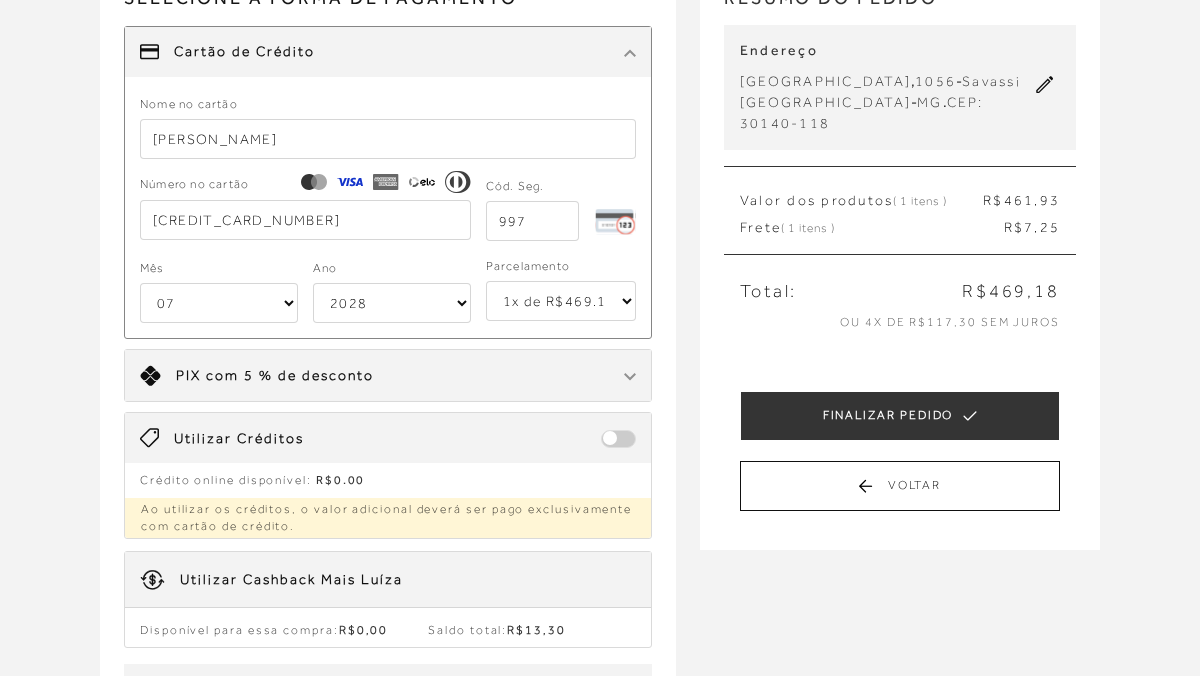 click on "1x de R$469.18 2x de R$234.59 sem juros 3x de R$156.40 sem juros 4x de R$117.30 sem juros 5x de R$93.84 sem juros 6x de R$78.20 sem juros" at bounding box center (561, 301) 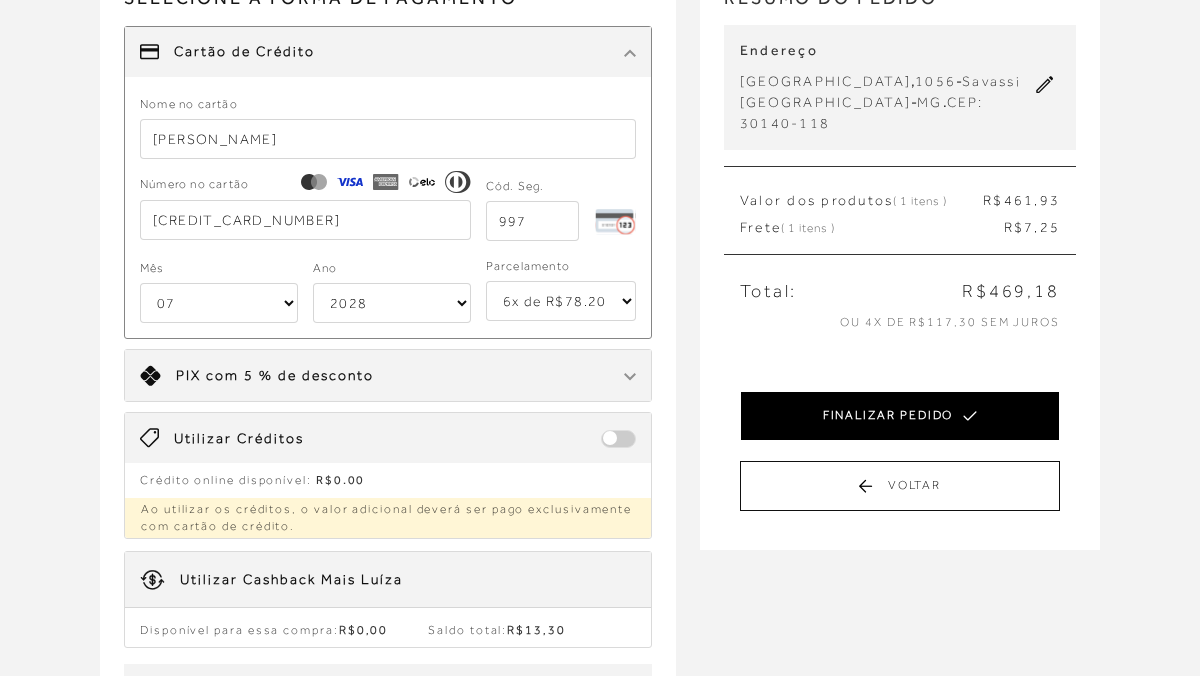 click on "FINALIZAR PEDIDO" at bounding box center (900, 416) 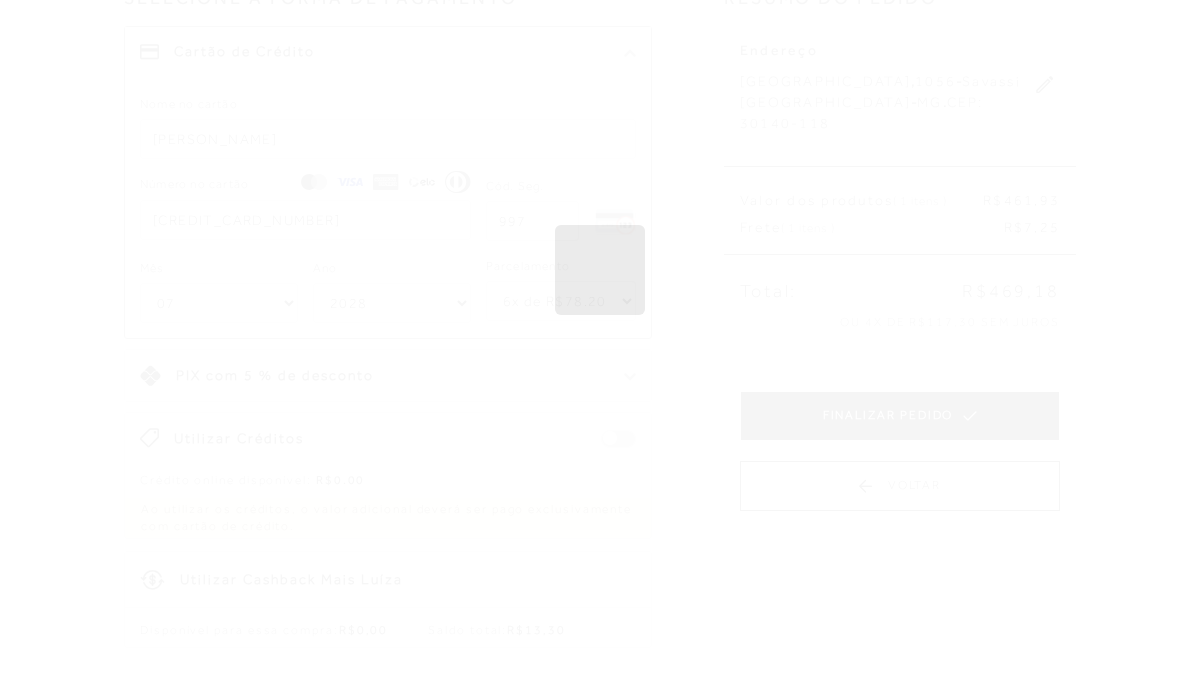scroll, scrollTop: 0, scrollLeft: 0, axis: both 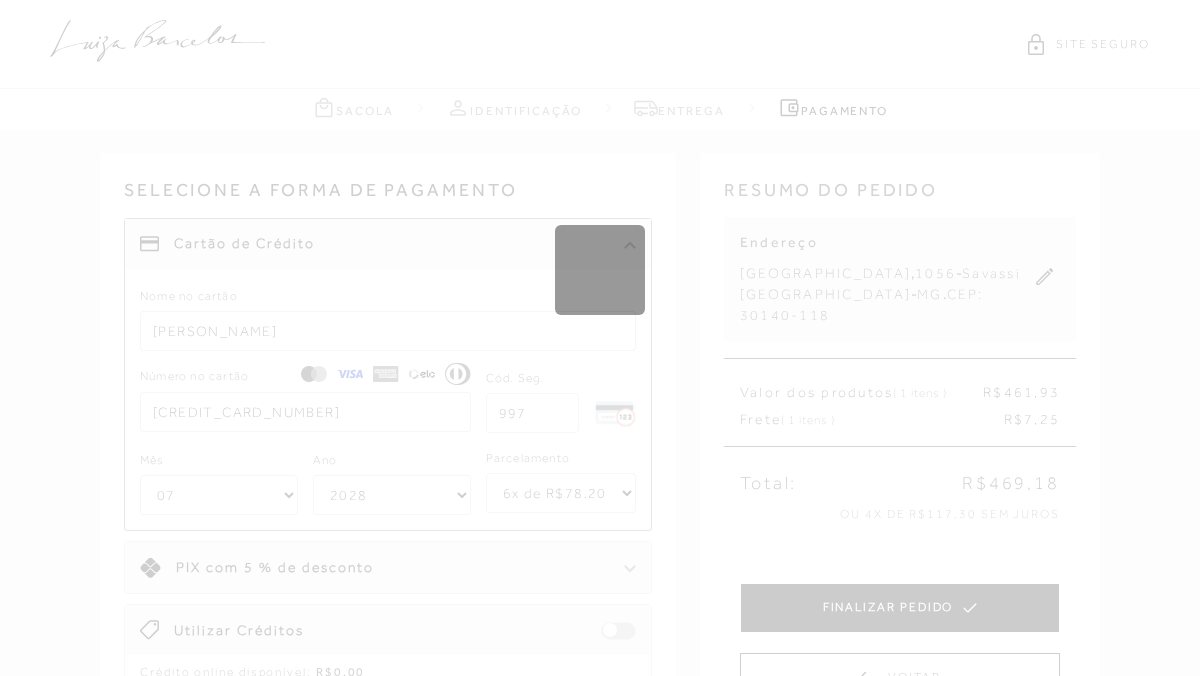type 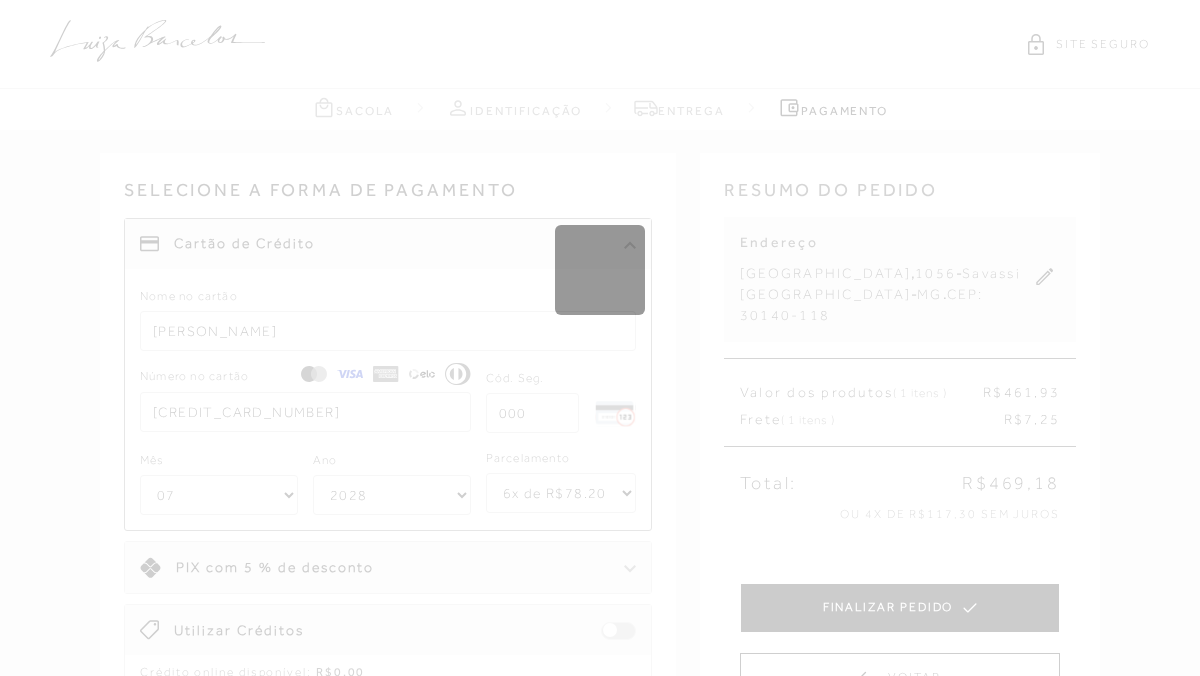 select on "1" 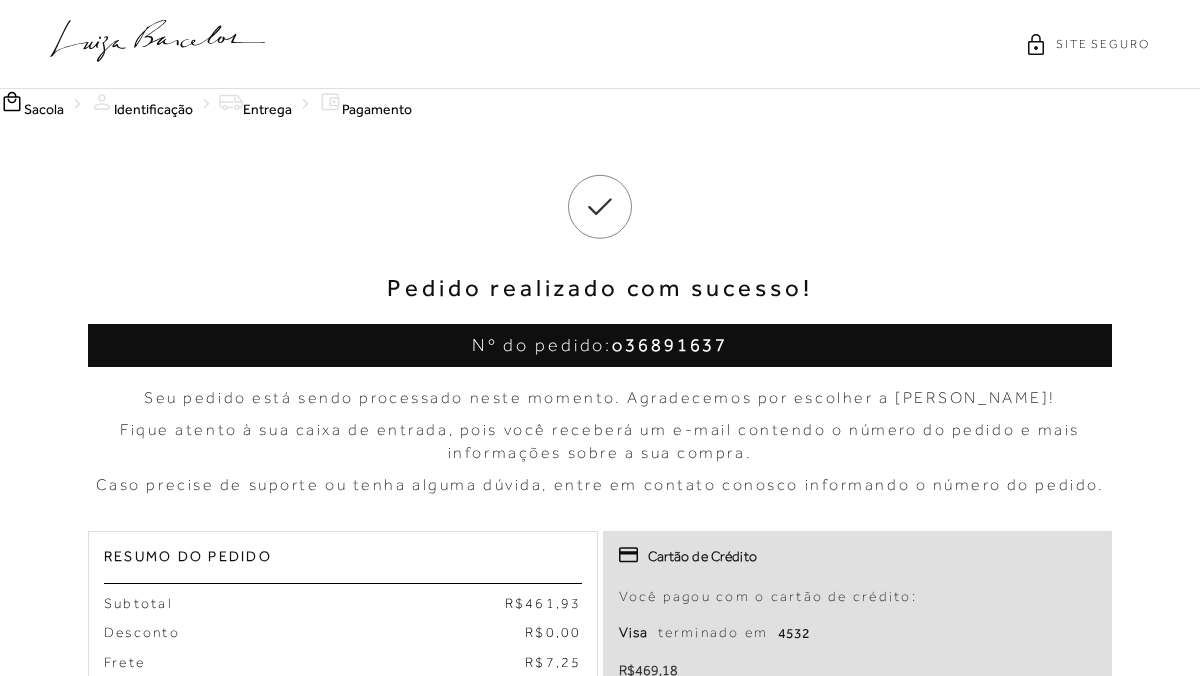 scroll, scrollTop: 0, scrollLeft: 0, axis: both 